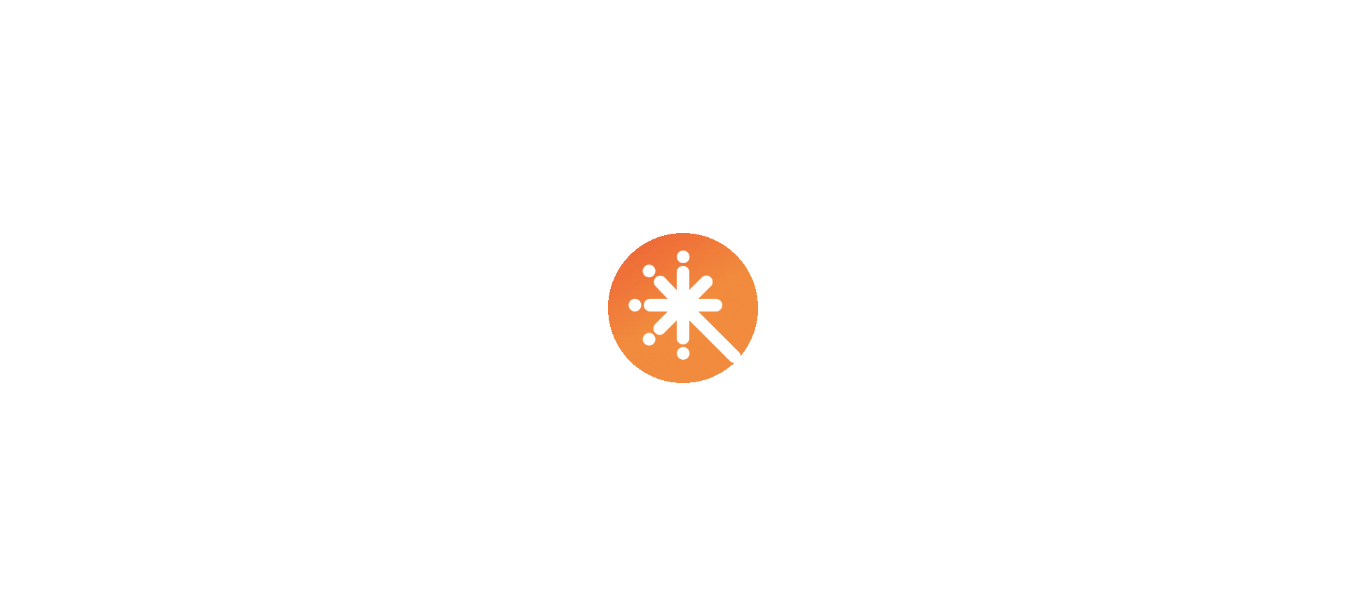 scroll, scrollTop: 0, scrollLeft: 0, axis: both 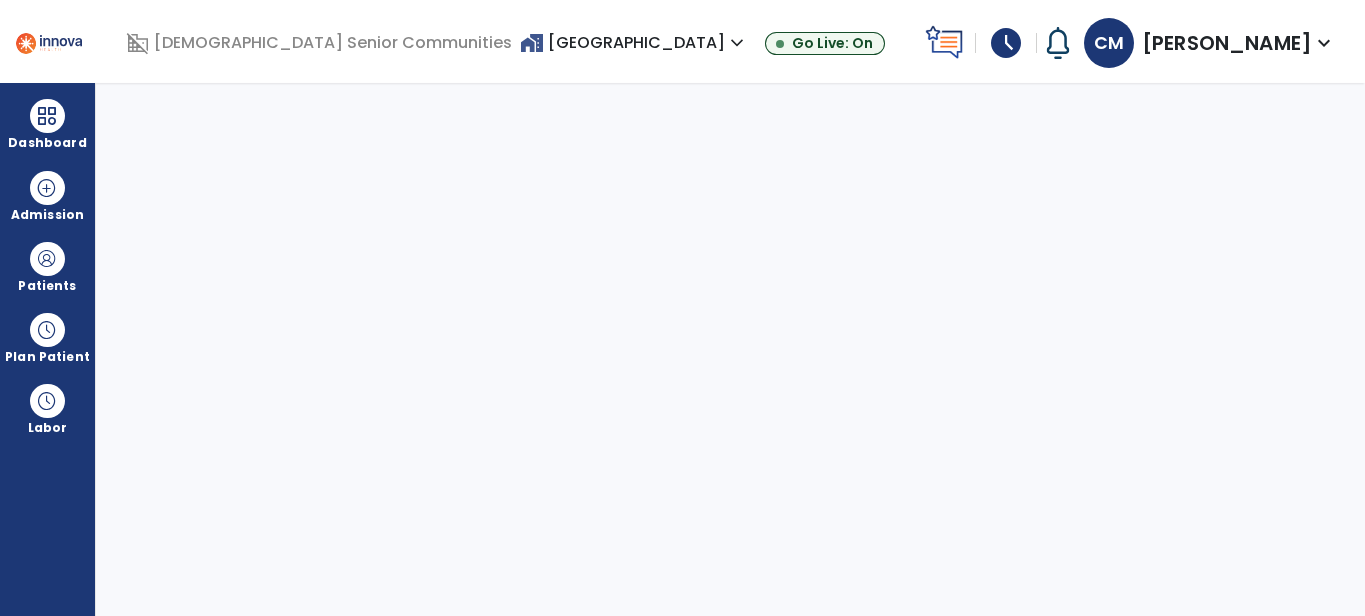 select on "****" 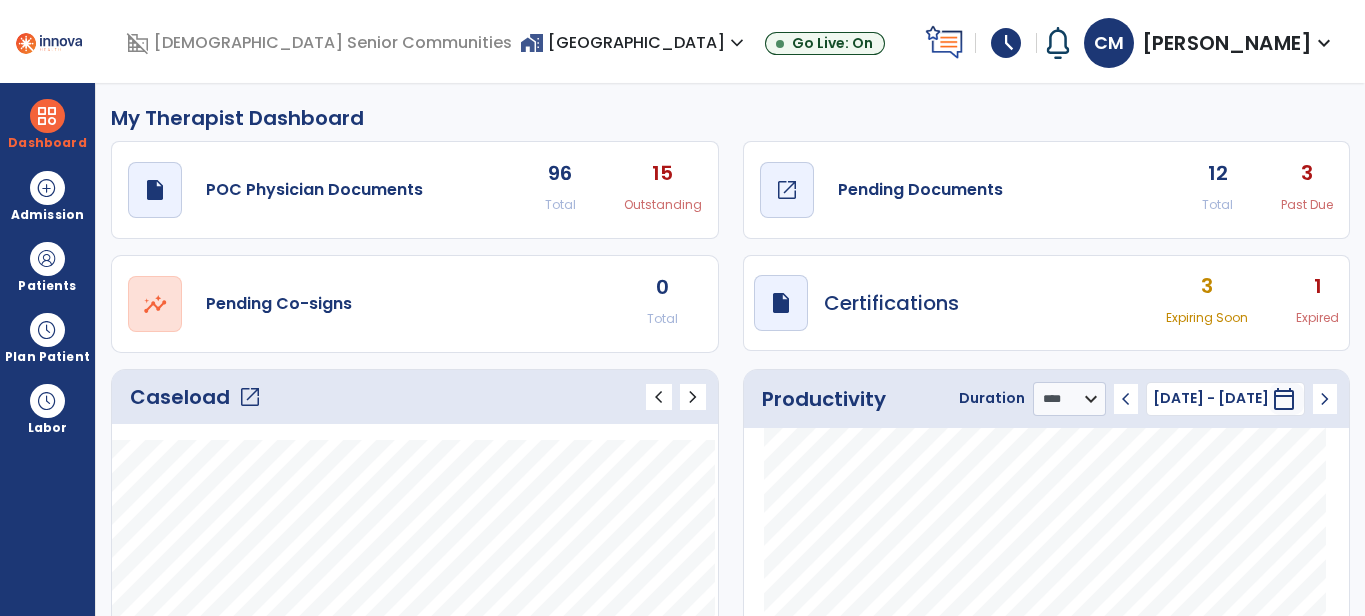 click on "Pending Documents" 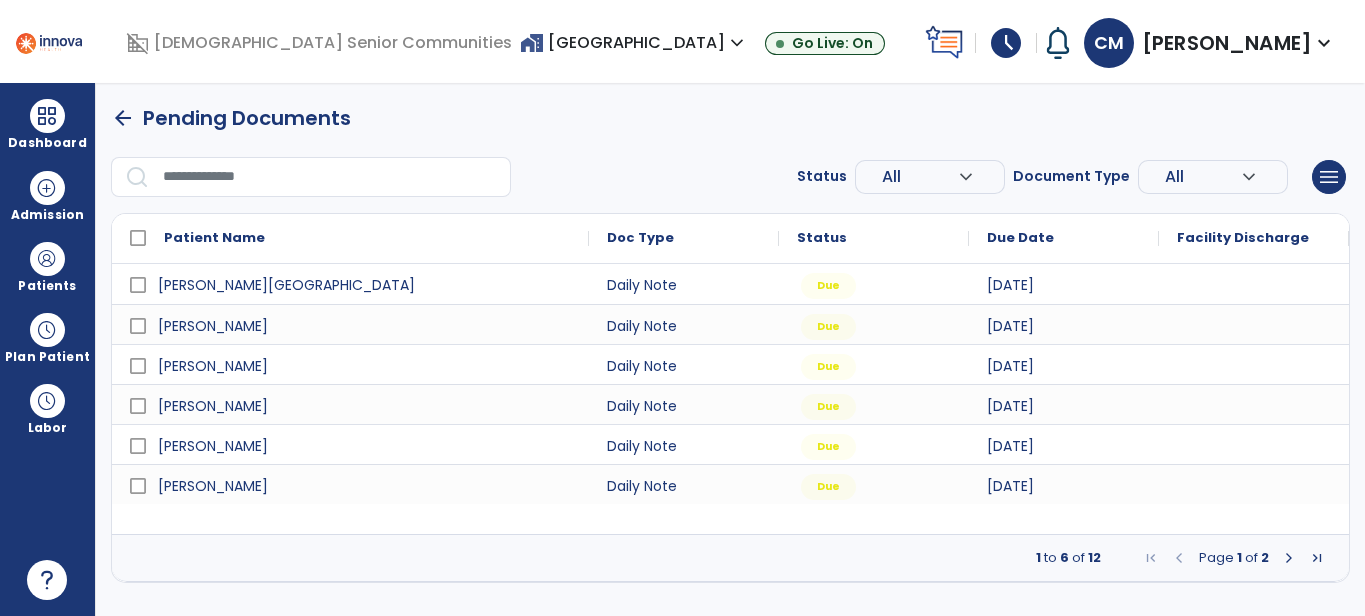 click on "Page
1
of
2" at bounding box center (1234, 558) 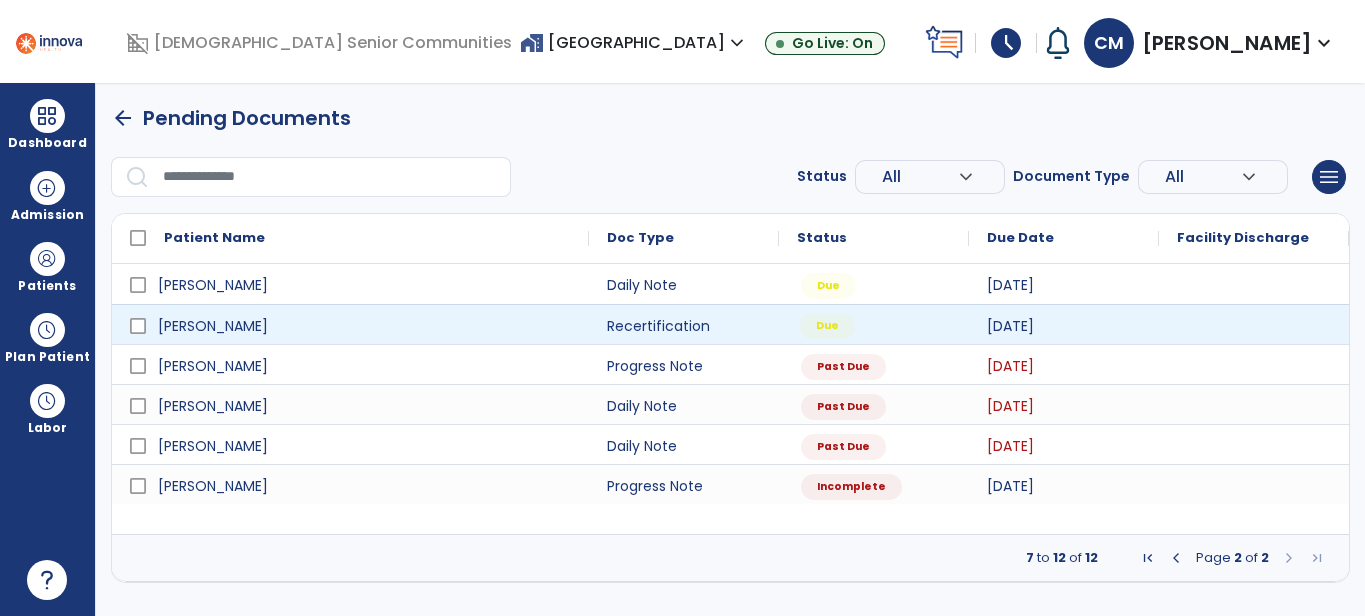 click on "Due" at bounding box center [827, 326] 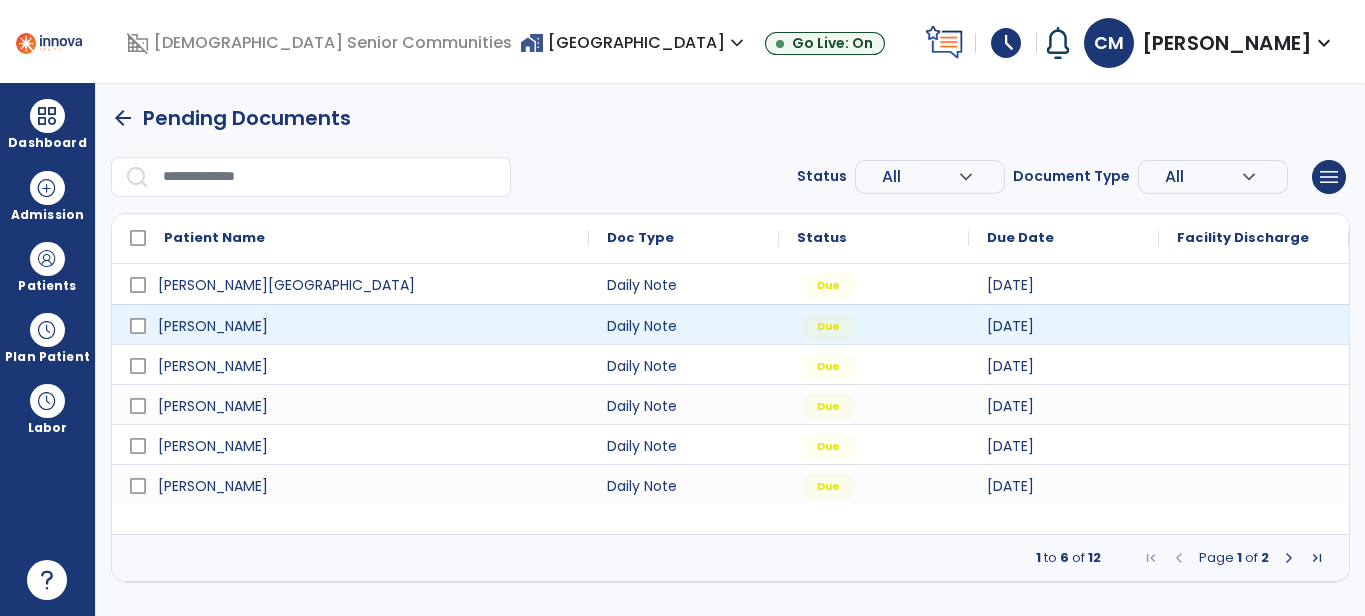 select on "**" 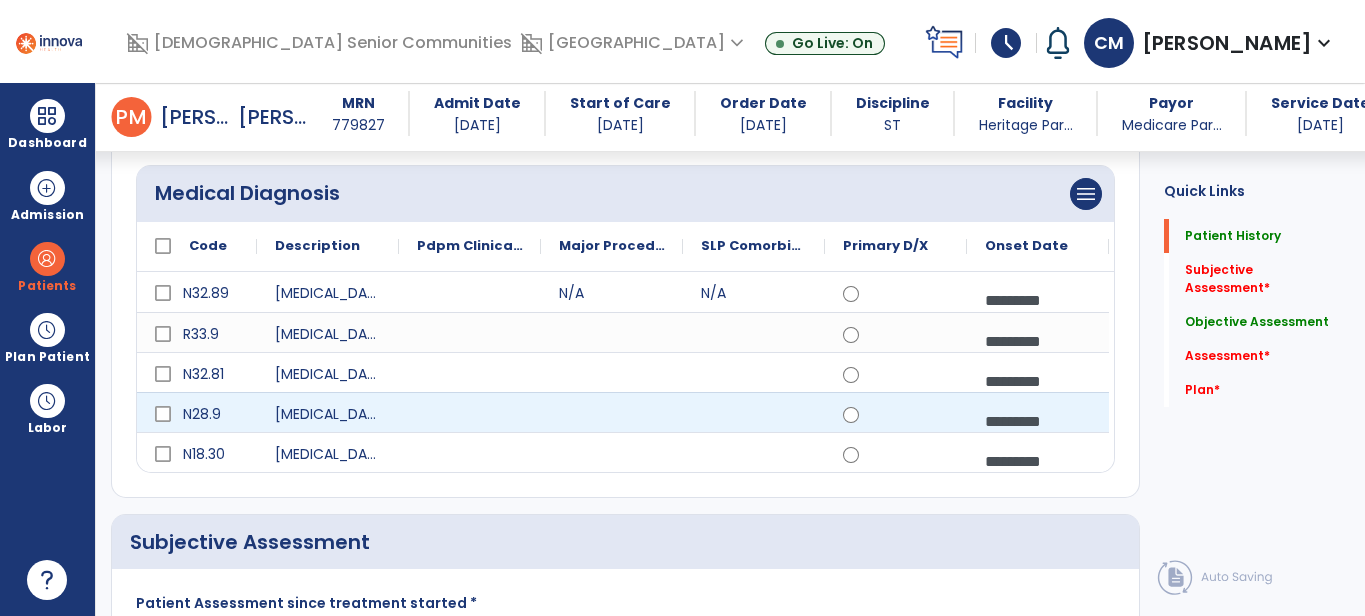 scroll, scrollTop: 477, scrollLeft: 0, axis: vertical 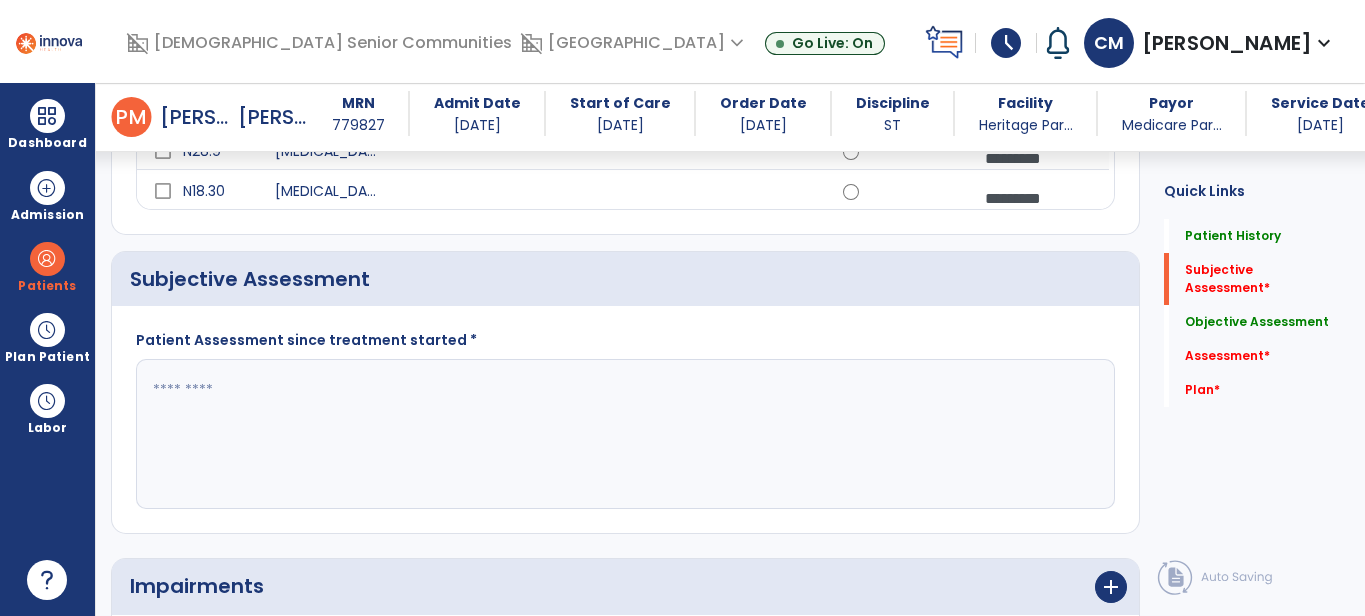 click 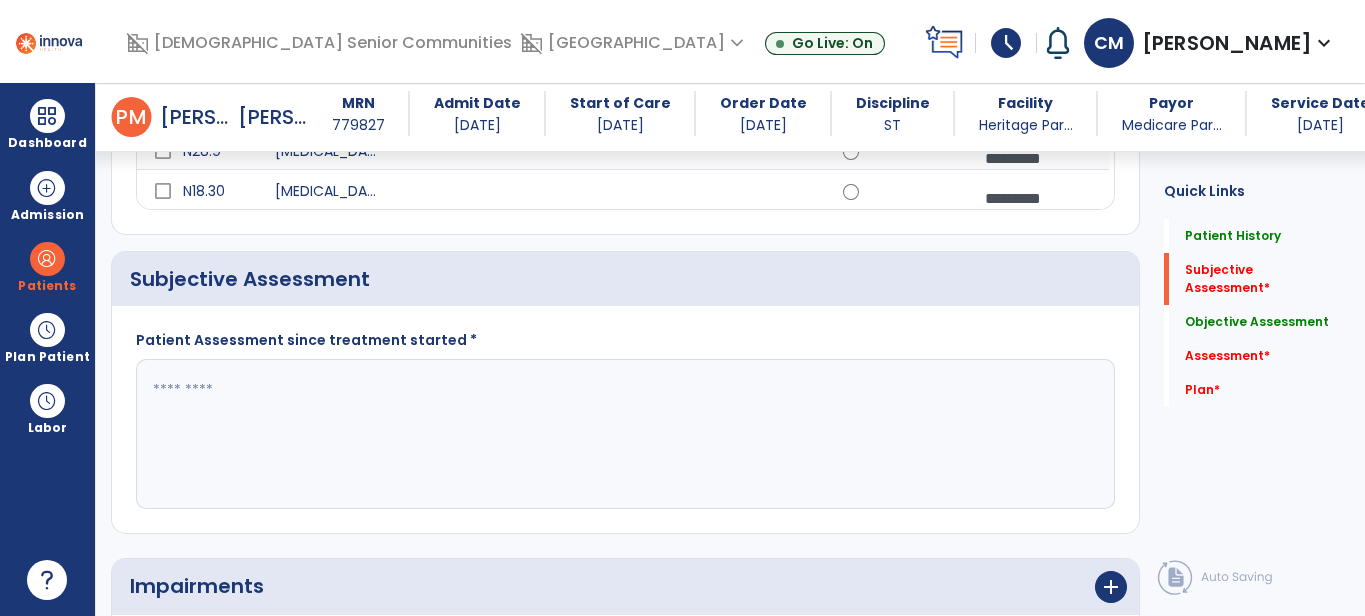 scroll, scrollTop: 527, scrollLeft: 0, axis: vertical 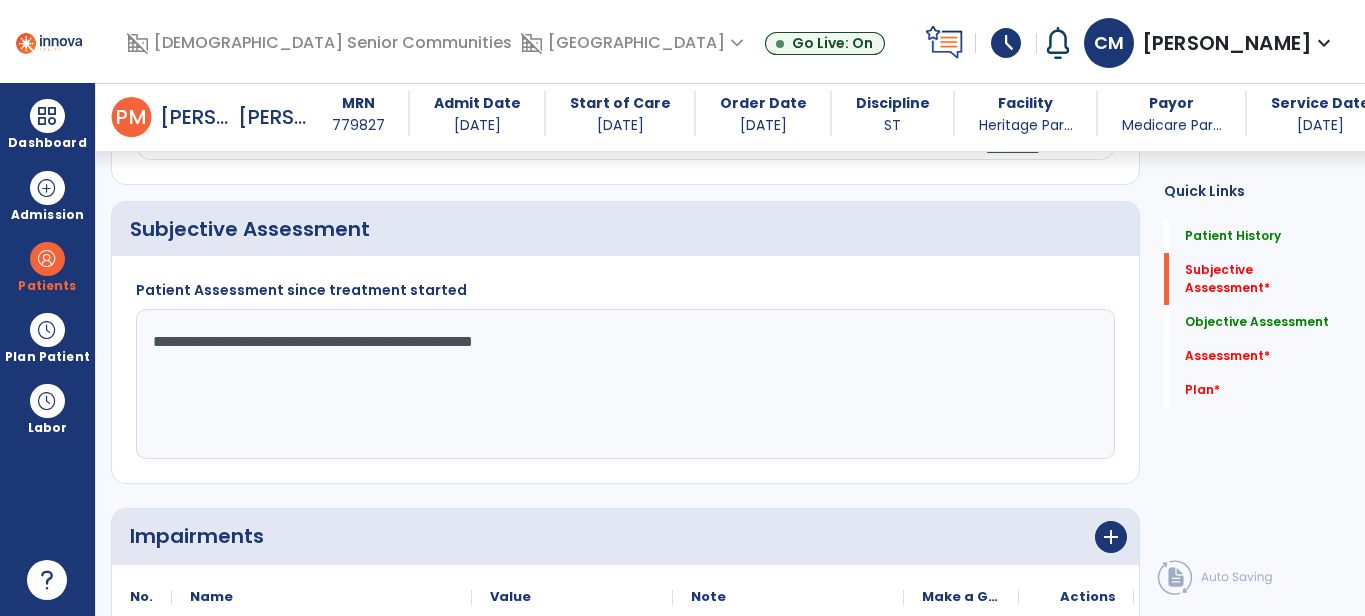 type on "**********" 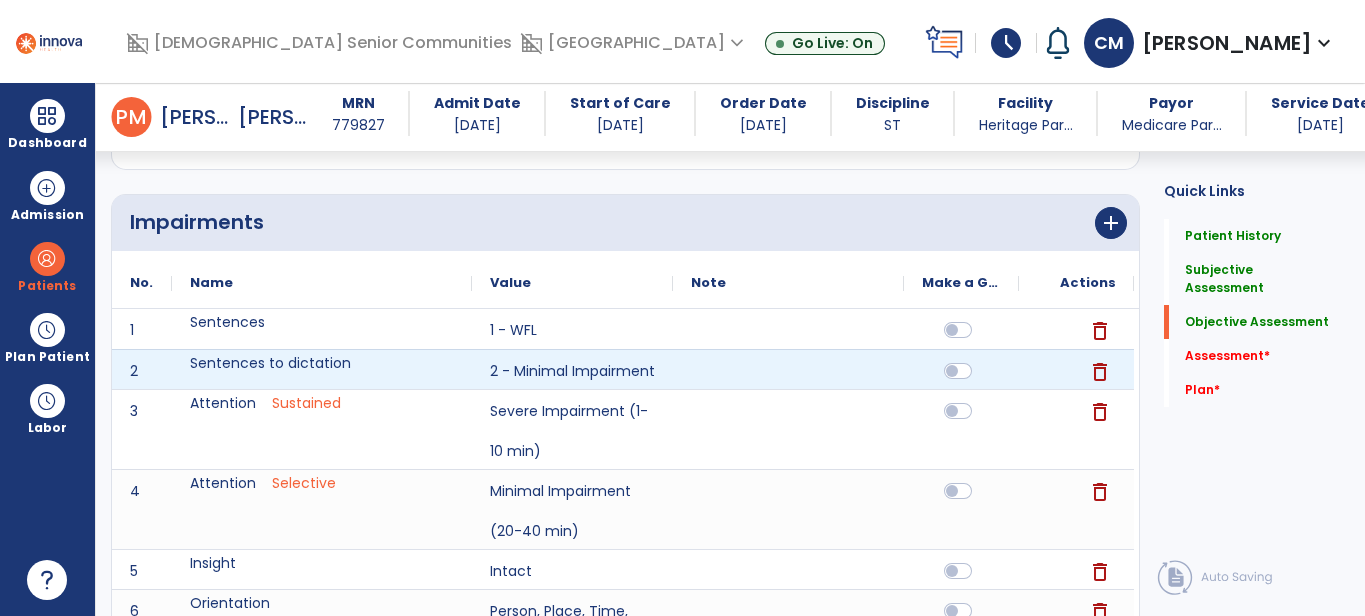 scroll, scrollTop: 837, scrollLeft: 0, axis: vertical 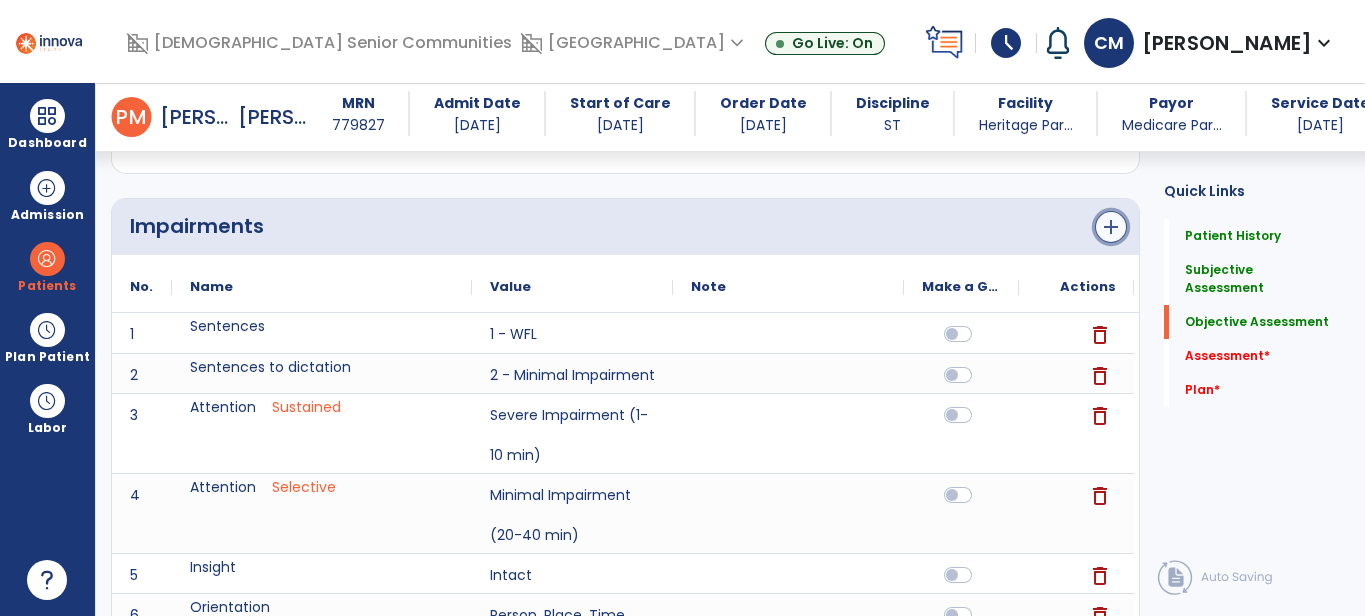 click on "add" 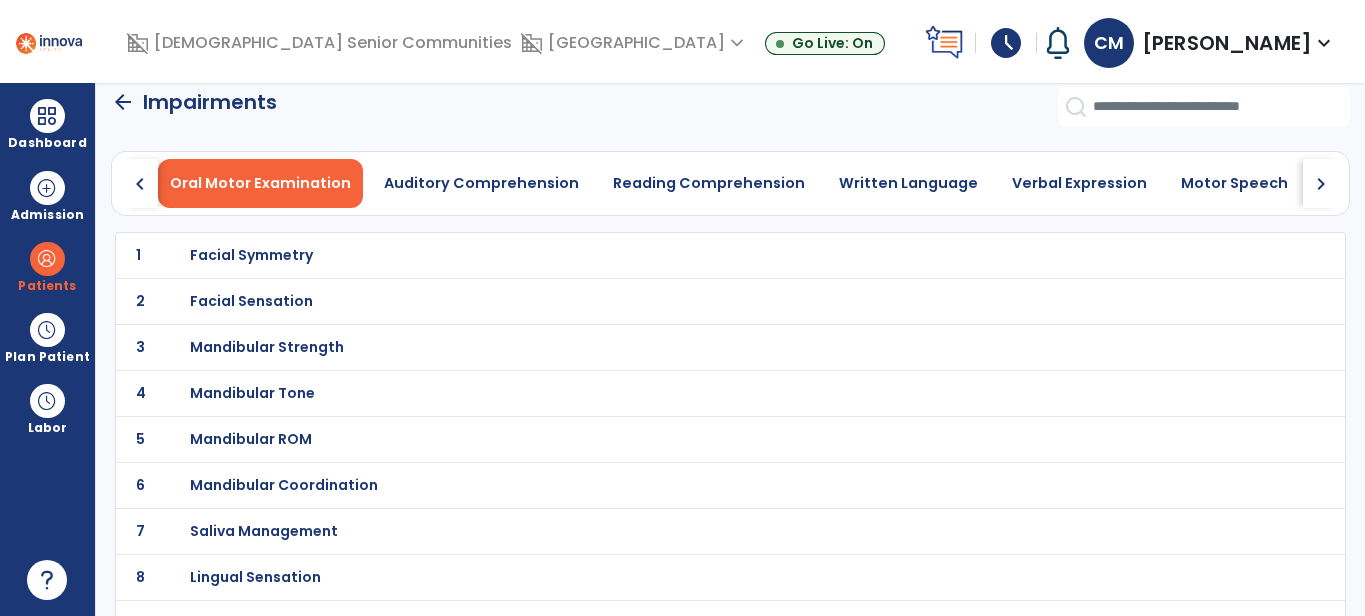 scroll, scrollTop: 0, scrollLeft: 0, axis: both 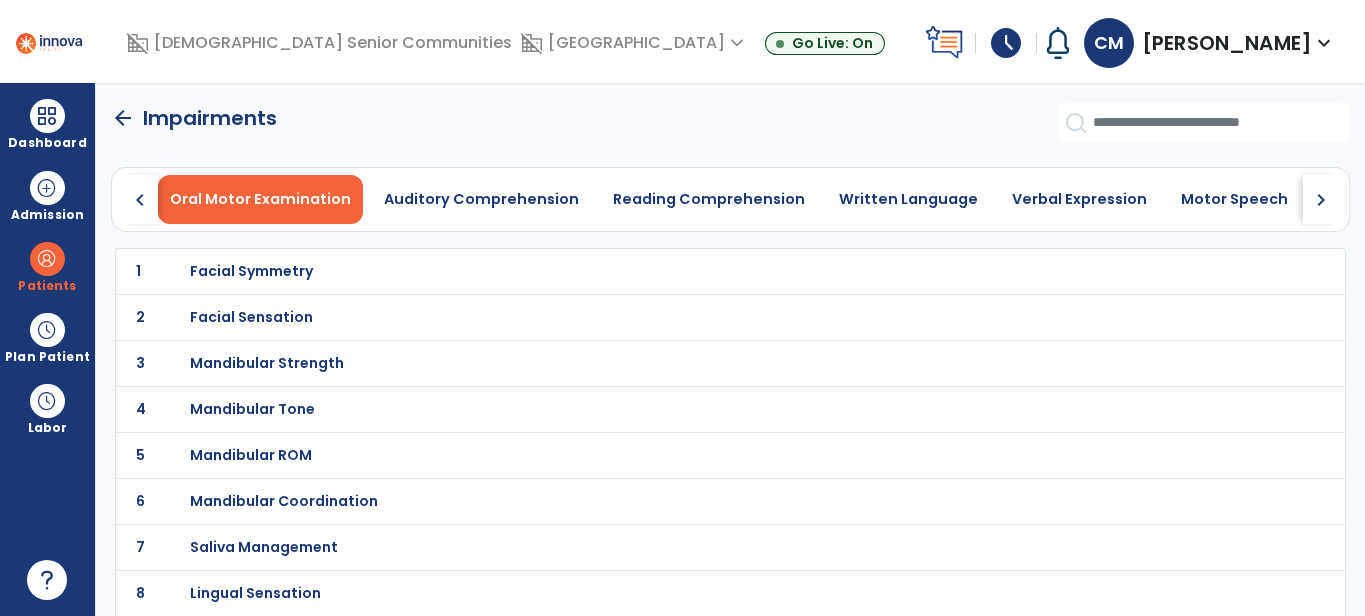 click on "chevron_right" 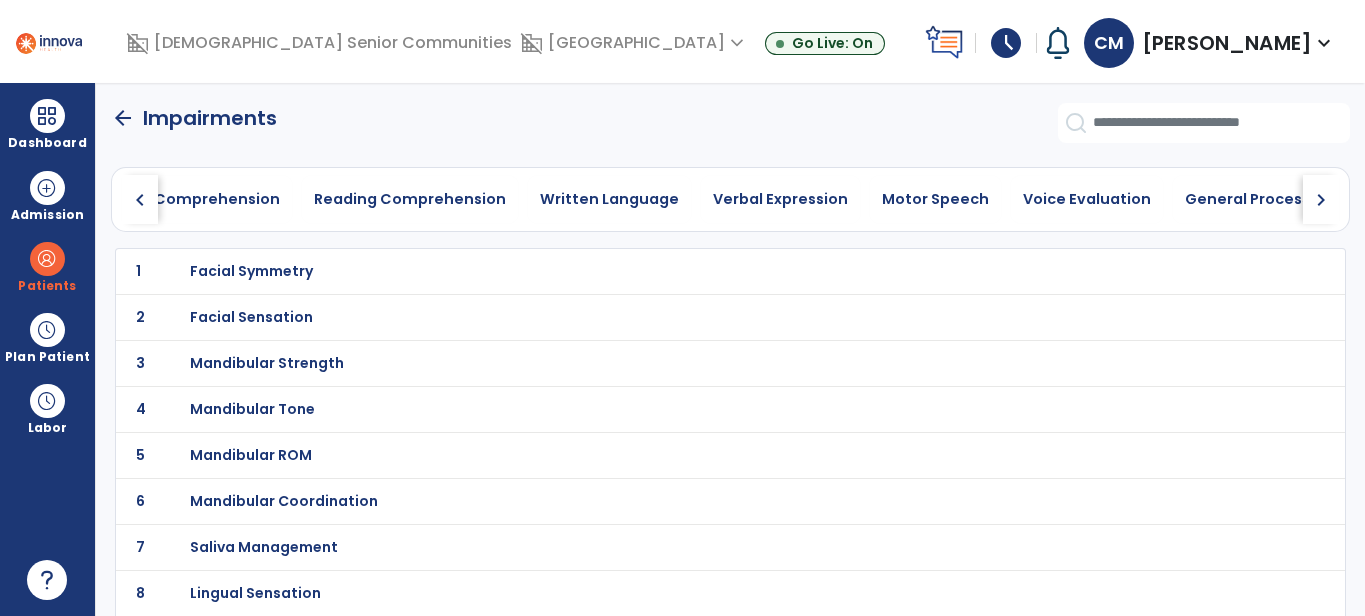 click on "chevron_right" 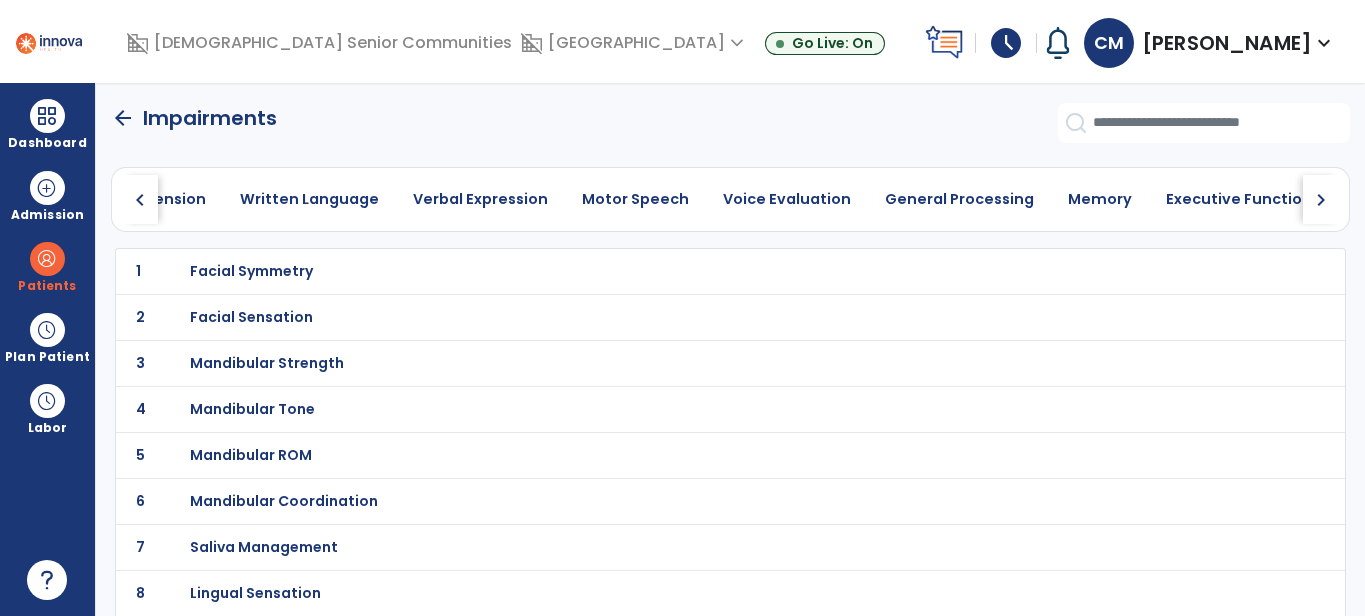 click on "chevron_right" 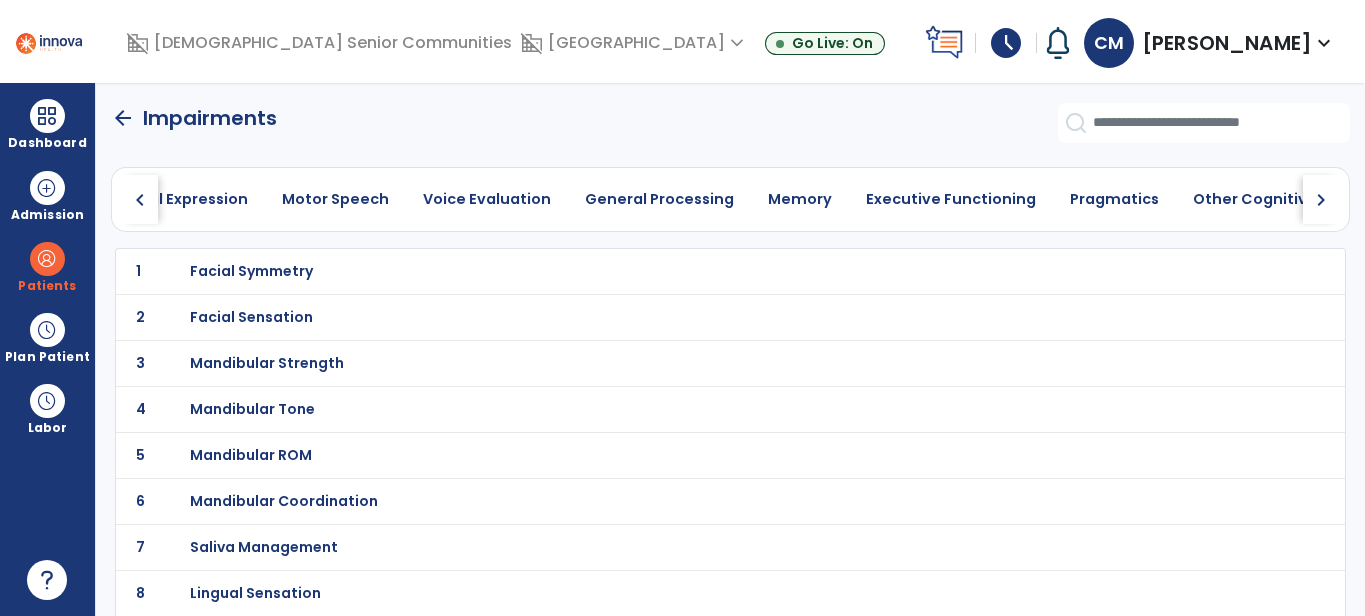 click on "chevron_right" 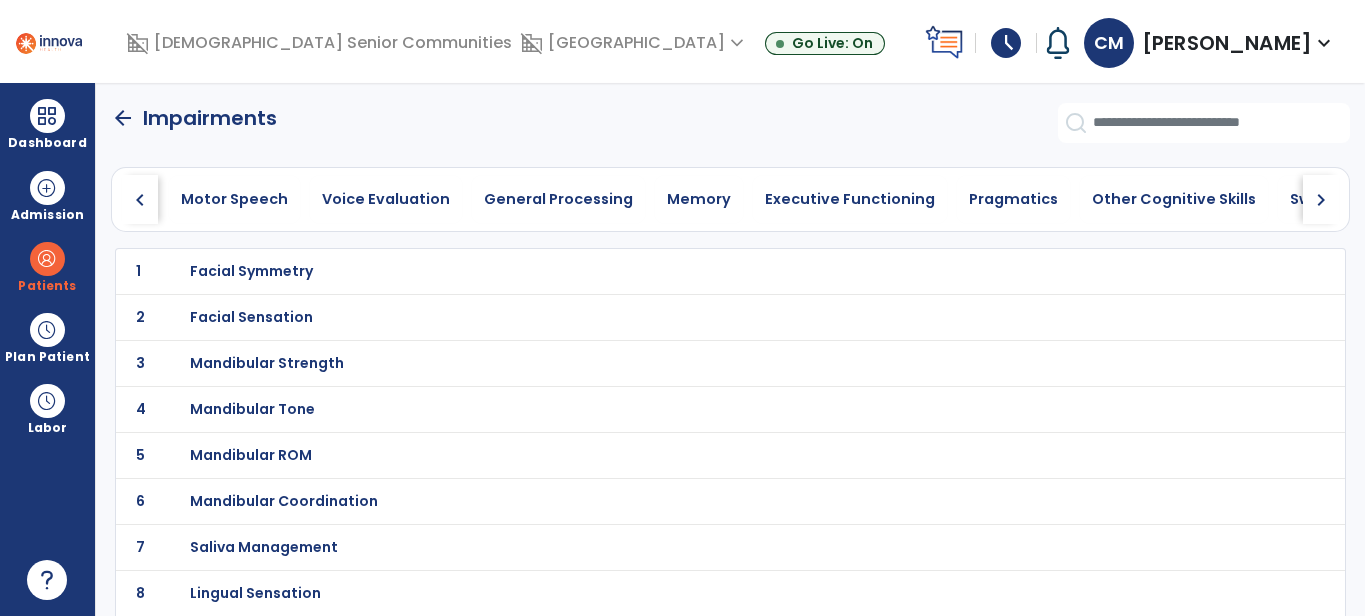 click on "chevron_right" 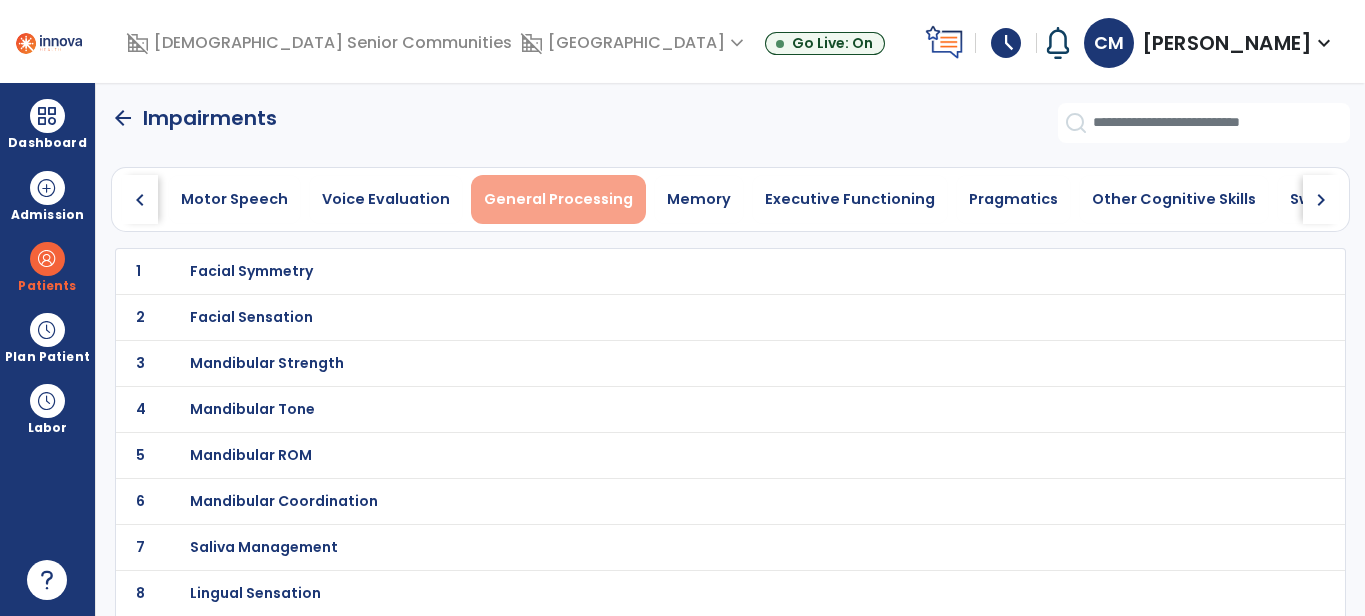 click on "General Processing" at bounding box center [558, 199] 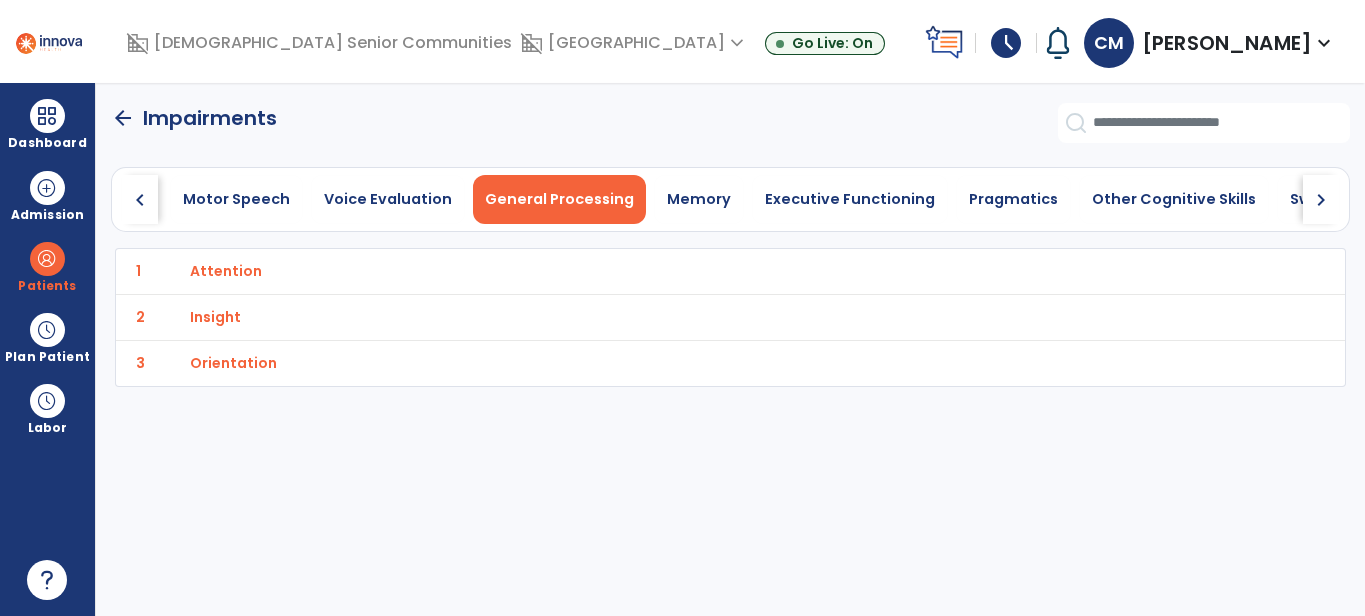 scroll, scrollTop: 0, scrollLeft: 993, axis: horizontal 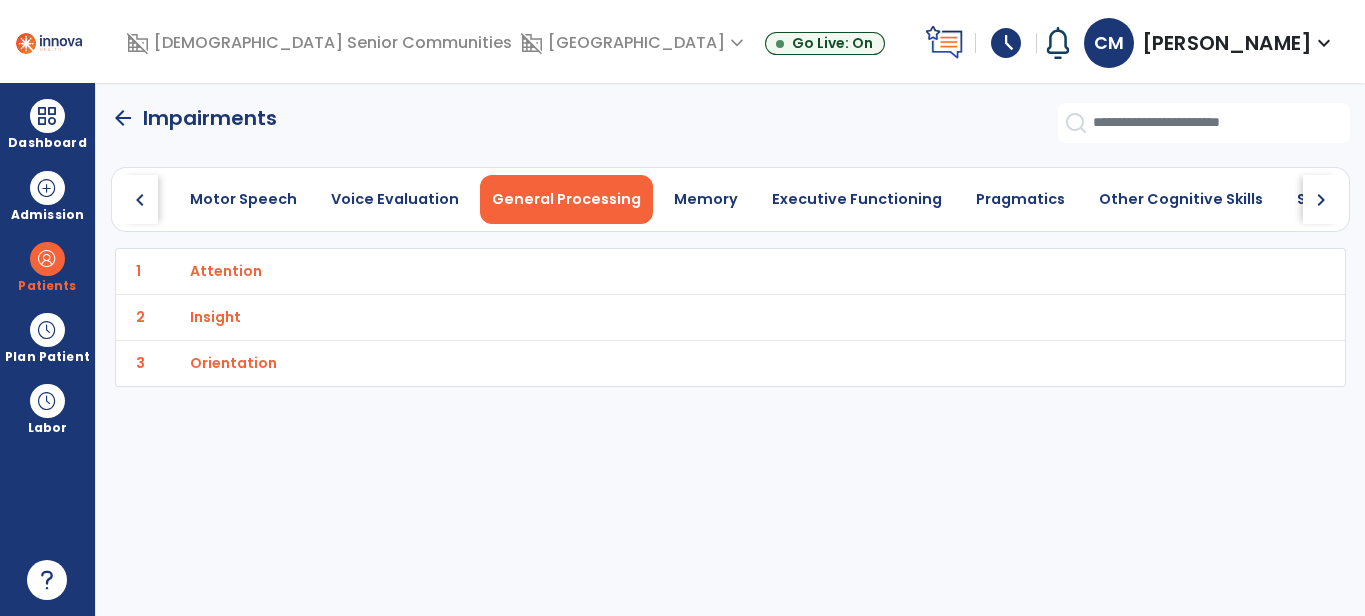 click on "Attention" at bounding box center (226, 271) 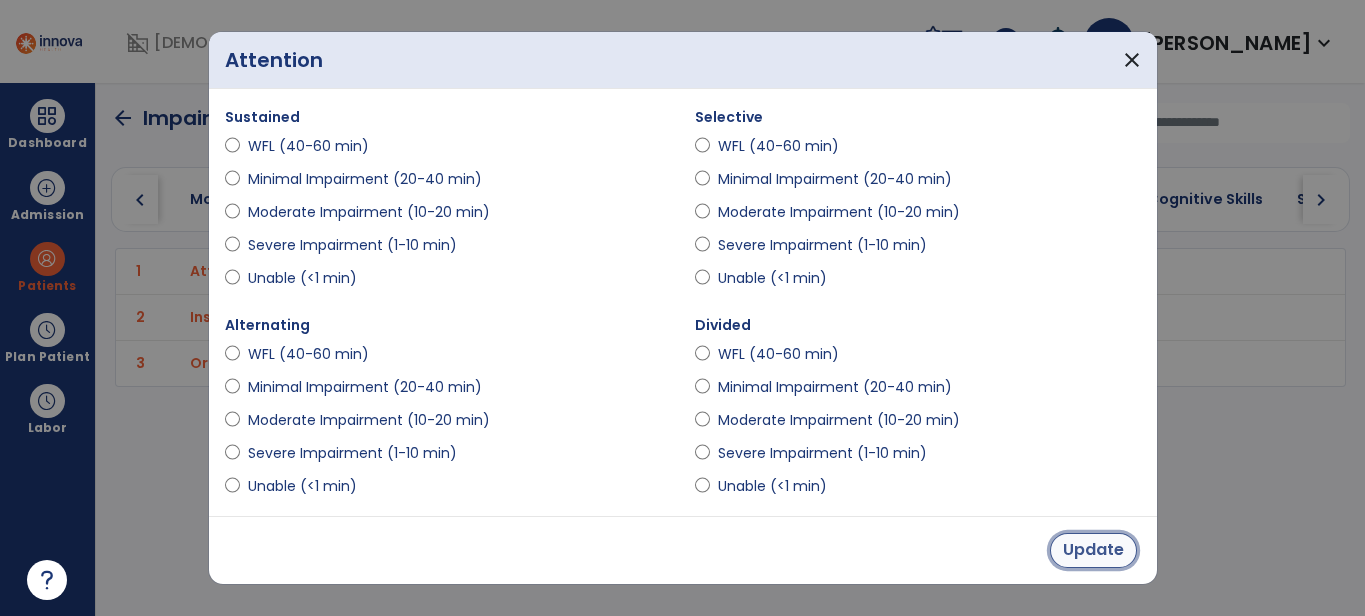 click on "Update" at bounding box center [1093, 550] 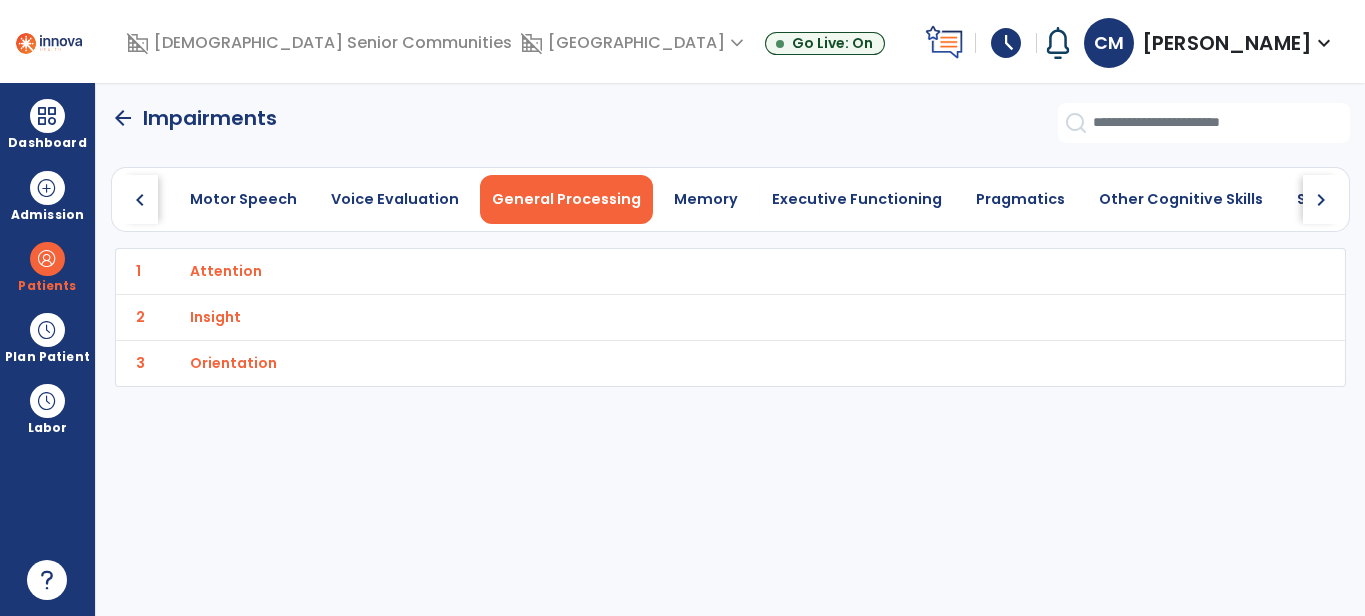 click on "Insight" at bounding box center (687, 271) 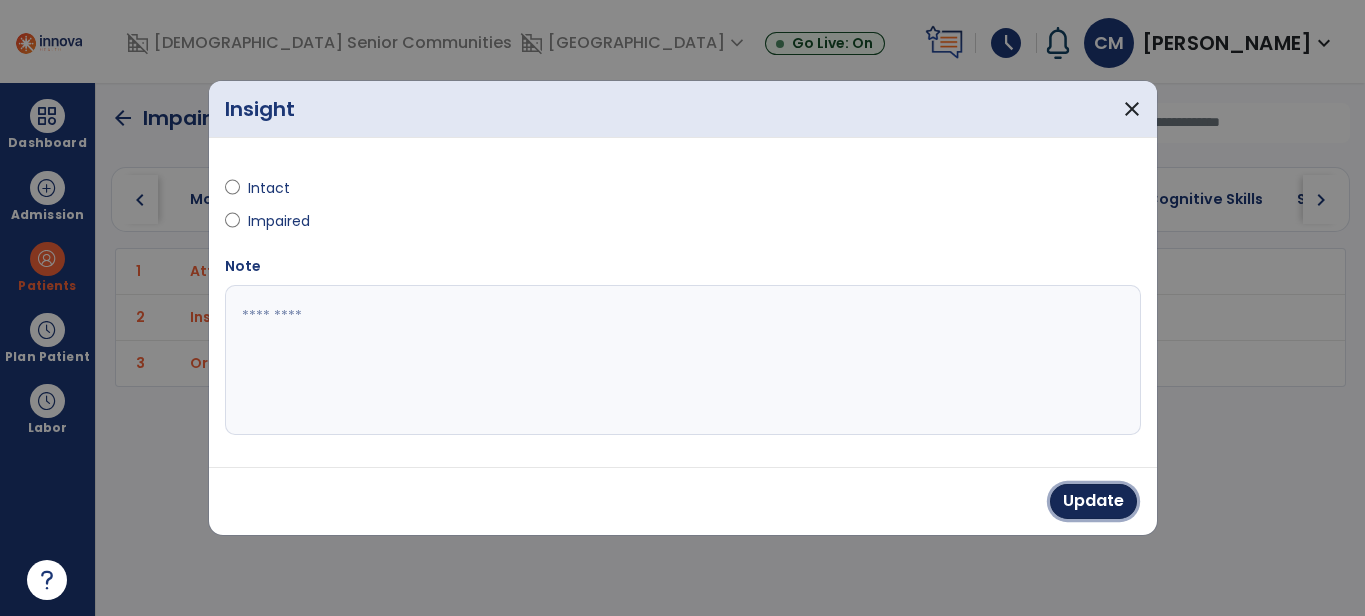 click on "Update" at bounding box center (1093, 501) 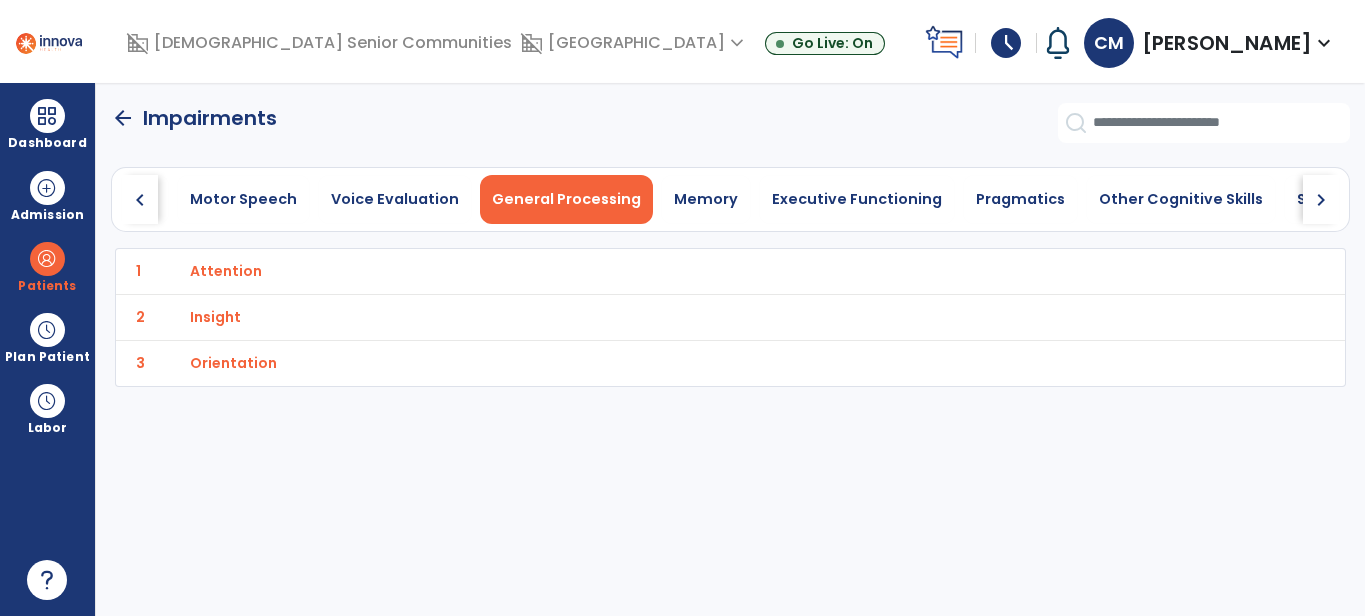 click on "Orientation" at bounding box center [226, 271] 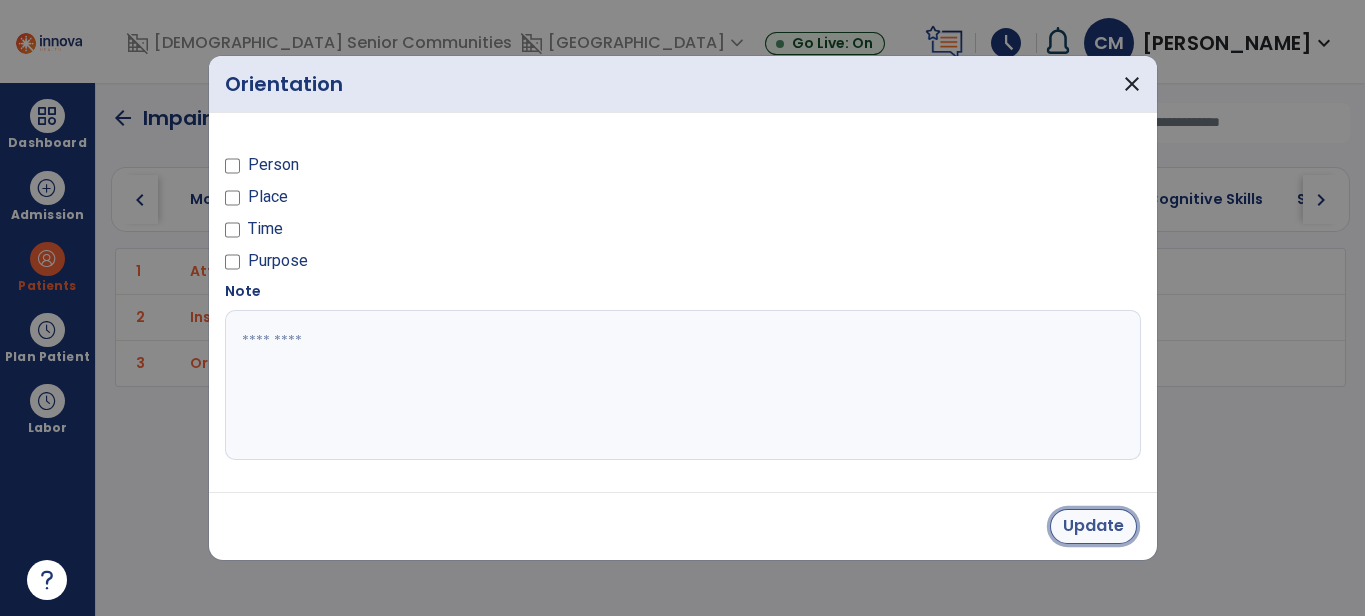 click on "Update" at bounding box center [1093, 526] 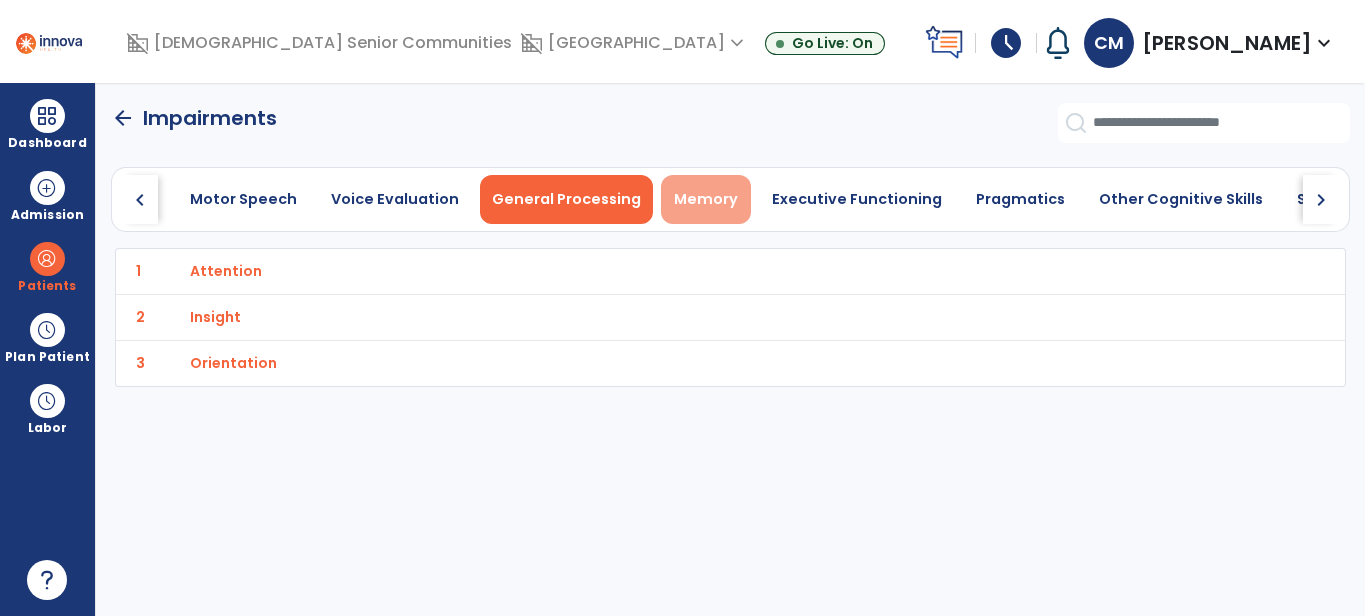 click on "Memory" at bounding box center (706, 199) 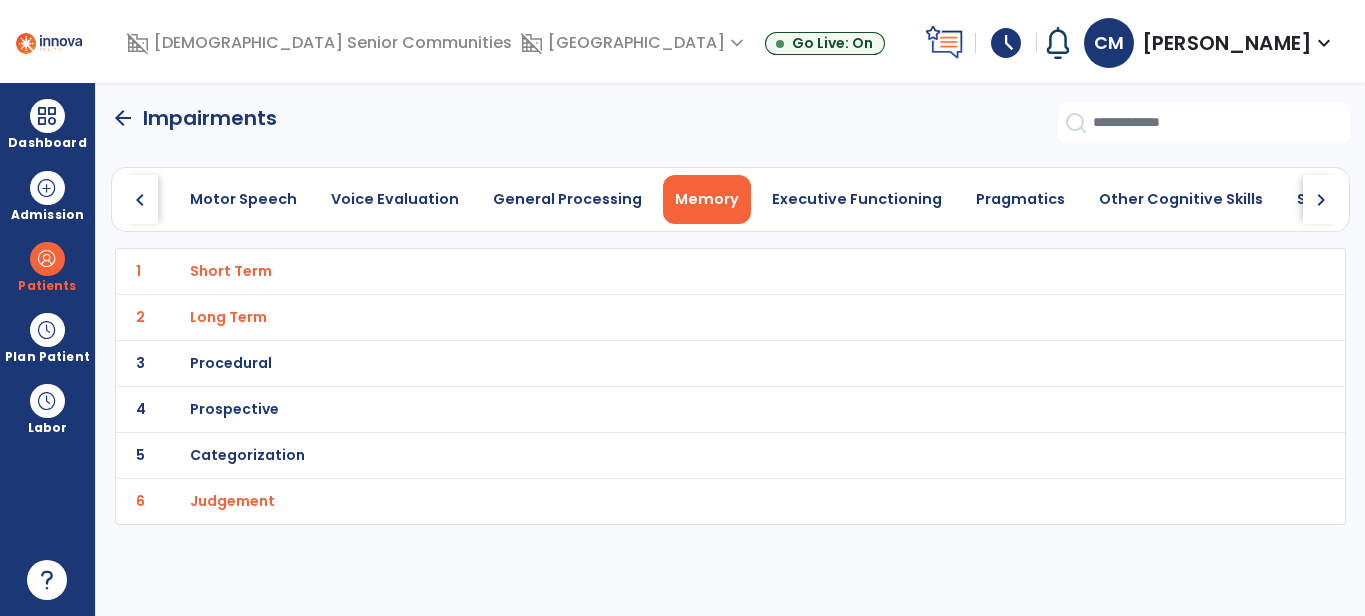 click on "Short Term" at bounding box center (231, 271) 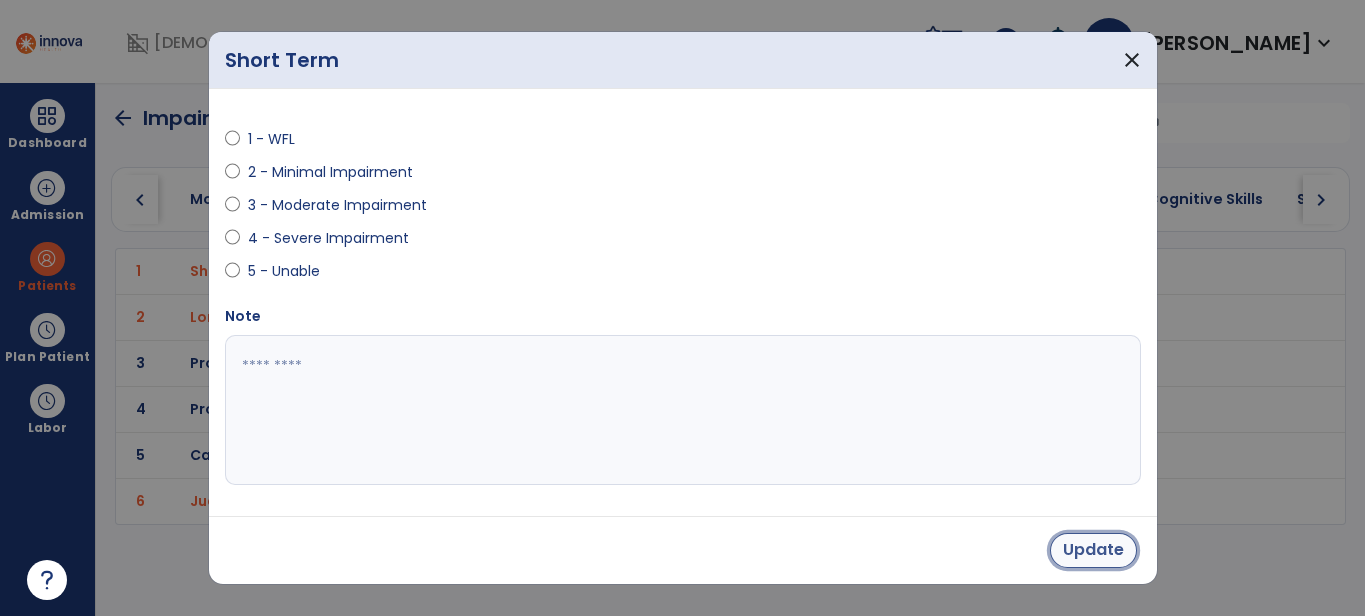 click on "Update" at bounding box center (1093, 550) 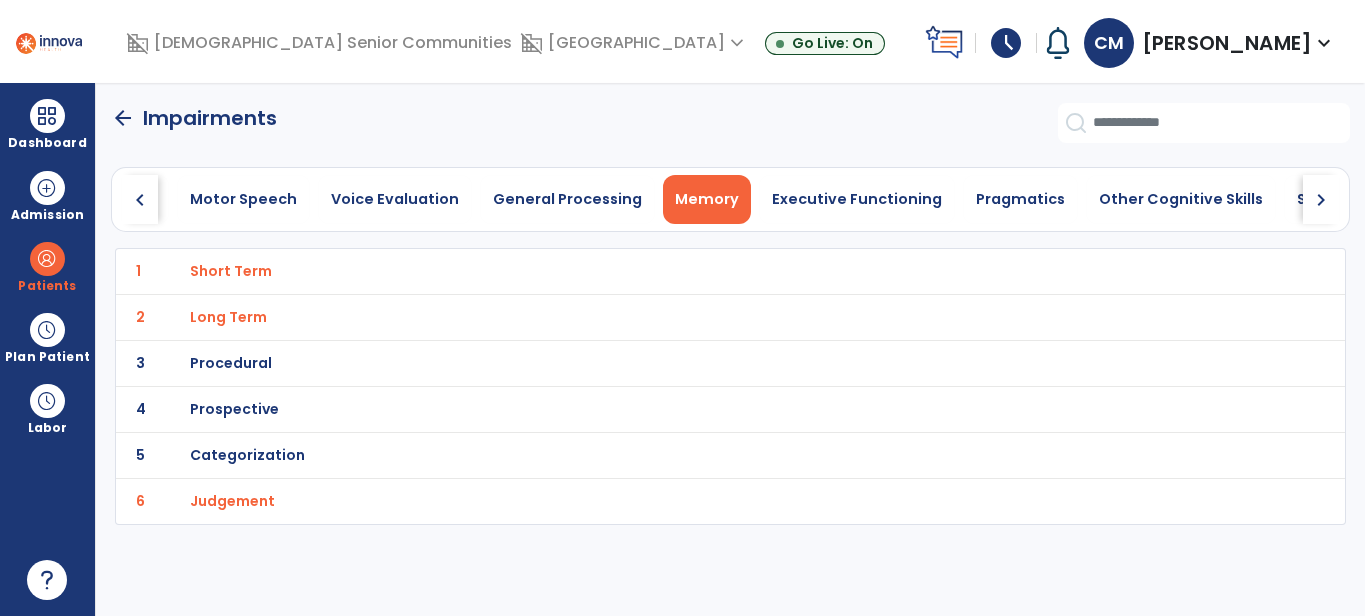 click on "Long Term" at bounding box center [231, 271] 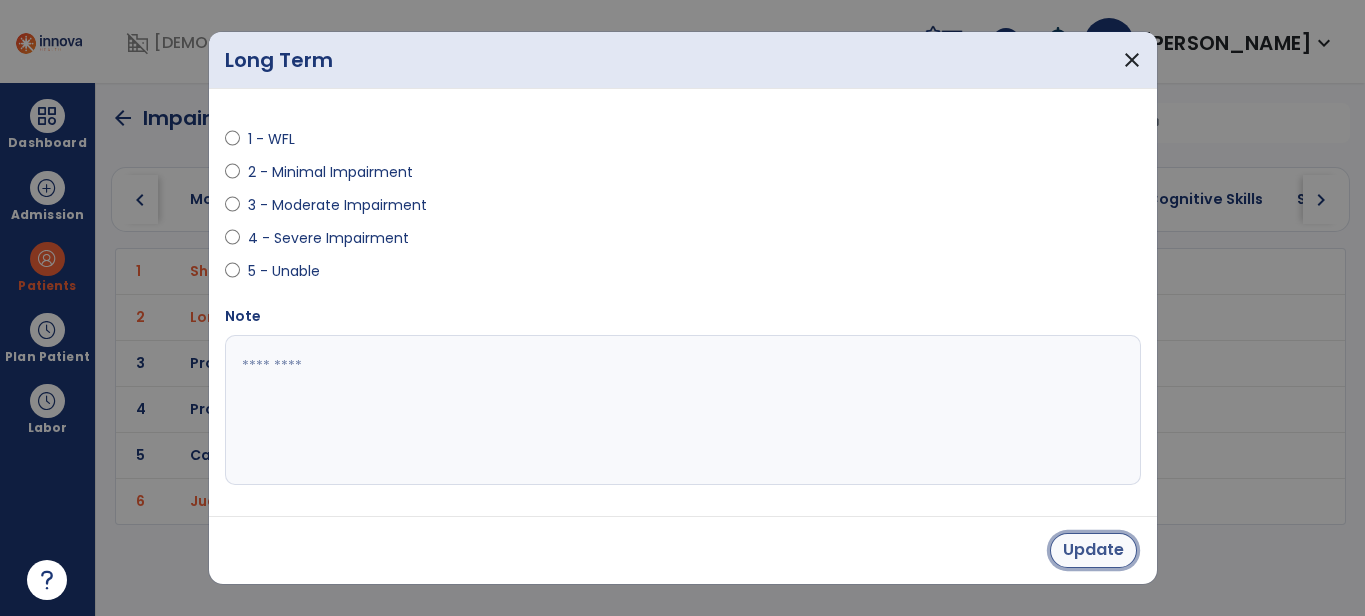 click on "Update" at bounding box center (1093, 550) 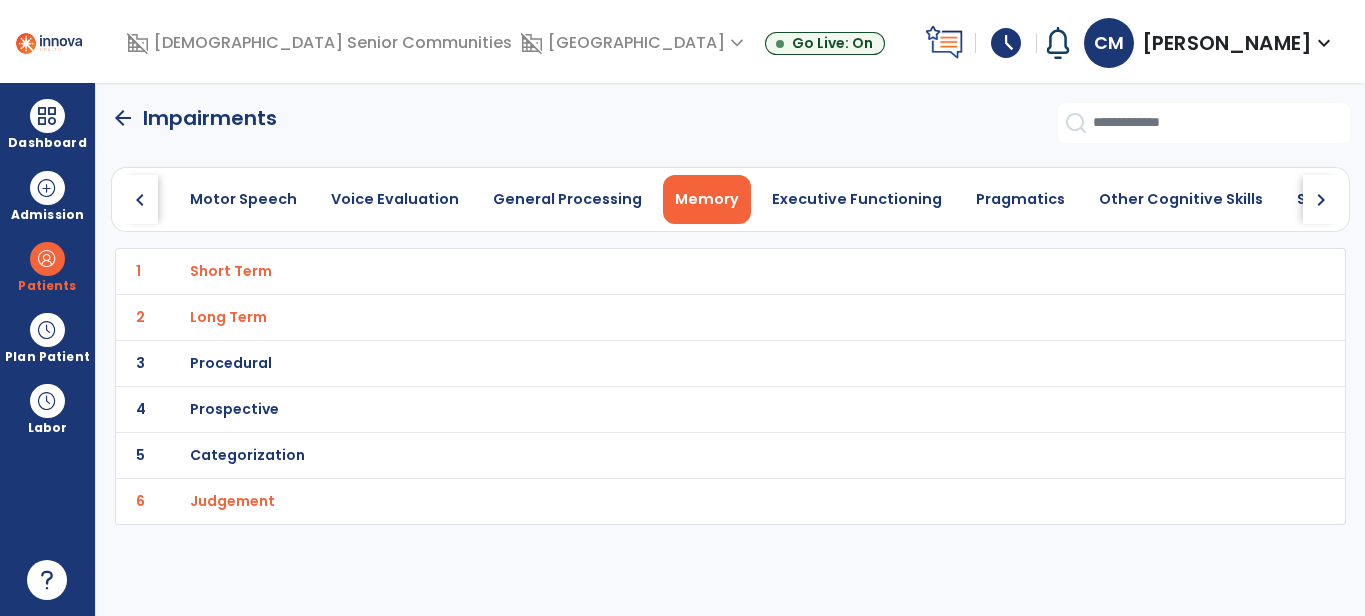 click on "3 Procedural" 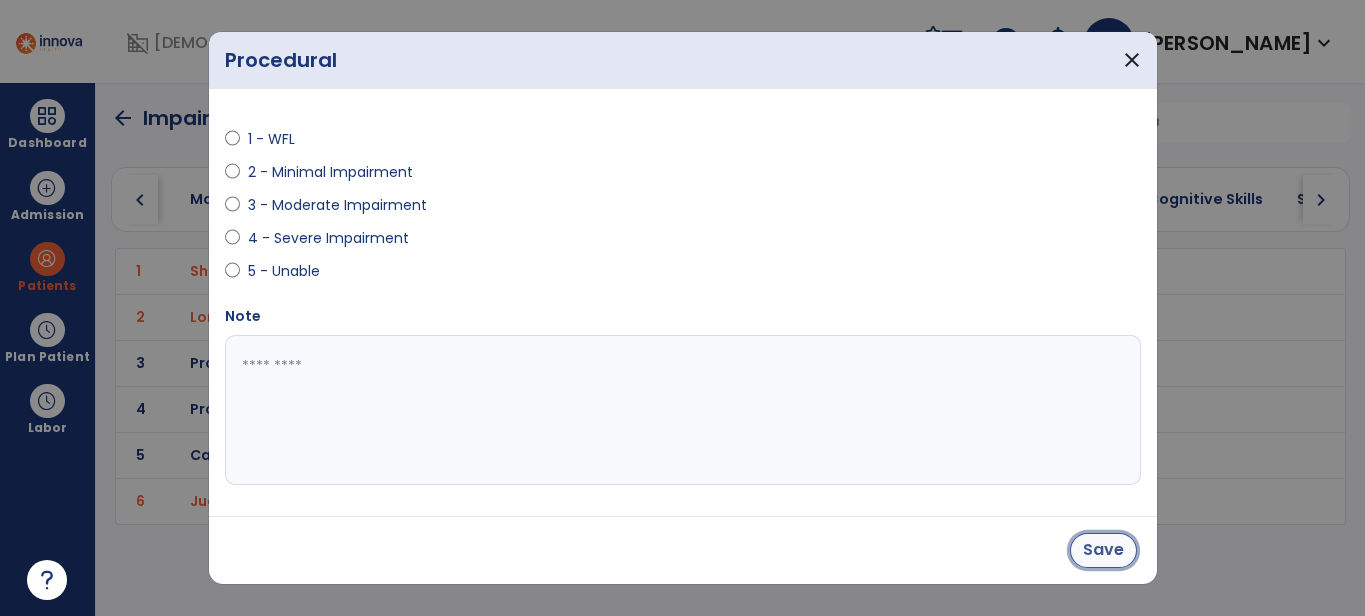 click on "Save" at bounding box center (1103, 550) 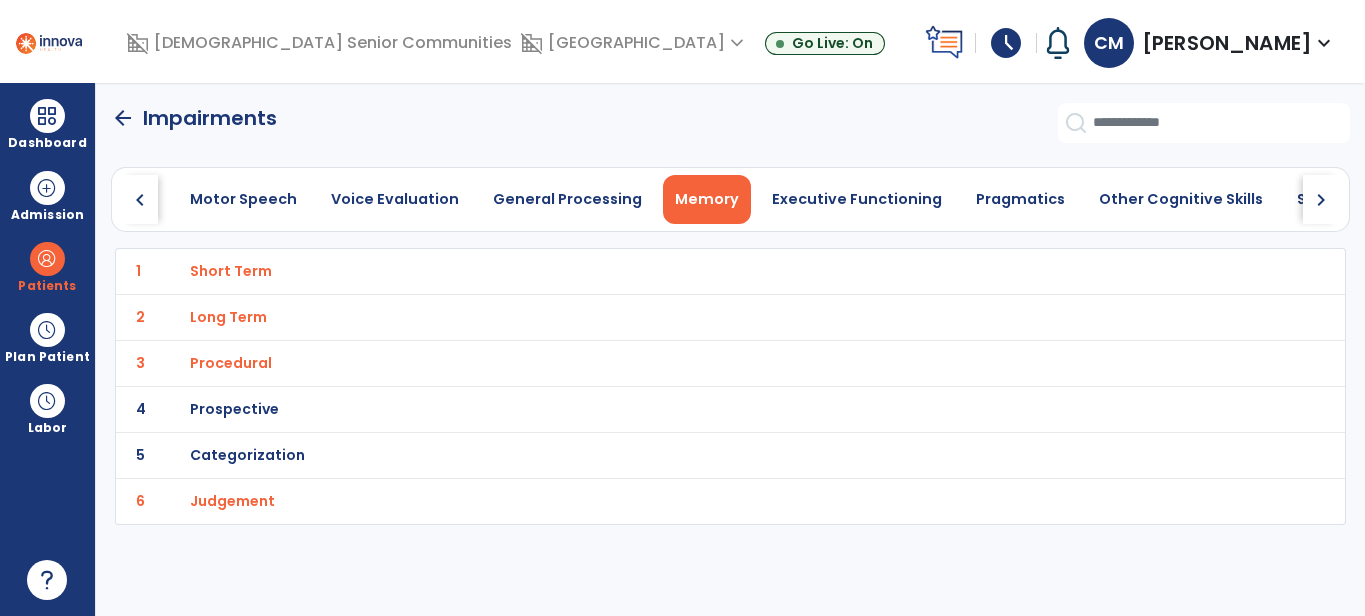 click on "Judgement" at bounding box center [231, 271] 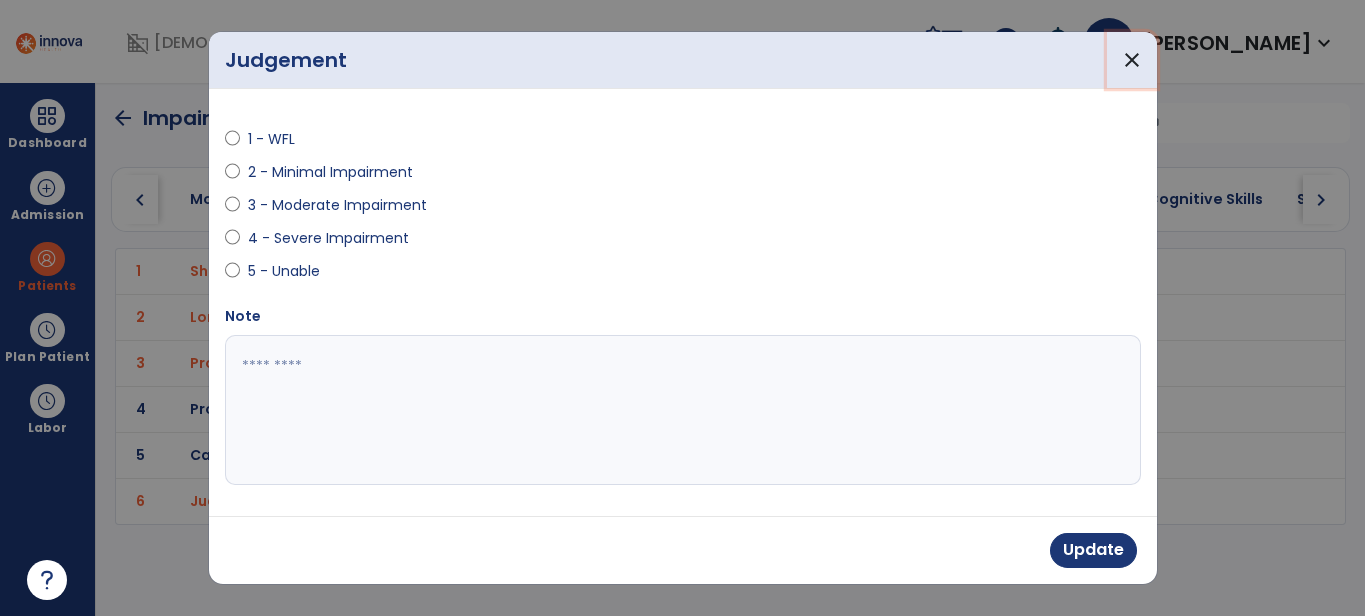 click on "close" at bounding box center (1132, 60) 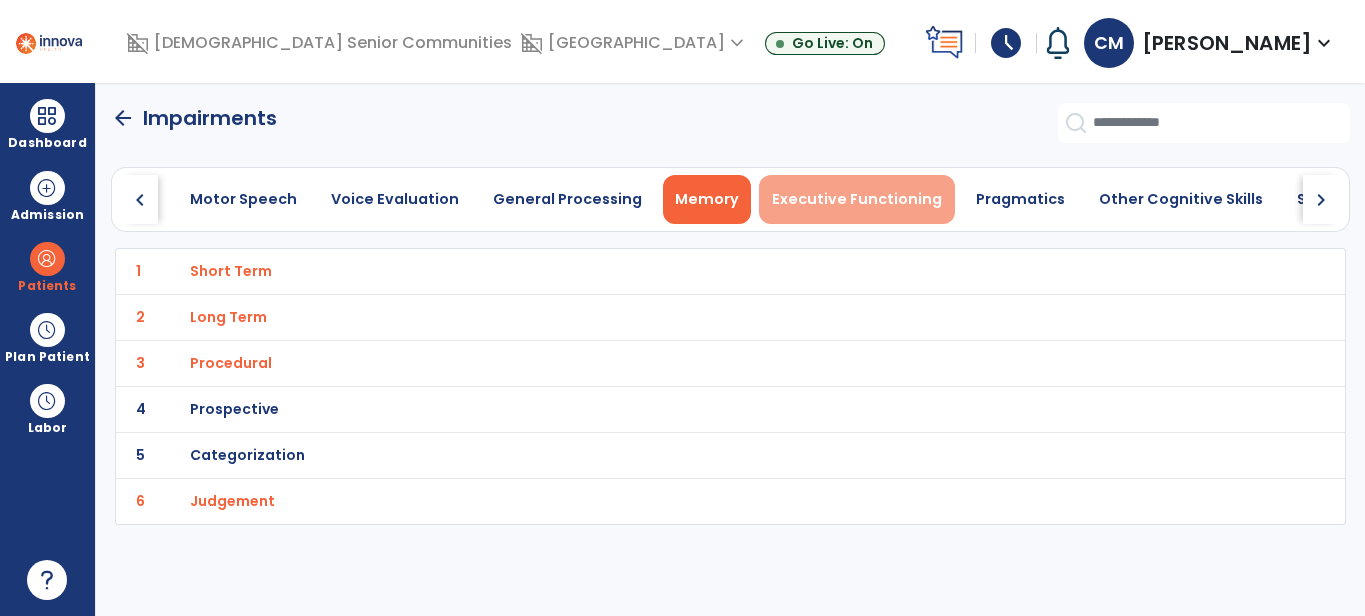 click on "Executive Functioning" at bounding box center [857, 199] 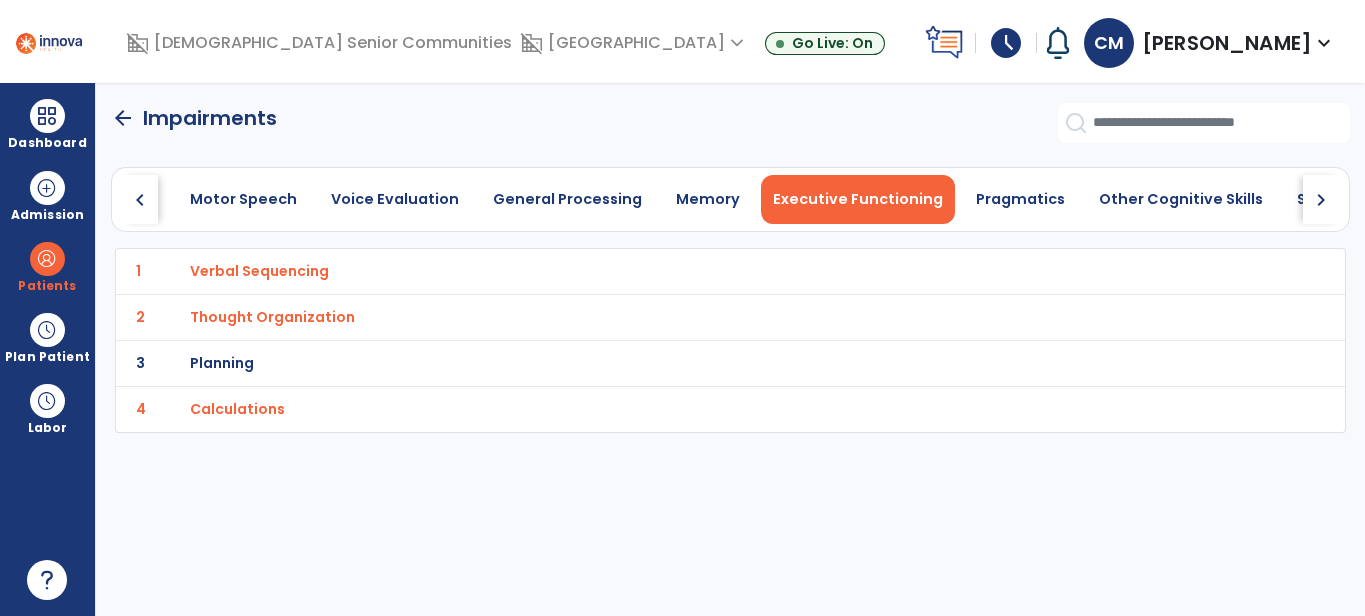 click on "Verbal Sequencing" at bounding box center (259, 271) 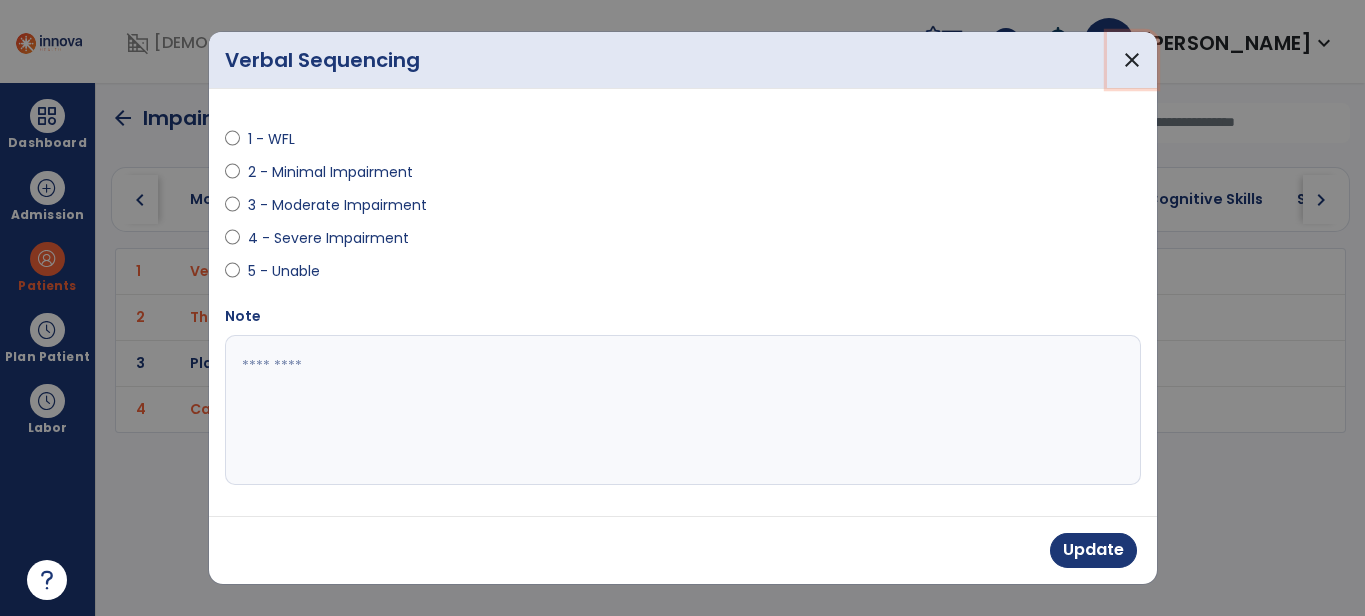 drag, startPoint x: 1134, startPoint y: 72, endPoint x: 1120, endPoint y: 77, distance: 14.866069 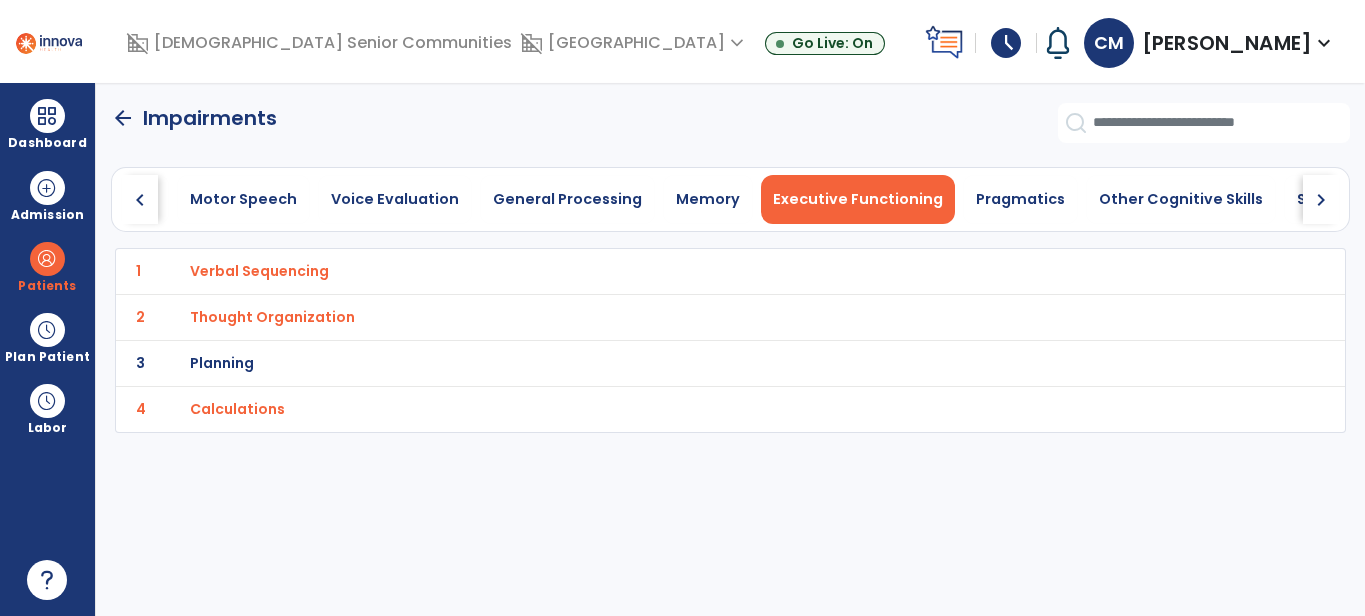 click on "Thought Organization" at bounding box center (259, 271) 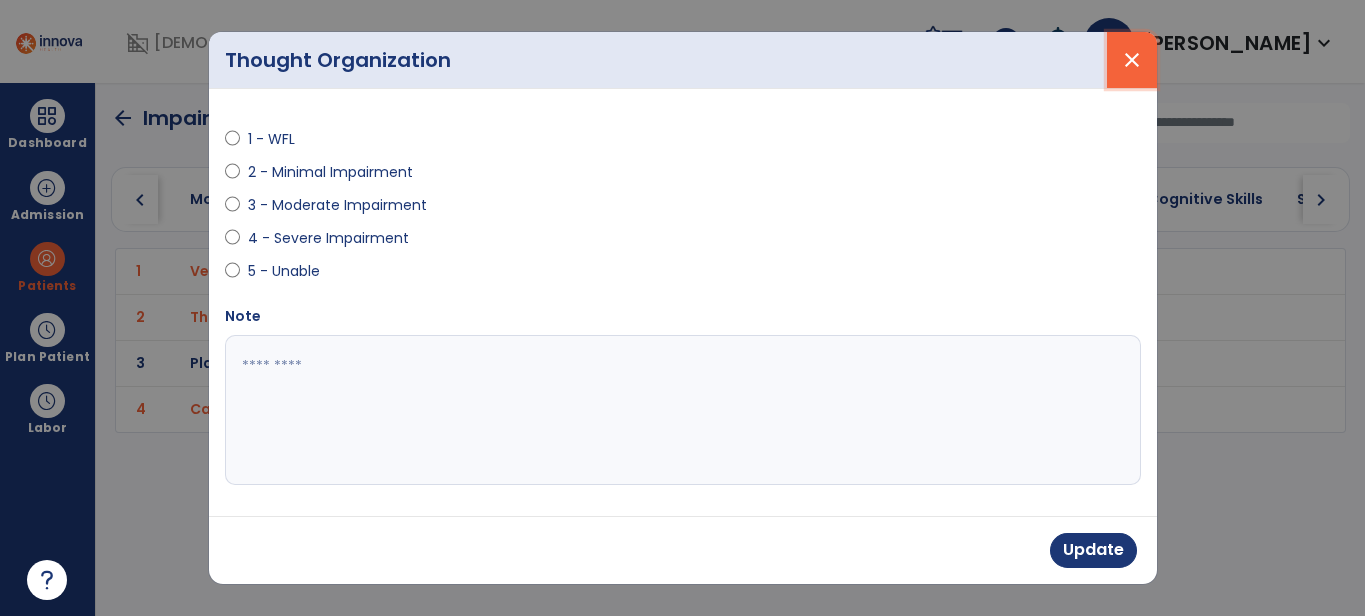 click on "close" at bounding box center [1132, 60] 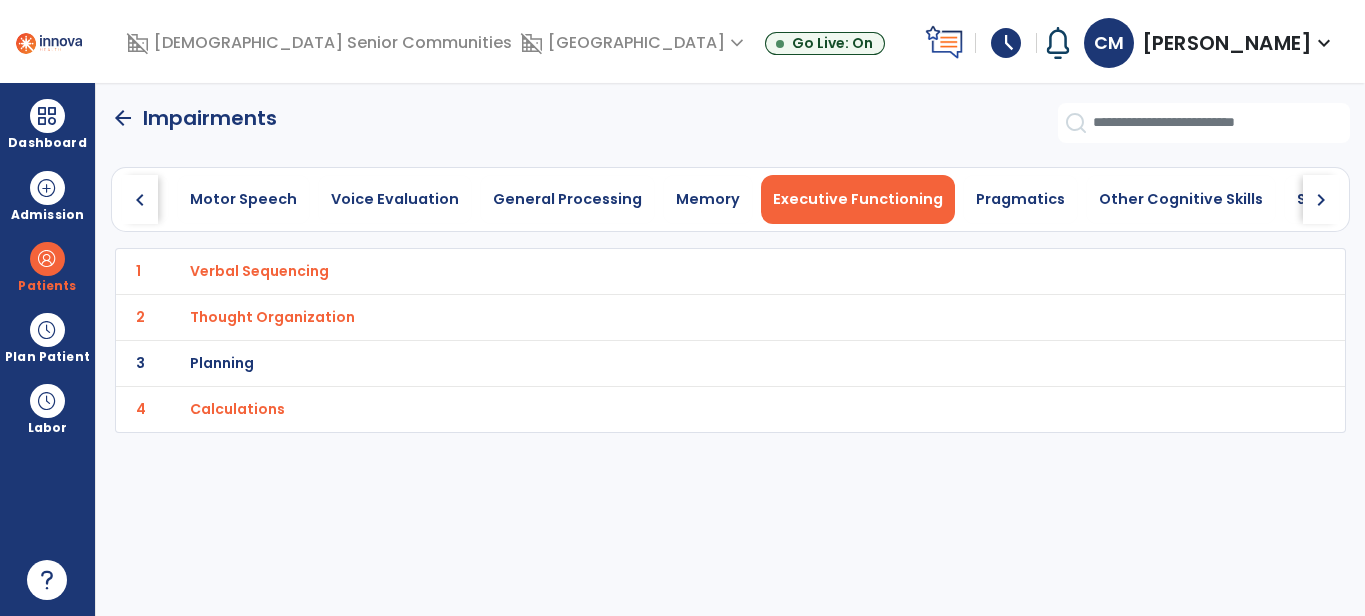 click on "Calculations" at bounding box center [259, 271] 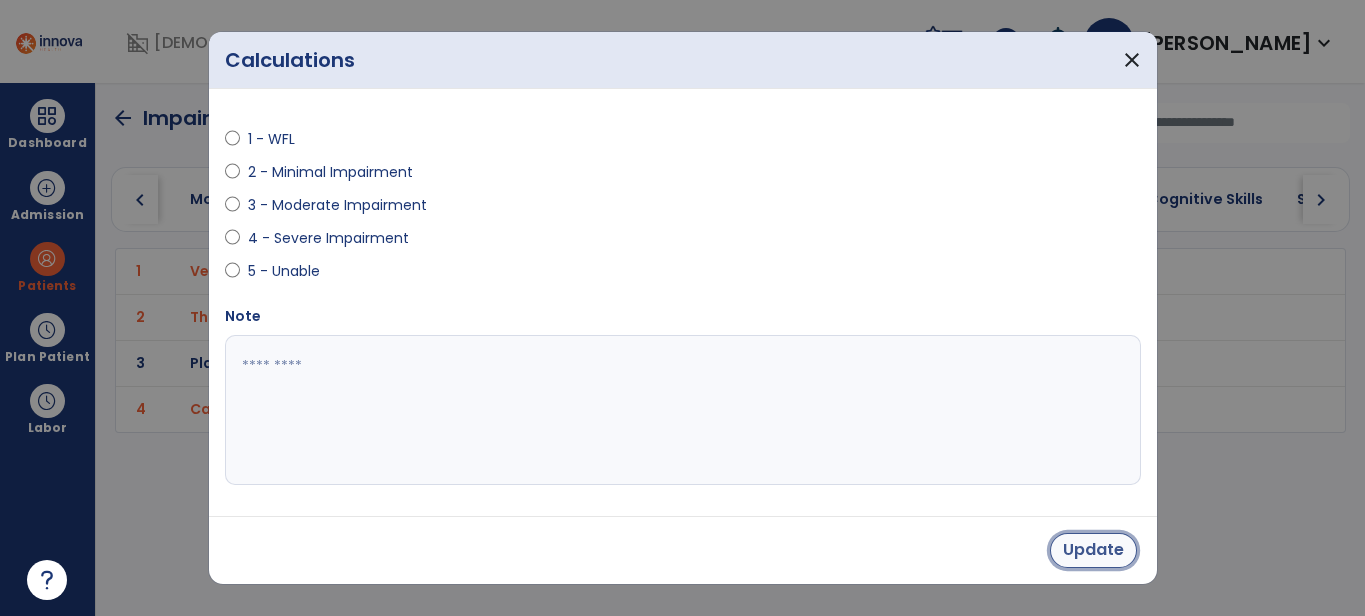 click on "Update" at bounding box center (1093, 550) 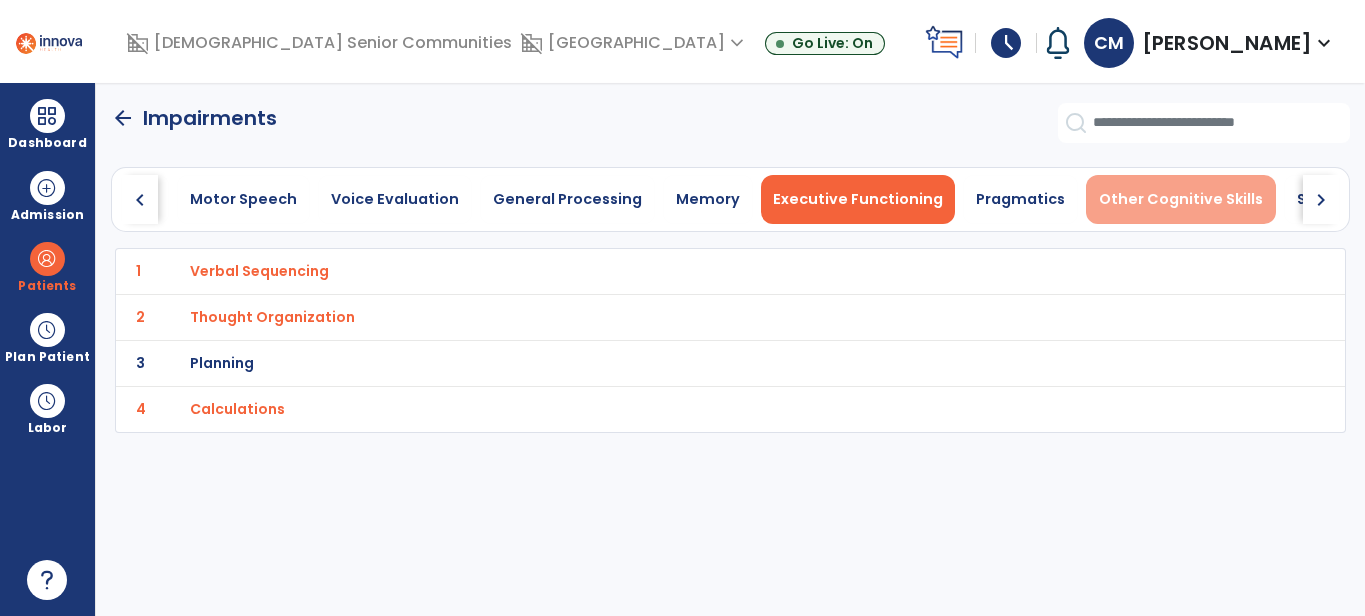 click on "Other Cognitive Skills" at bounding box center [1181, 199] 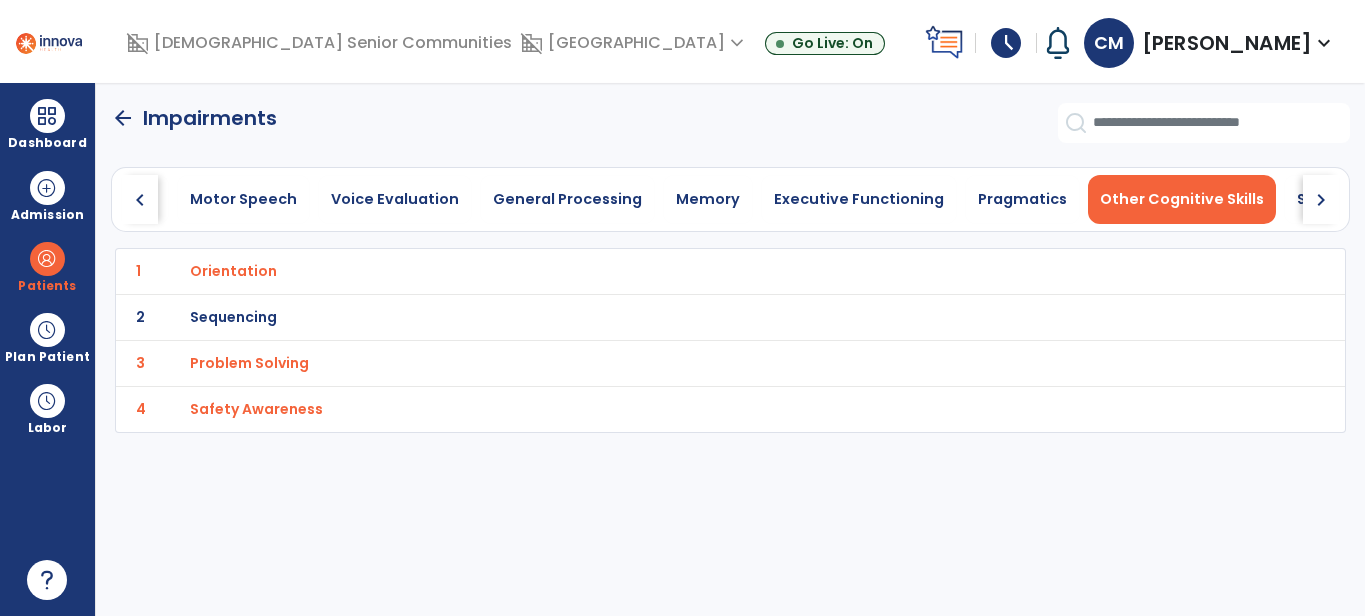 click on "Orientation" at bounding box center [233, 271] 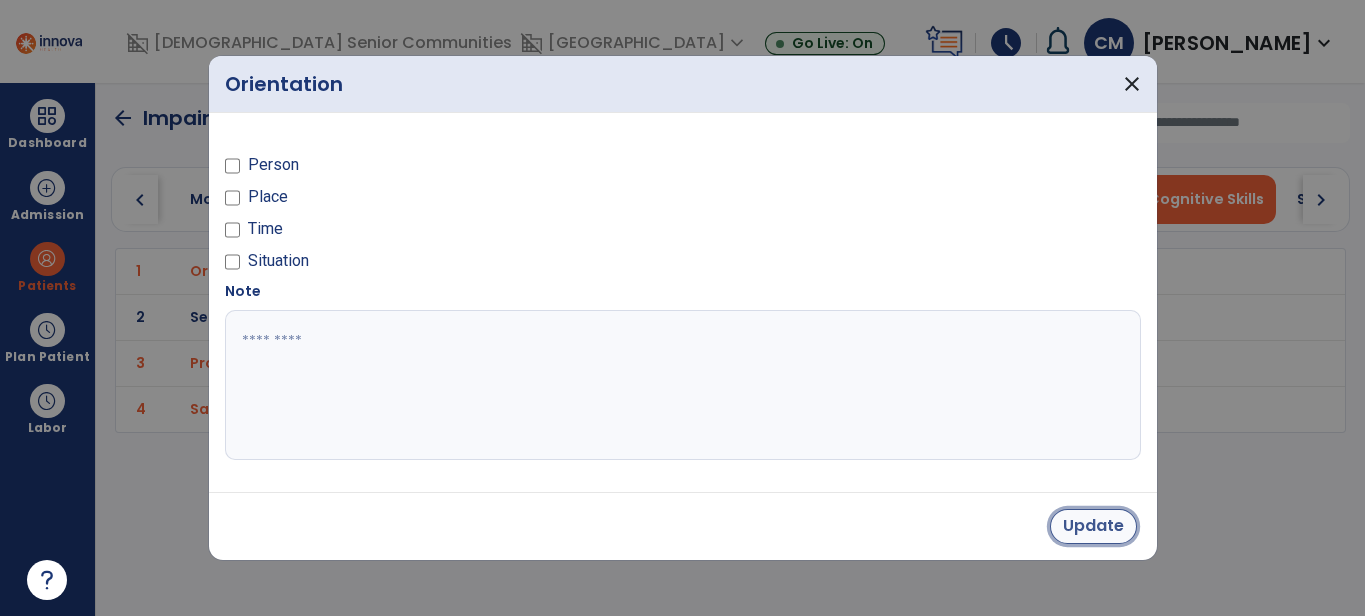 click on "Update" at bounding box center [1093, 526] 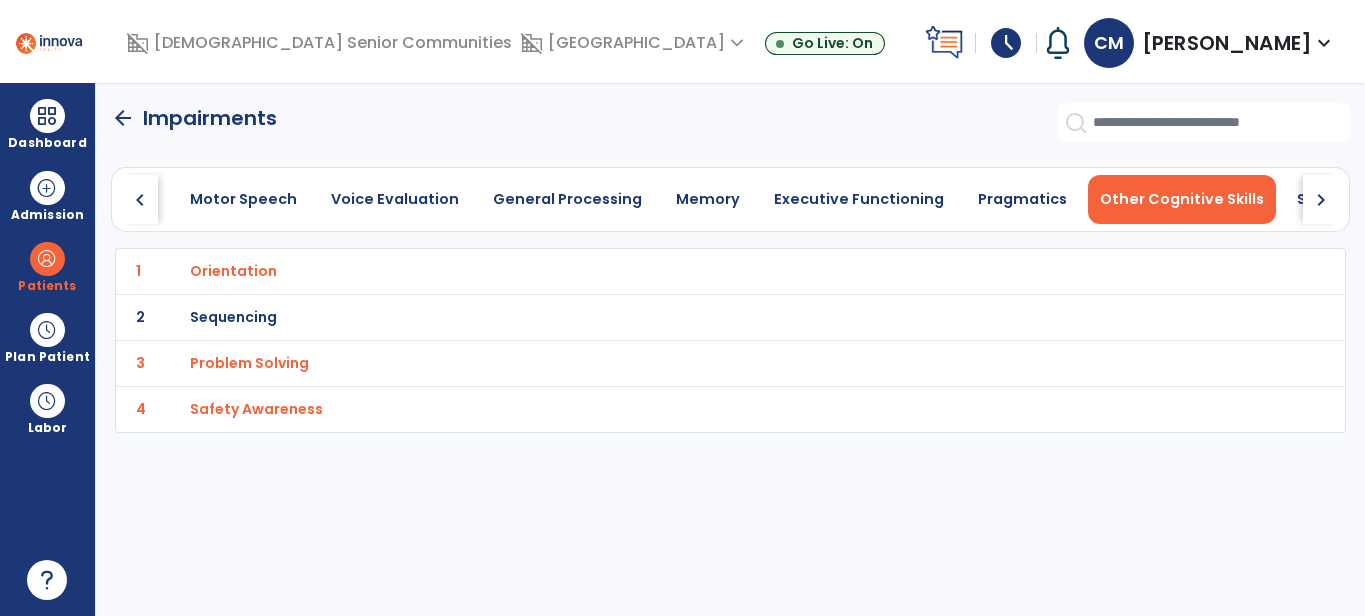 click on "Sequencing" at bounding box center (233, 271) 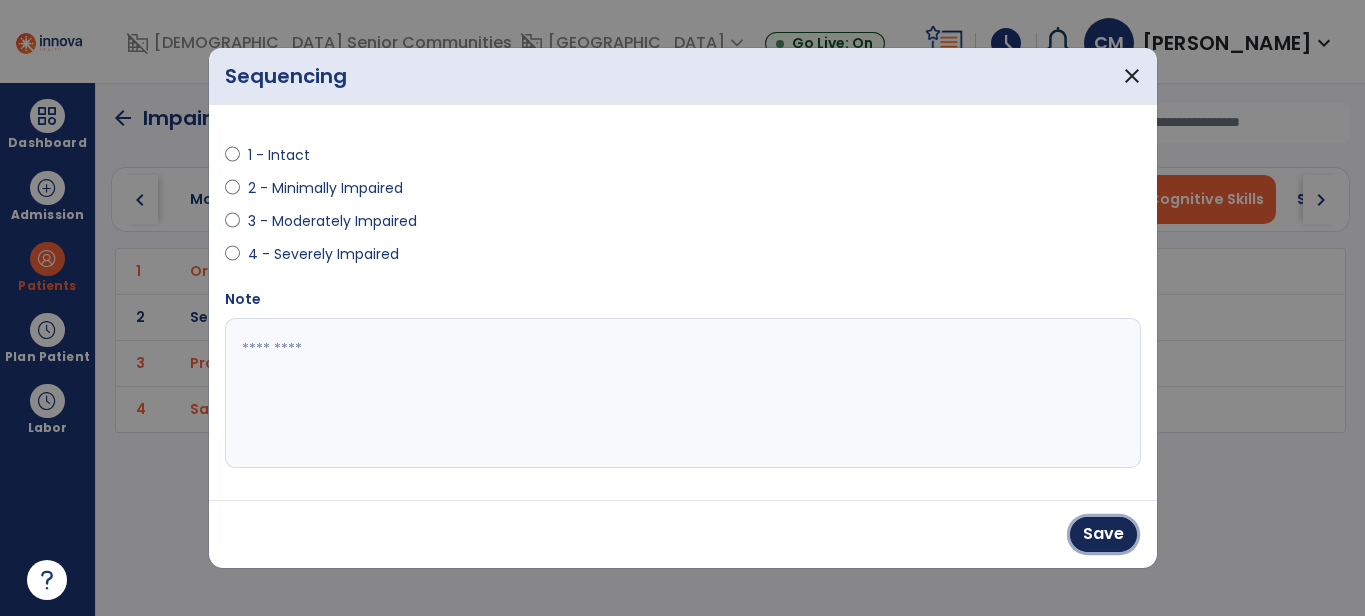 click on "Save" at bounding box center [1103, 534] 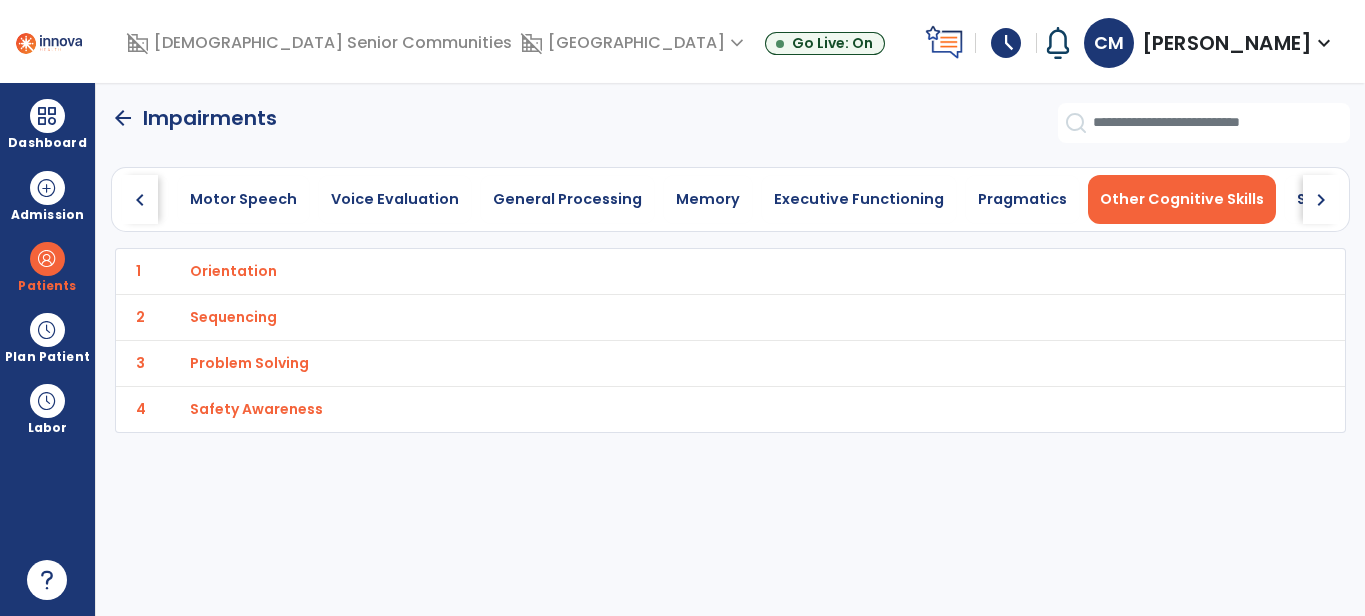 click on "Problem Solving" at bounding box center [233, 271] 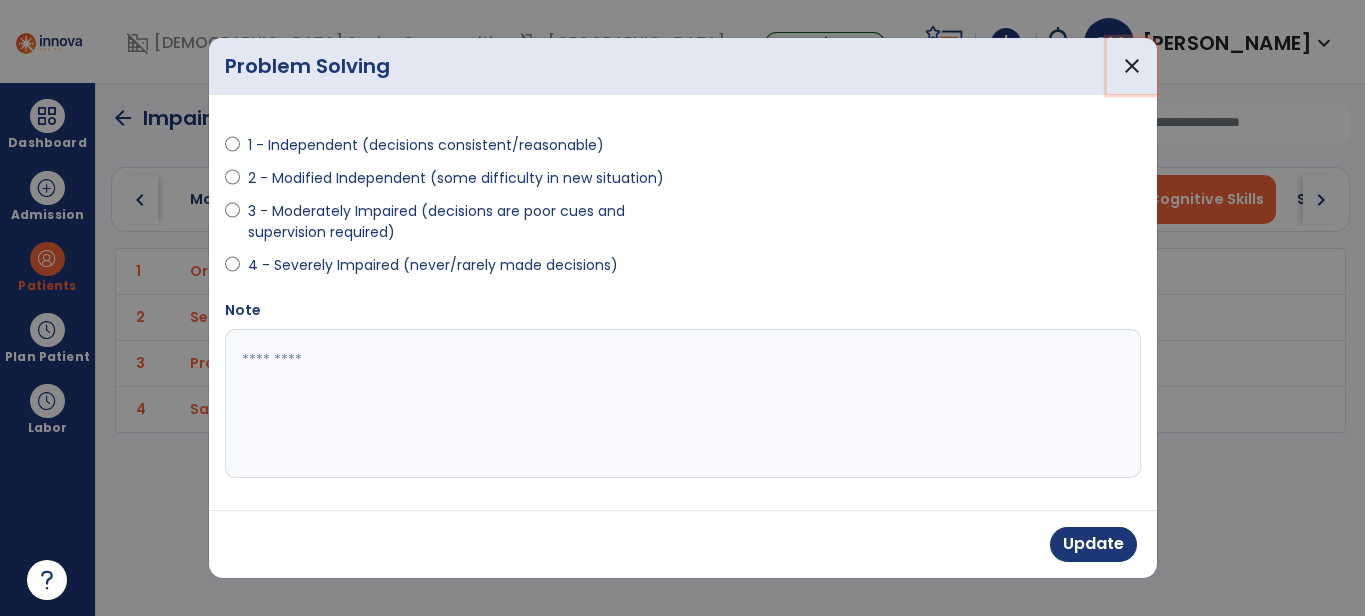 click on "close" at bounding box center [1132, 66] 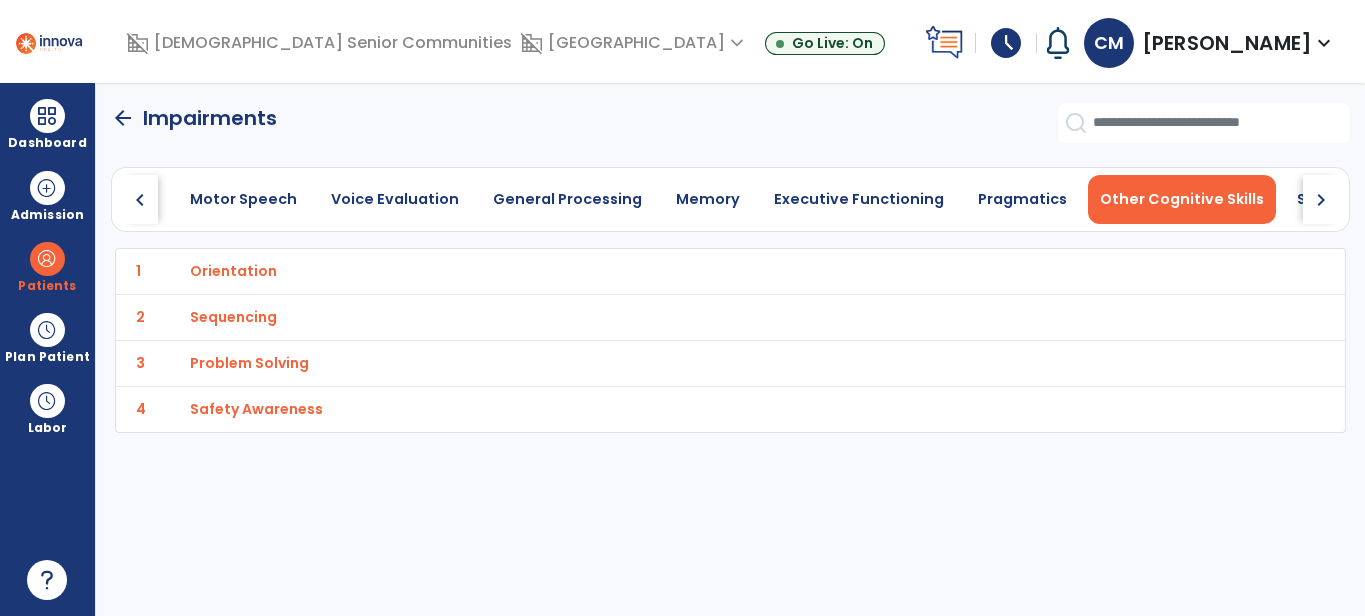 click on "Safety Awareness" at bounding box center (233, 271) 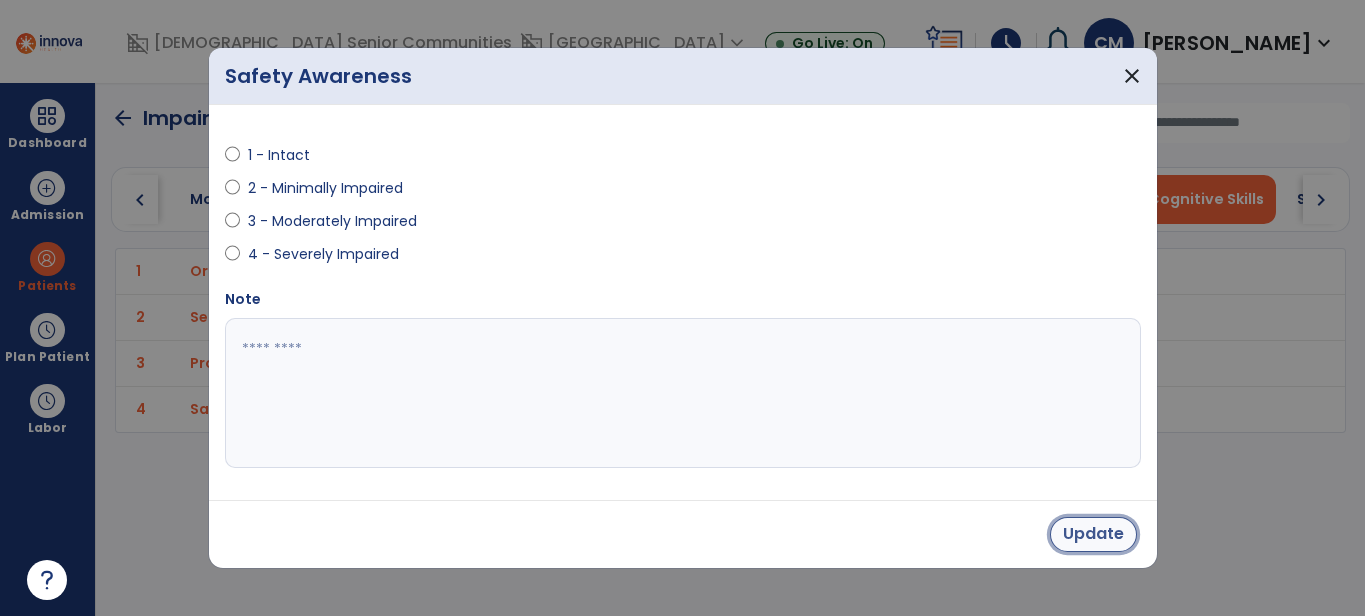 click on "Update" at bounding box center [1093, 534] 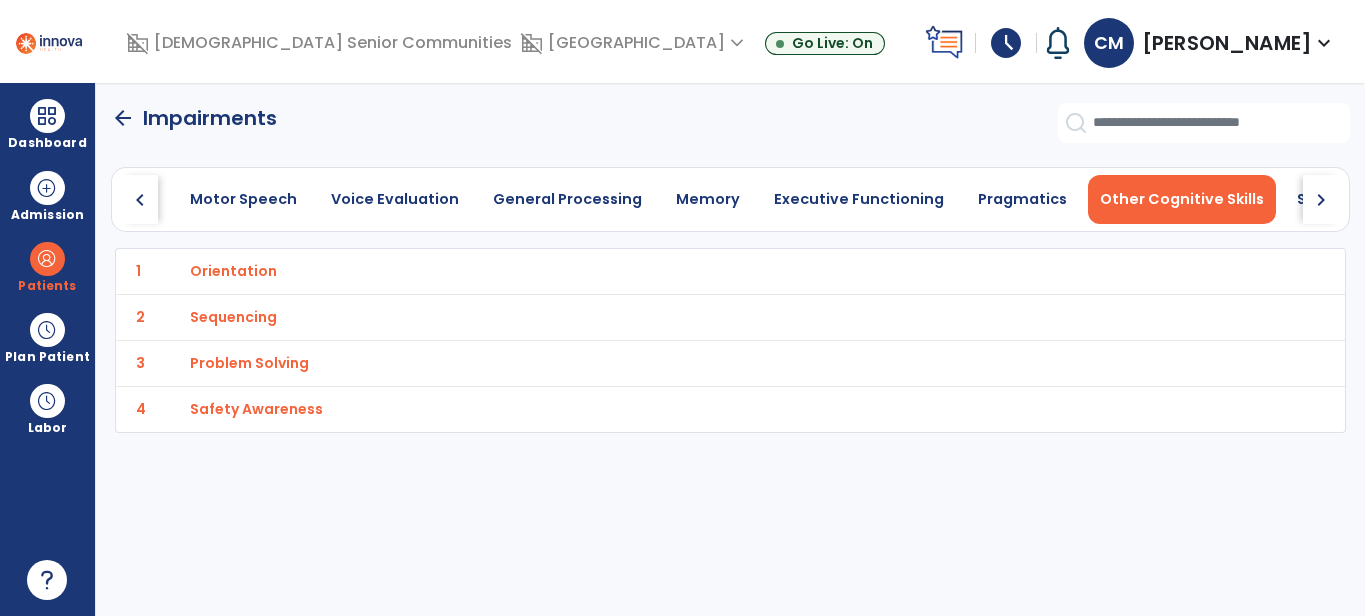 click on "chevron_right" 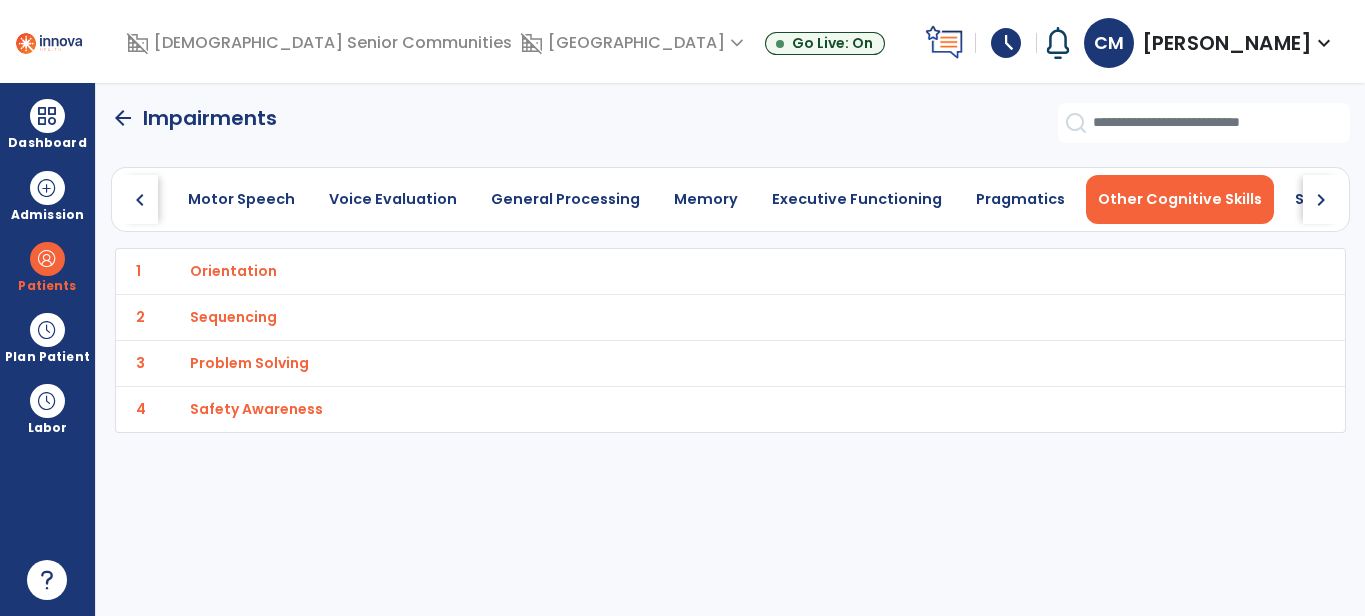 click on "arrow_back" 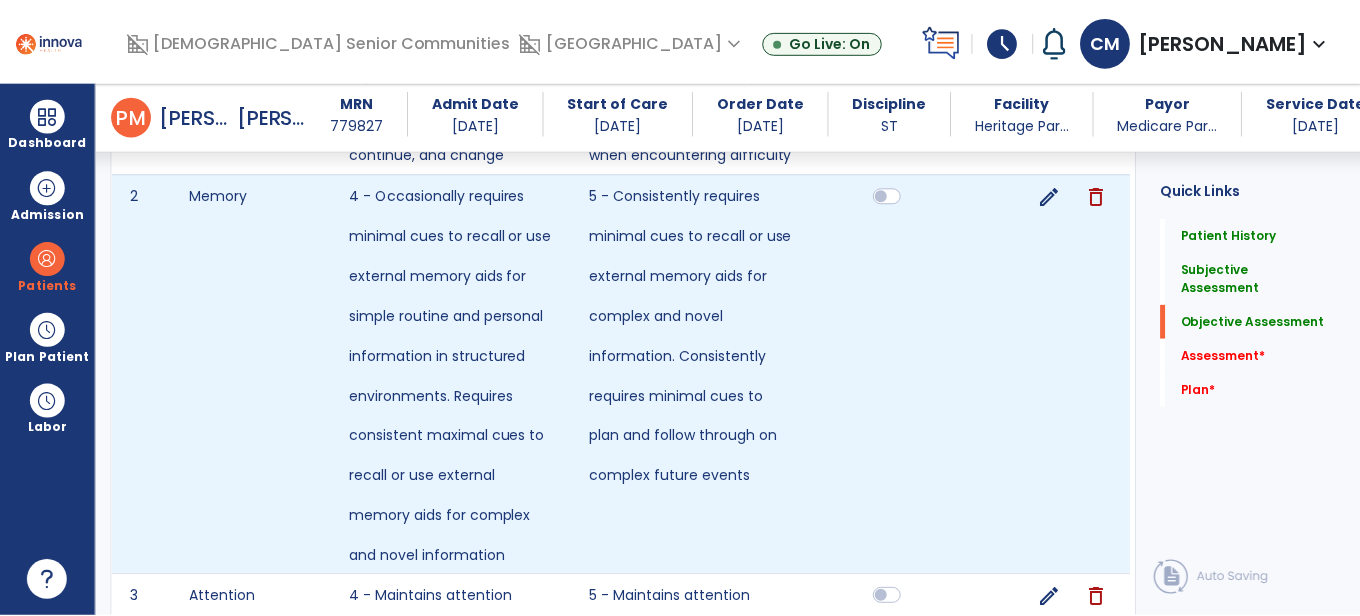 scroll, scrollTop: 2286, scrollLeft: 0, axis: vertical 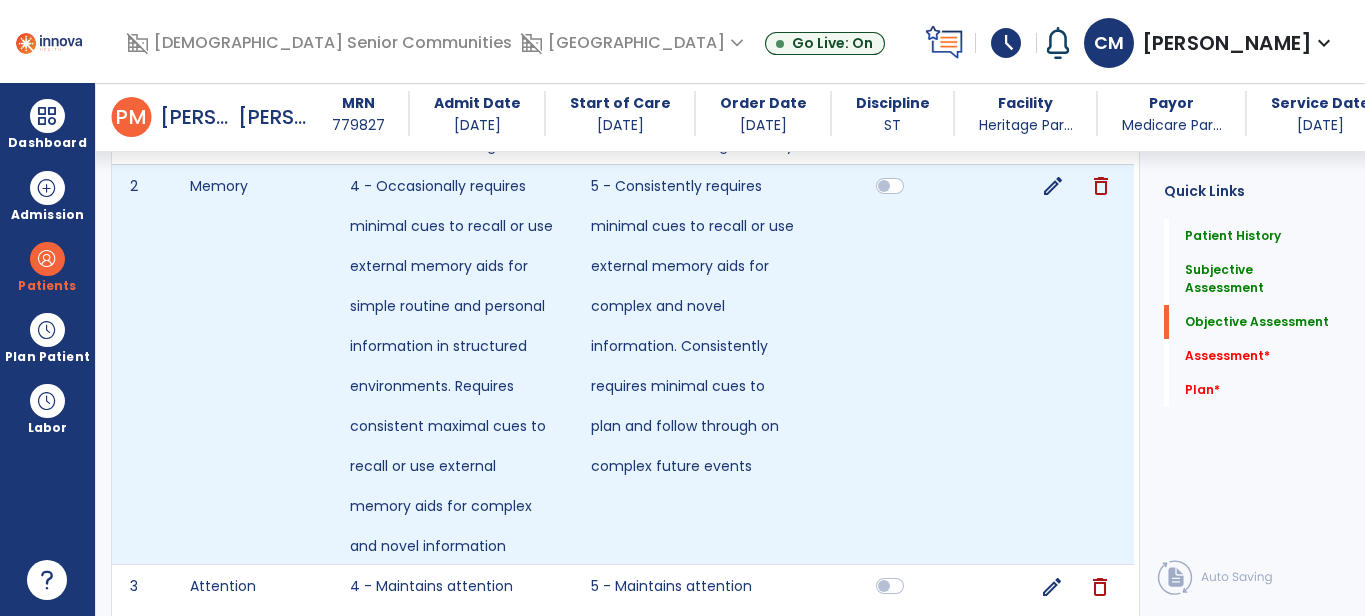 click on "edit" 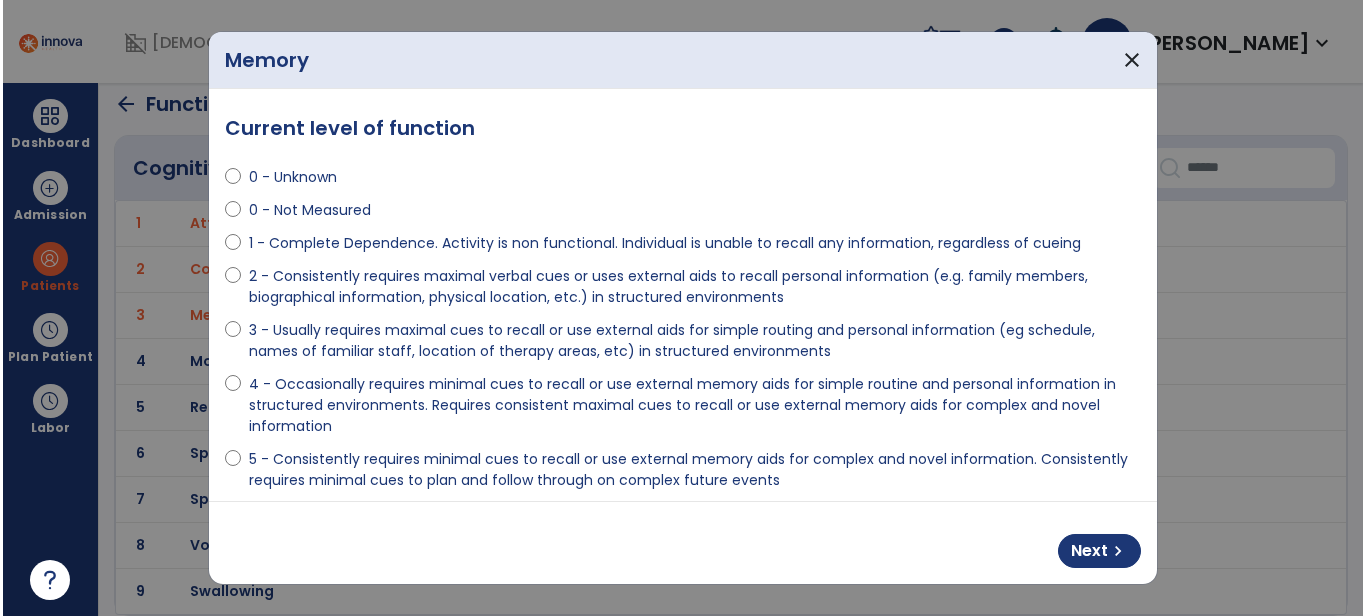 scroll, scrollTop: 0, scrollLeft: 0, axis: both 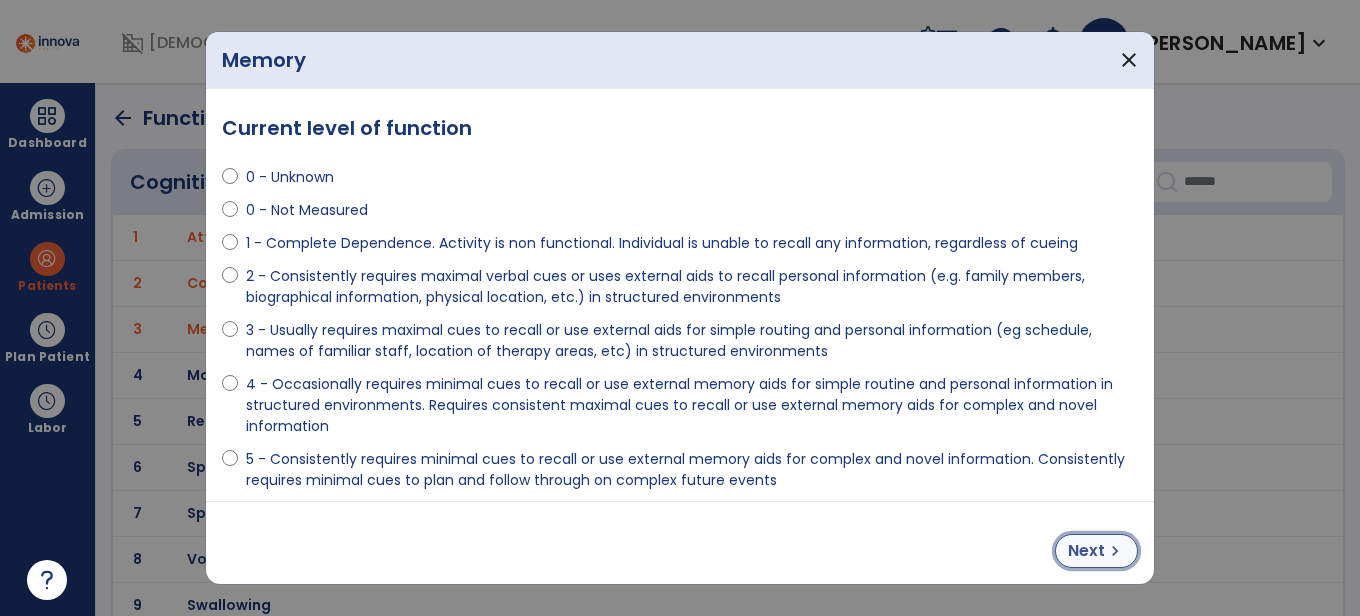 click on "Next" at bounding box center [1086, 551] 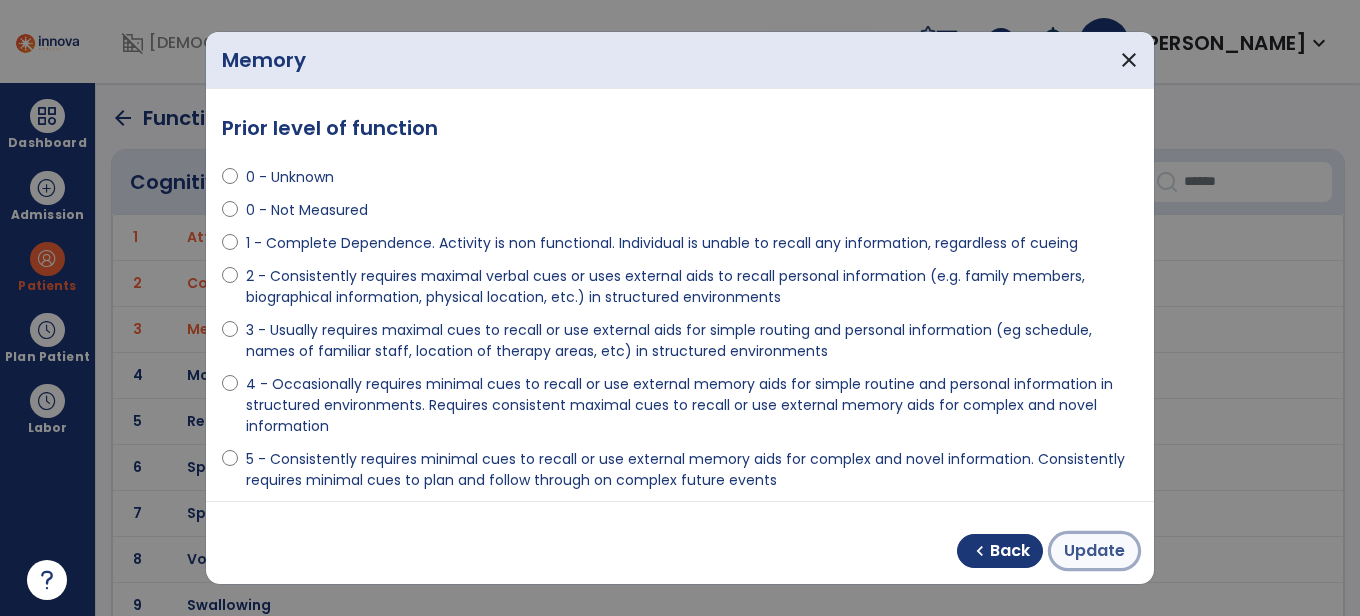 click on "Update" at bounding box center (1094, 551) 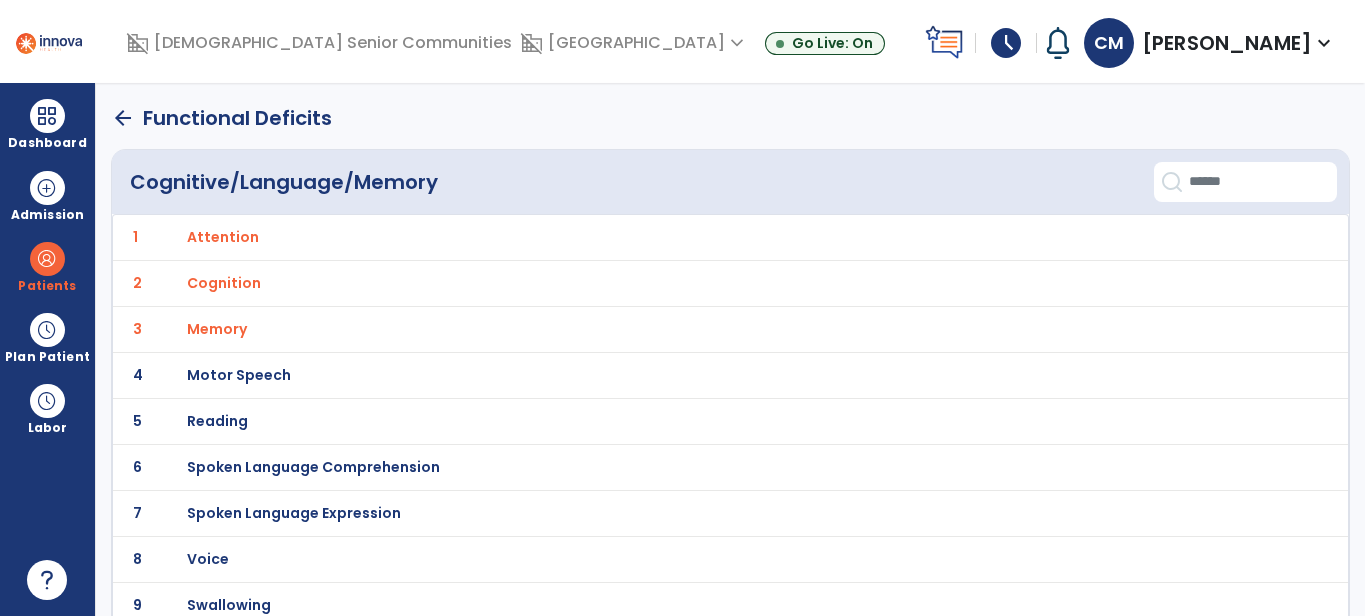 click on "Cognition" at bounding box center [223, 237] 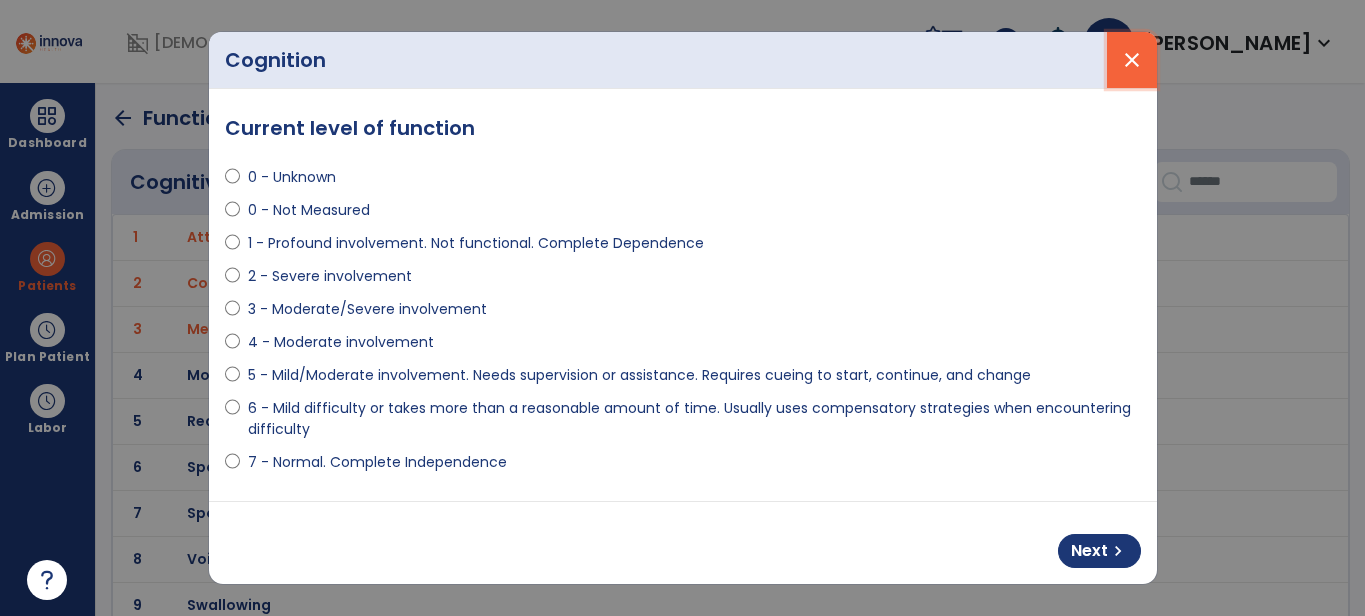 click on "close" at bounding box center (1132, 60) 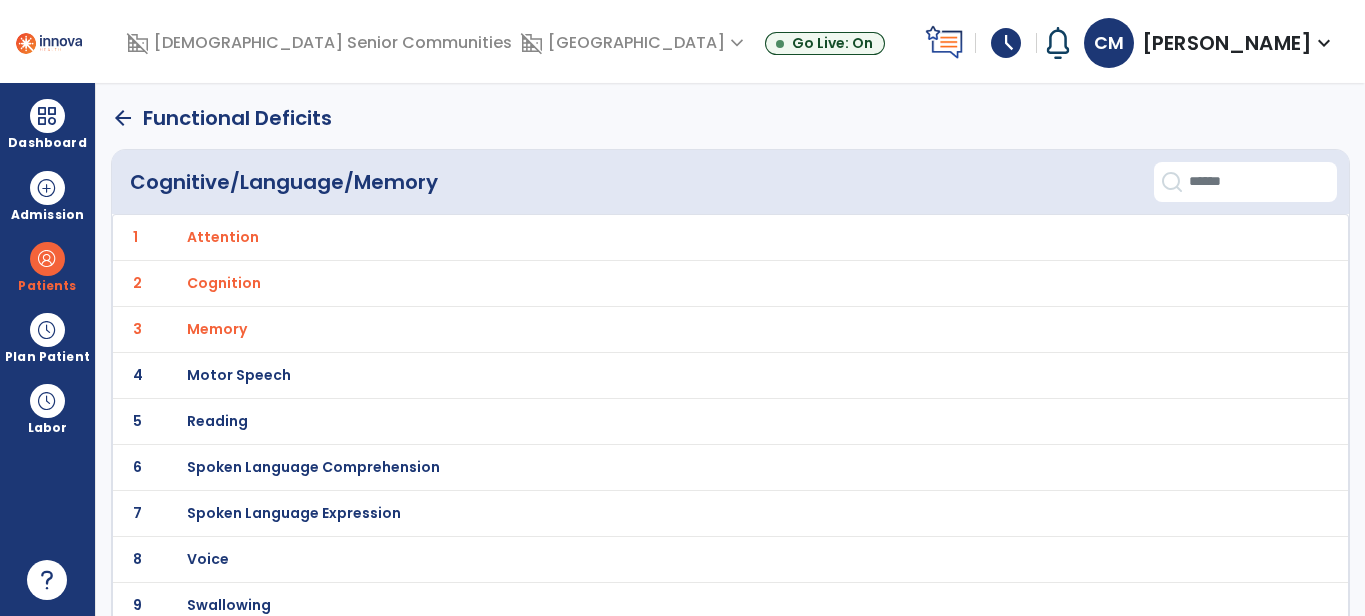 click on "Memory" at bounding box center [223, 237] 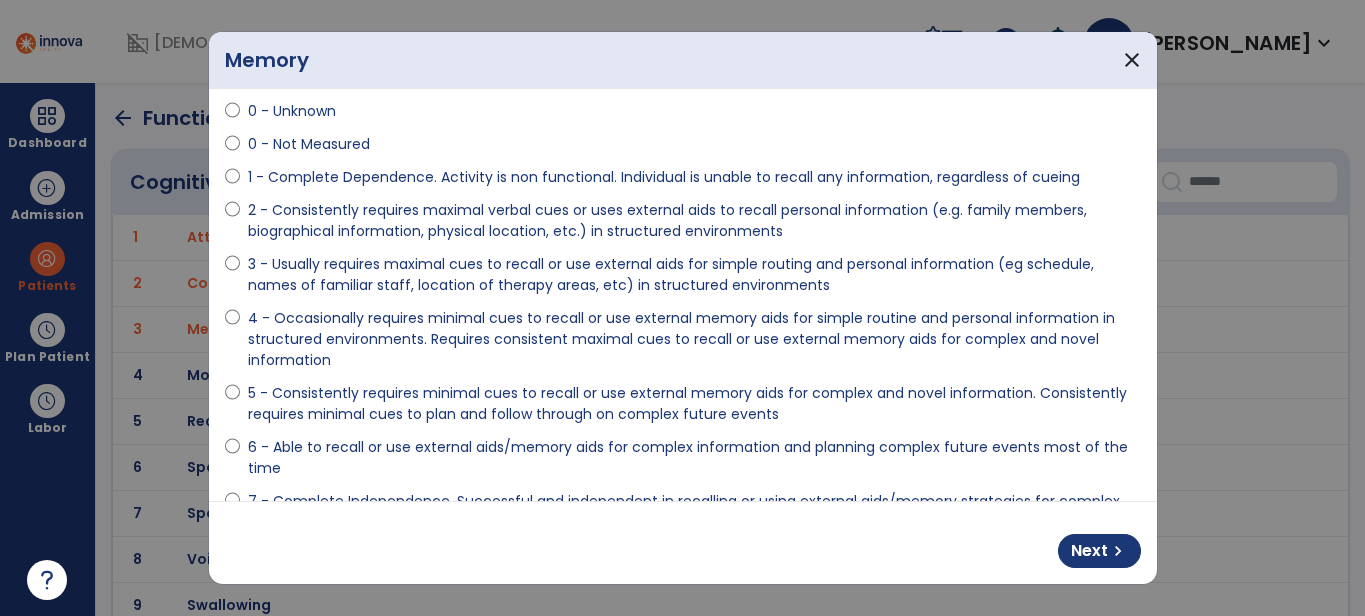 scroll, scrollTop: 154, scrollLeft: 0, axis: vertical 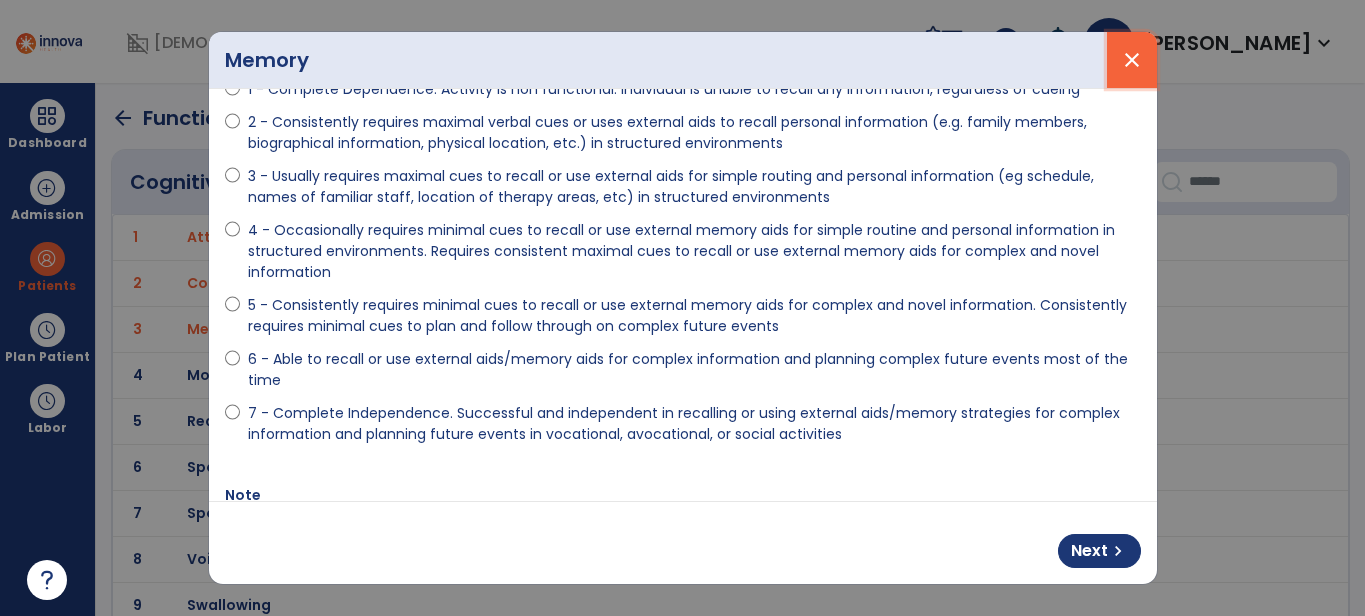click on "close" at bounding box center [1132, 60] 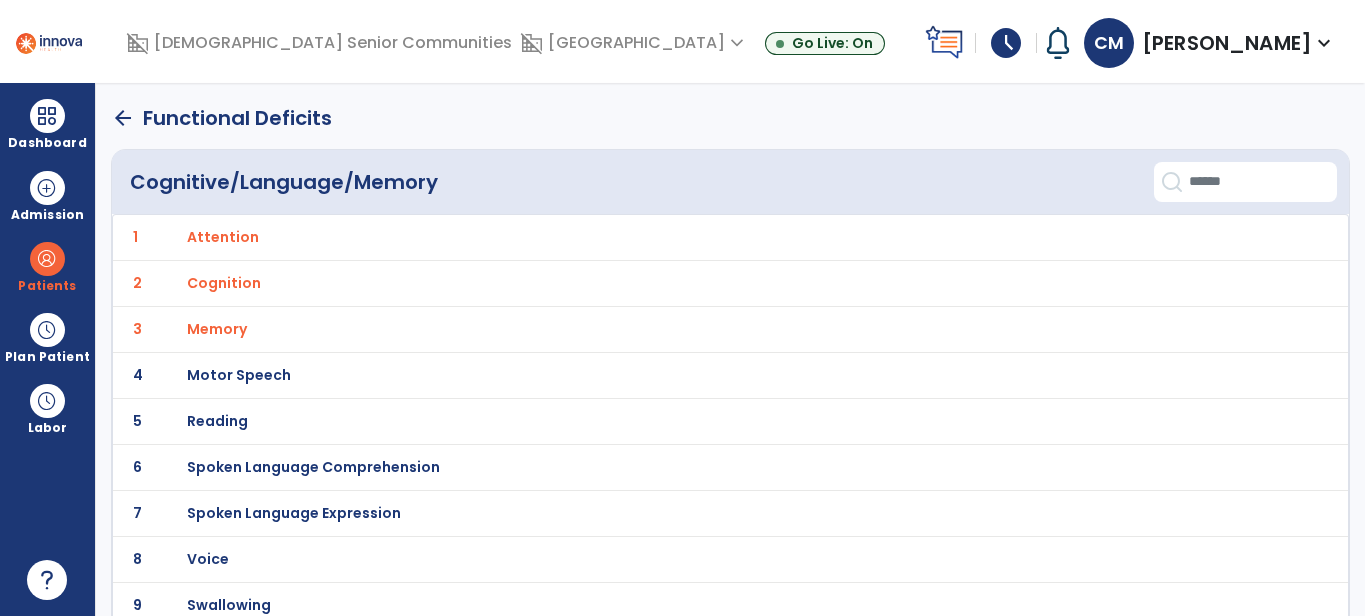 click on "arrow_back   Functional Deficits" 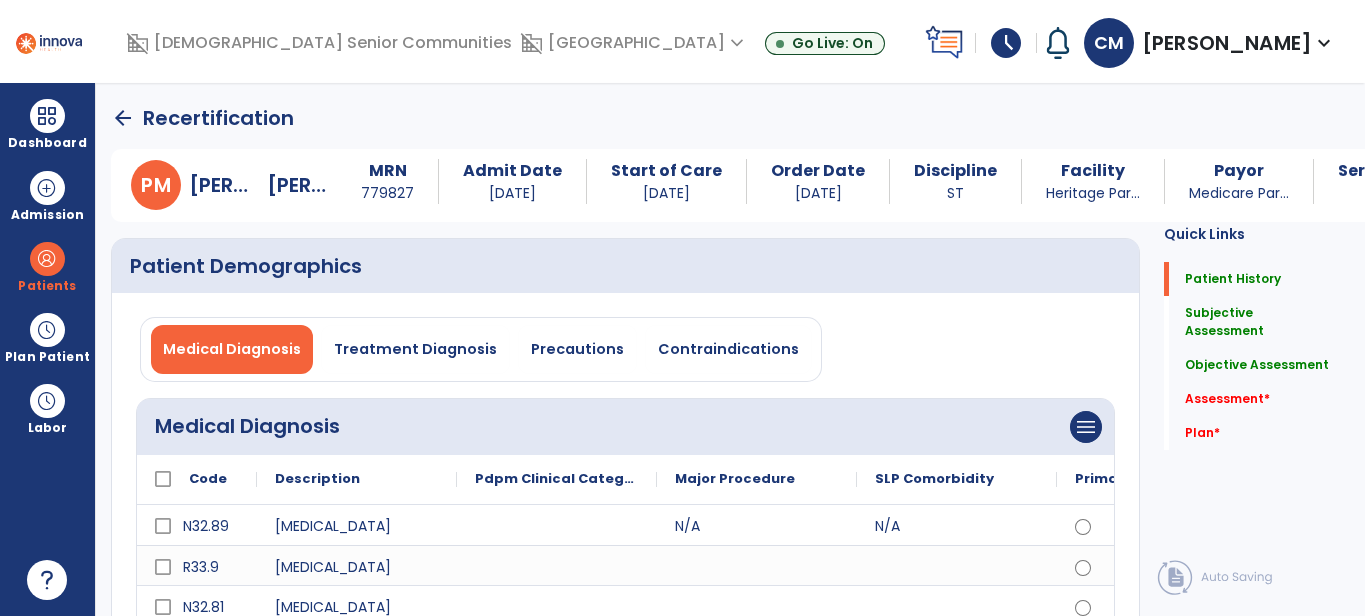 click on "arrow_back   Recertification   P  M  [PERSON_NAME]  MRN [MEDICAL_RECORD_NUMBER] Admit Date [DATE] Start of Care [DATE] Order Date [DATE] Discipline ST Facility Heritage Par... Payor Medicare Par... Service Date [DATE]" 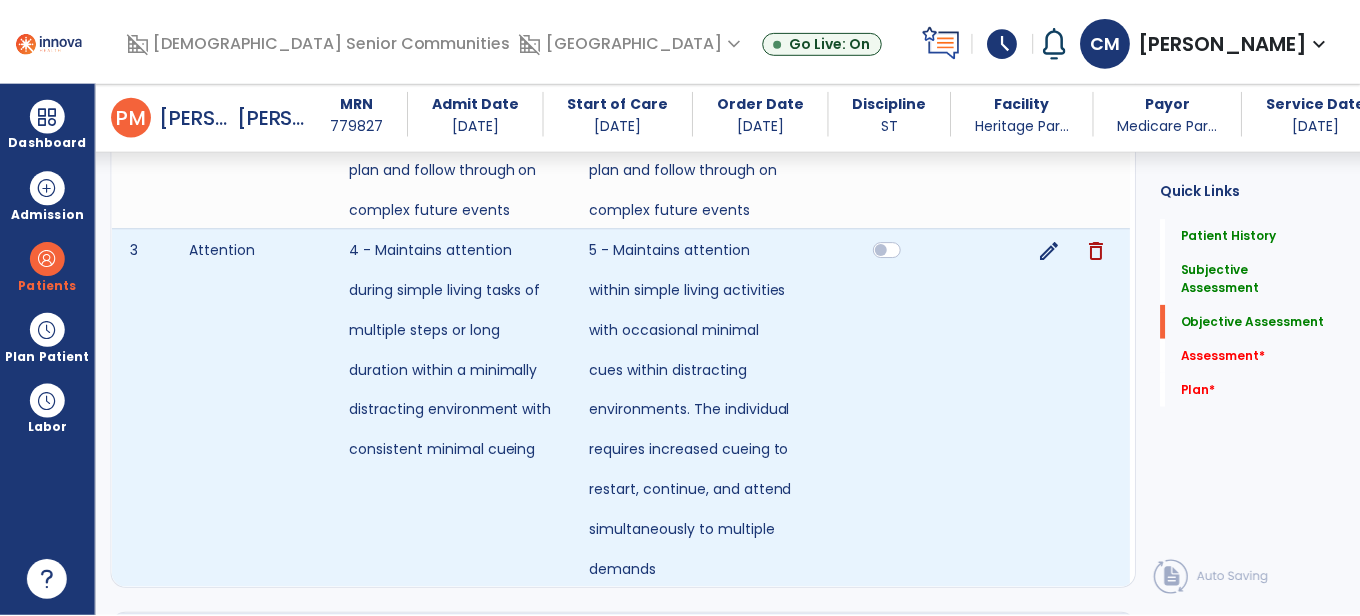 scroll, scrollTop: 2546, scrollLeft: 0, axis: vertical 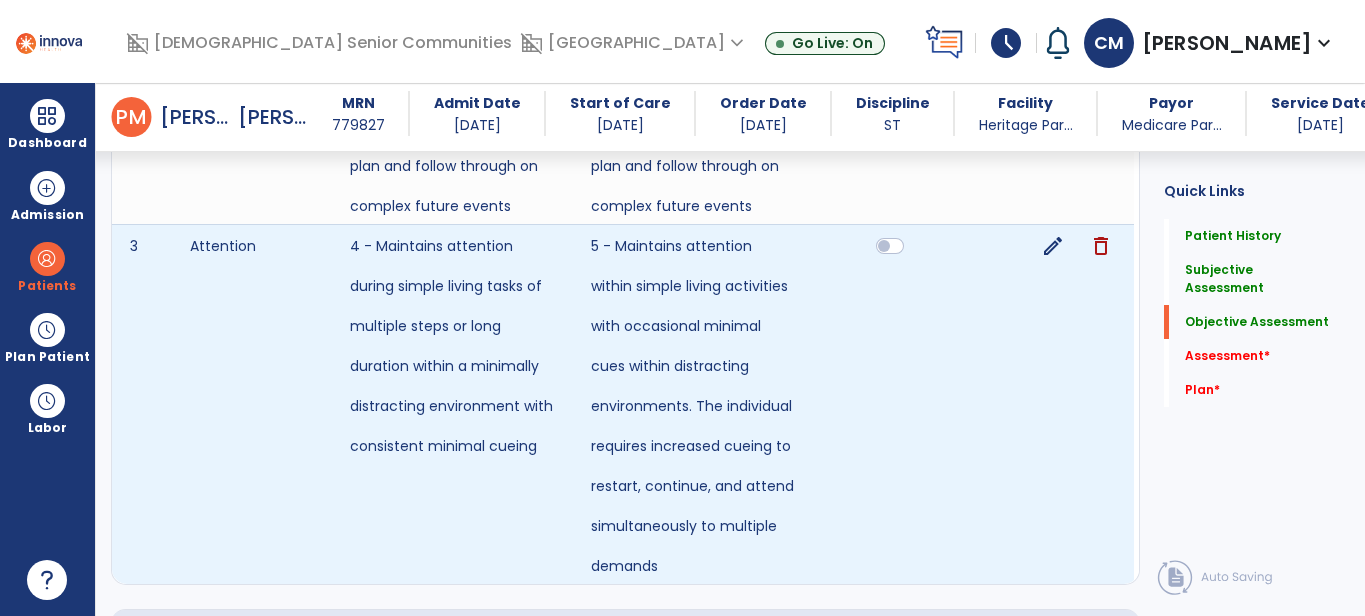 click on "edit" 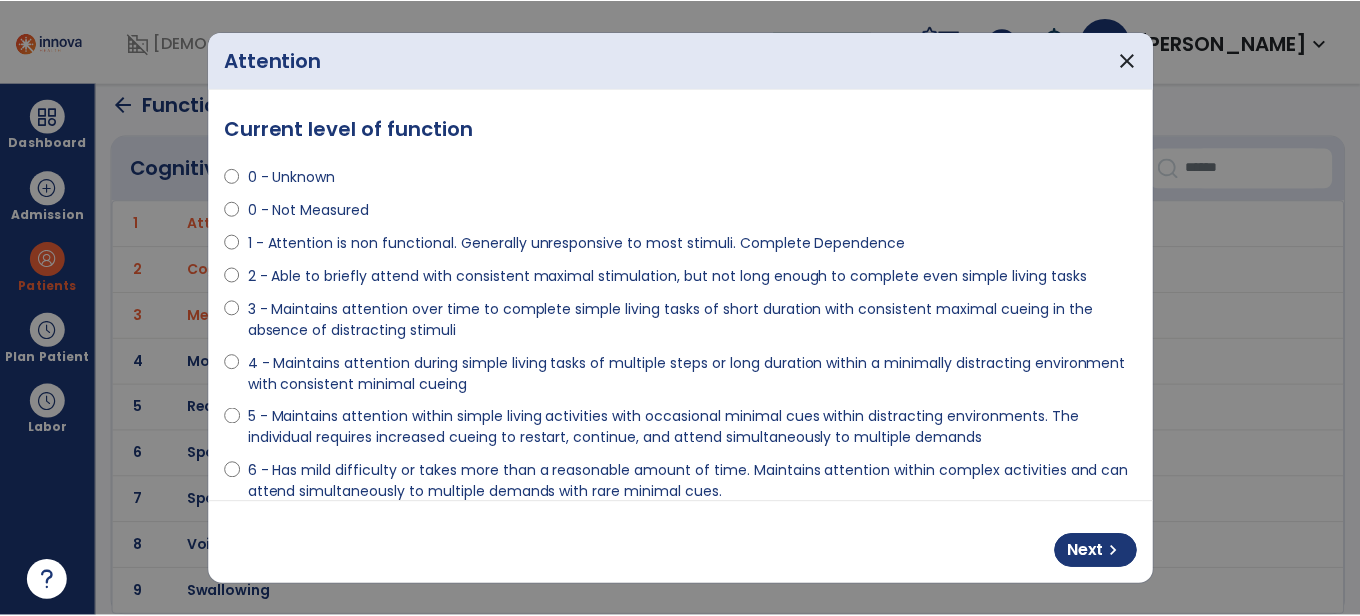 scroll, scrollTop: 0, scrollLeft: 0, axis: both 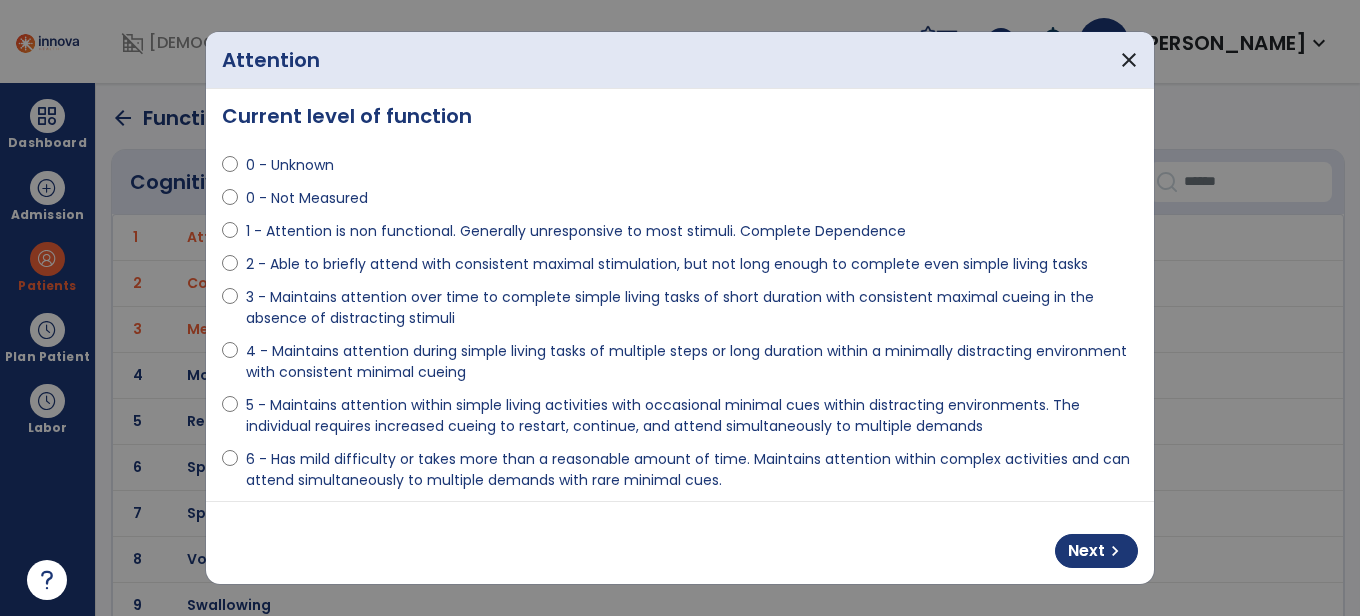 click on "Next  chevron_right" at bounding box center [680, 543] 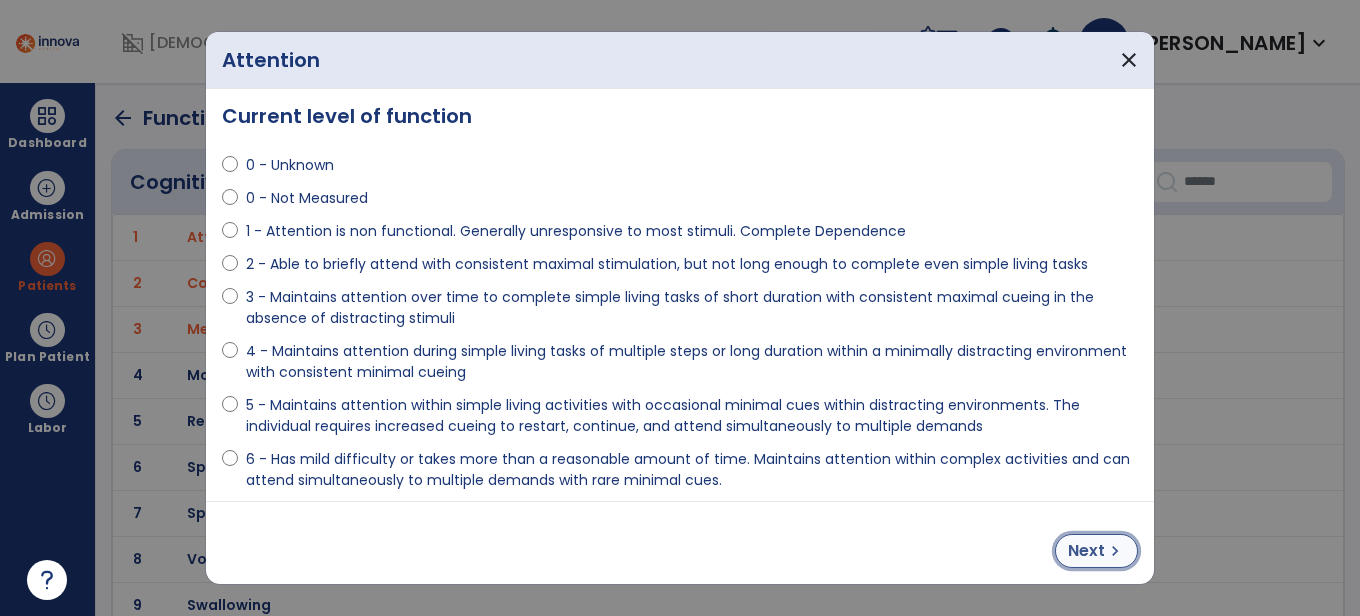click on "Next" at bounding box center (1086, 551) 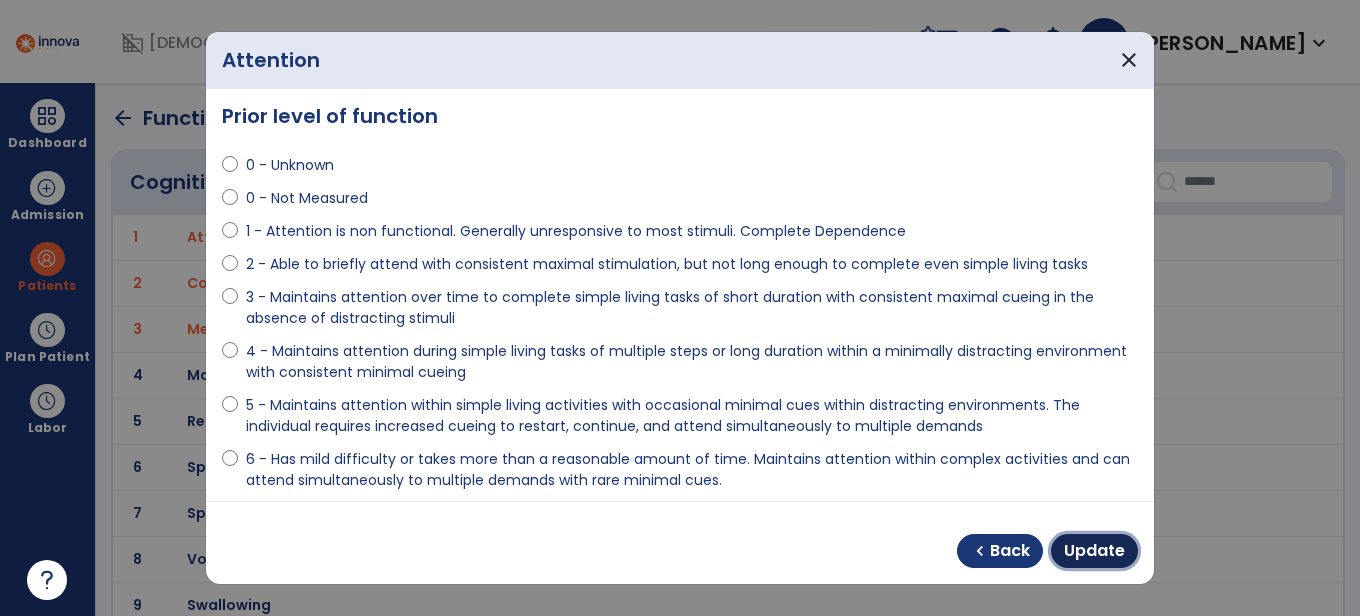 click on "Update" at bounding box center [1094, 551] 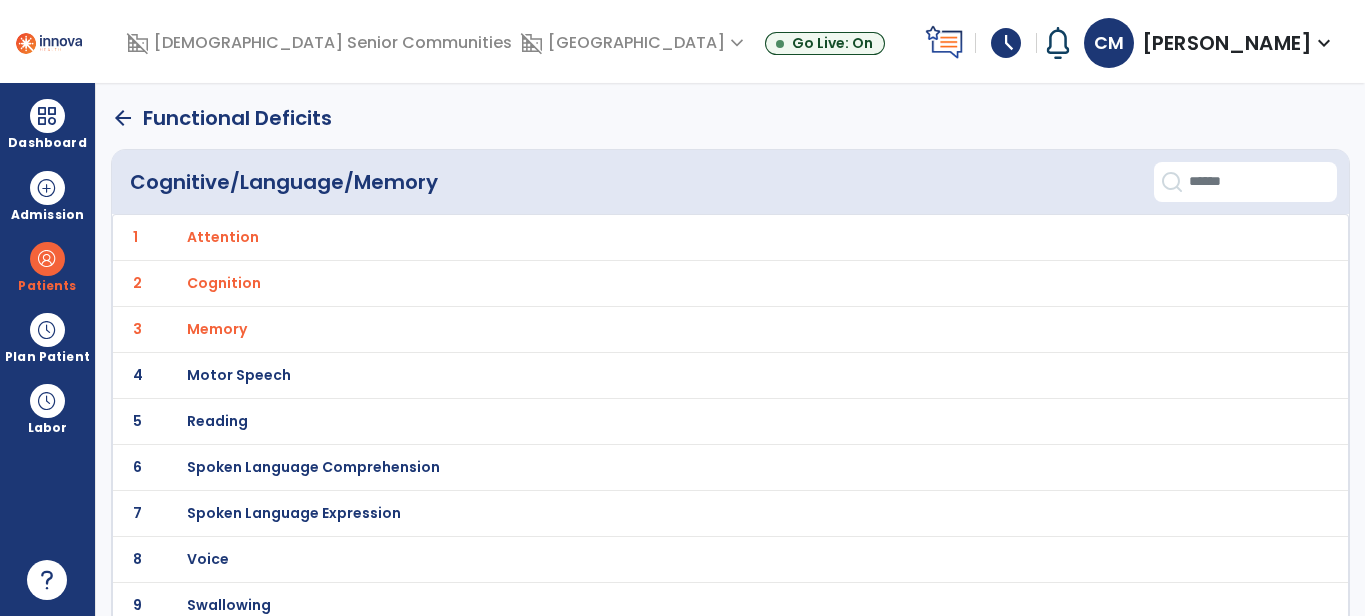 scroll, scrollTop: 13, scrollLeft: 0, axis: vertical 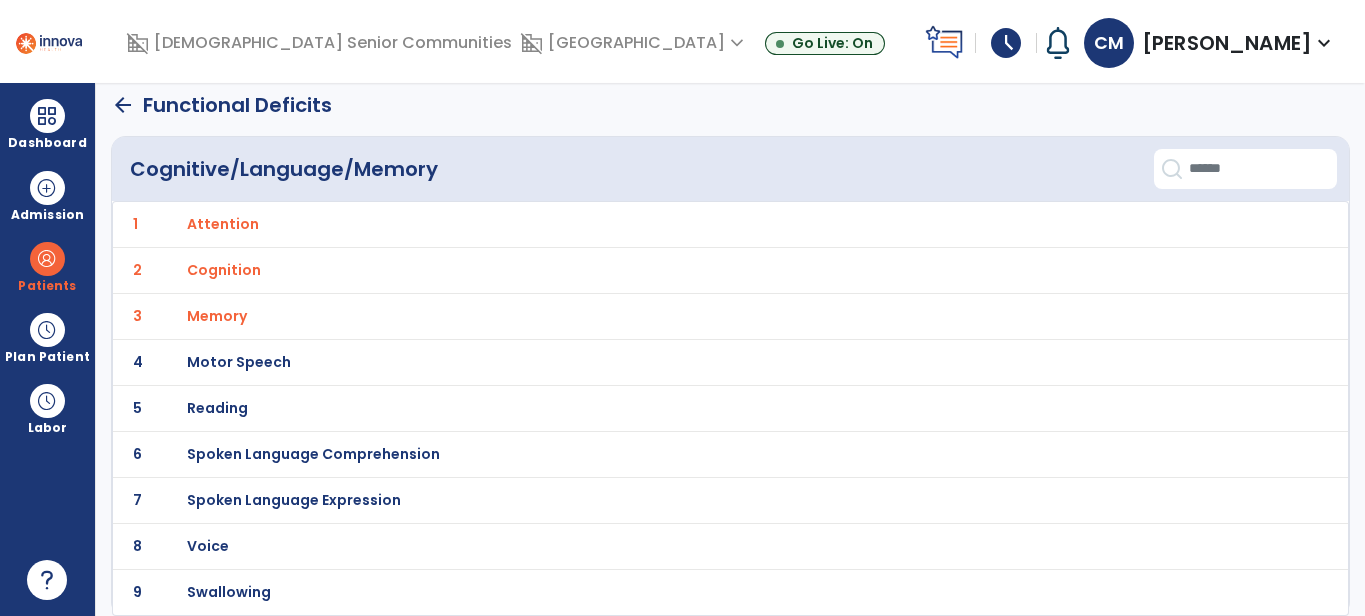click on "arrow_back" 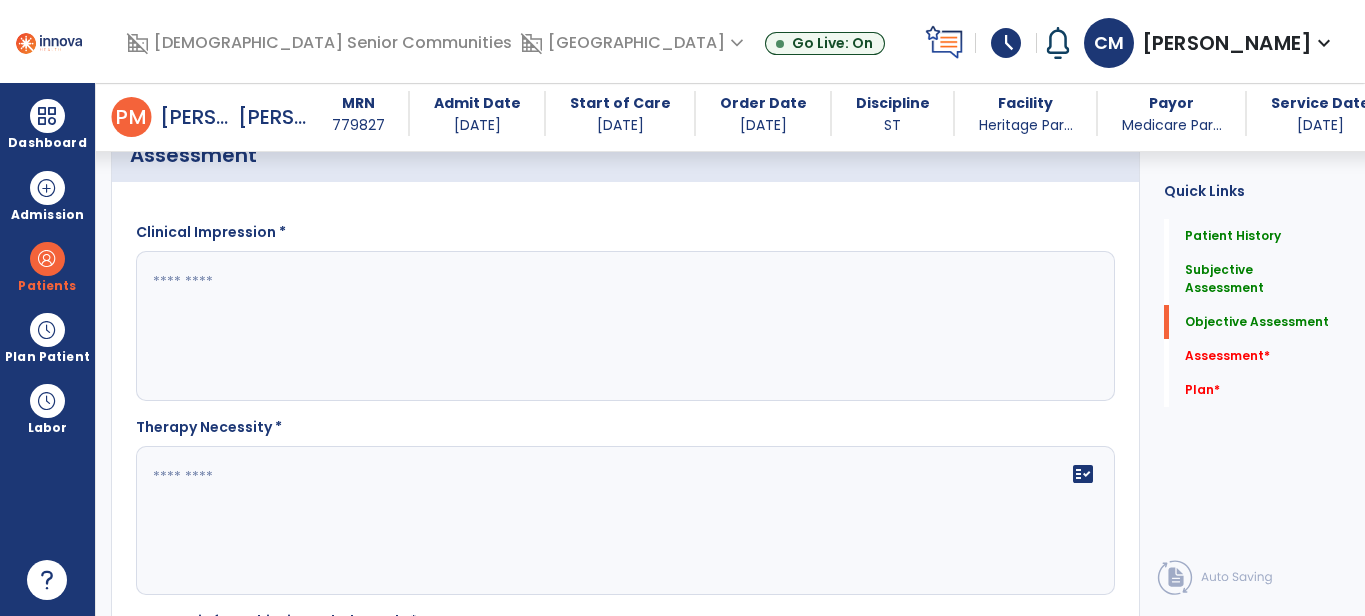 scroll, scrollTop: 3891, scrollLeft: 0, axis: vertical 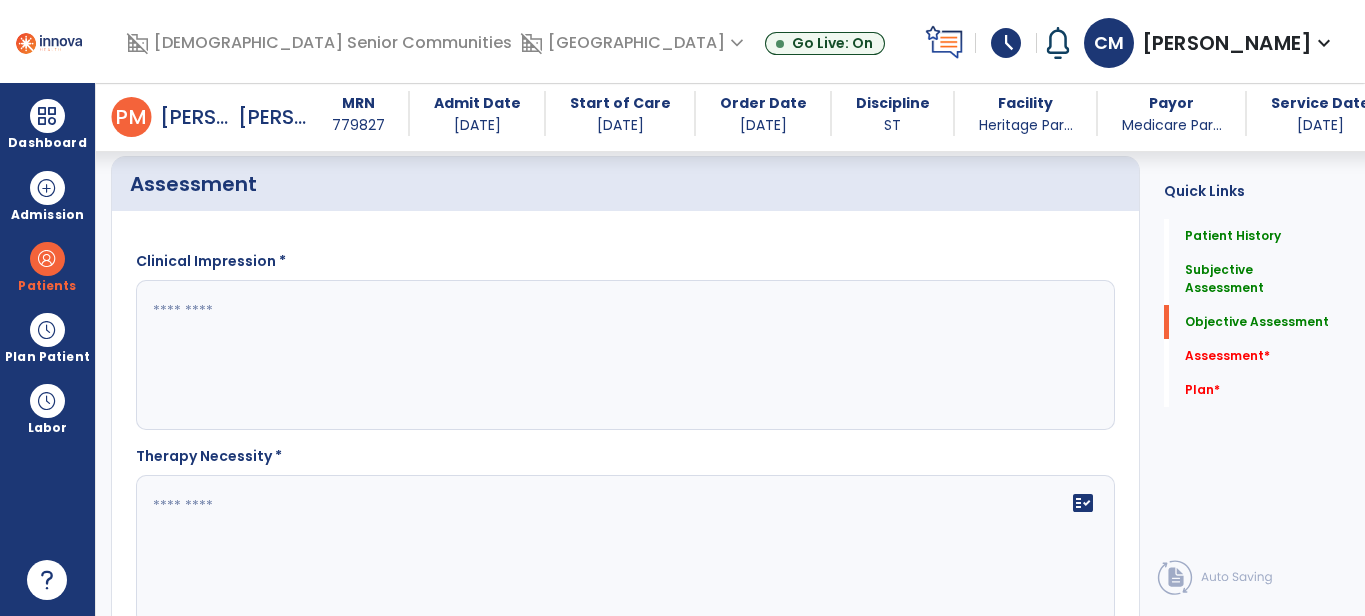 click 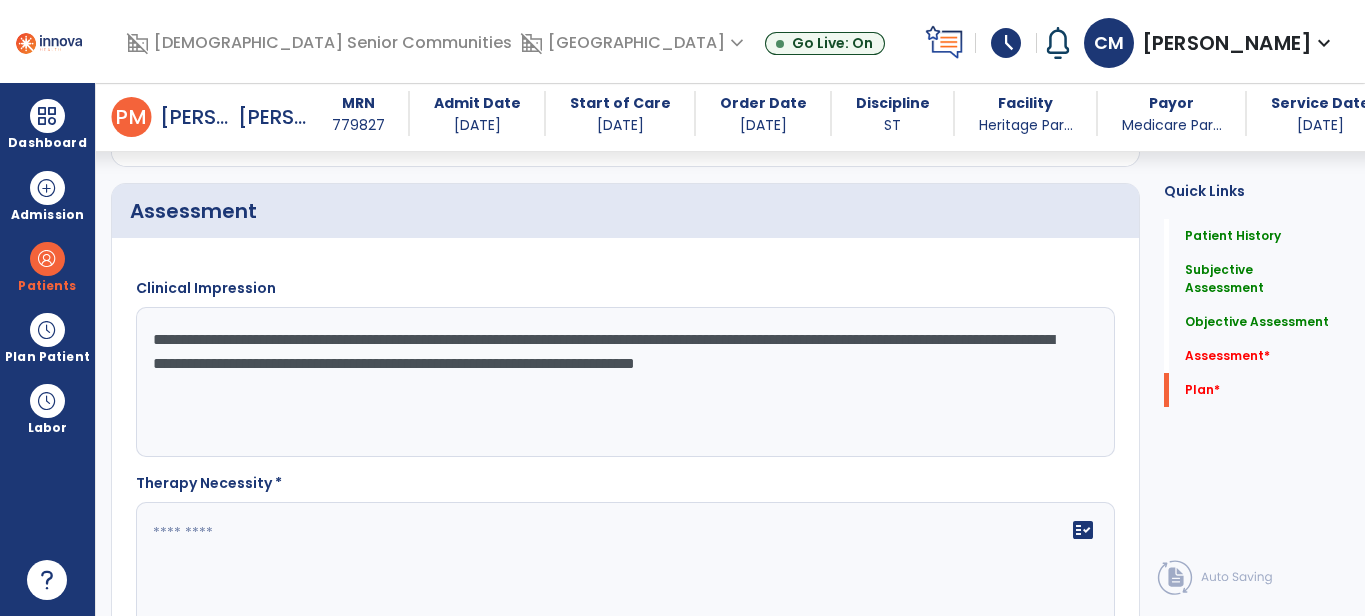 scroll, scrollTop: 3878, scrollLeft: 0, axis: vertical 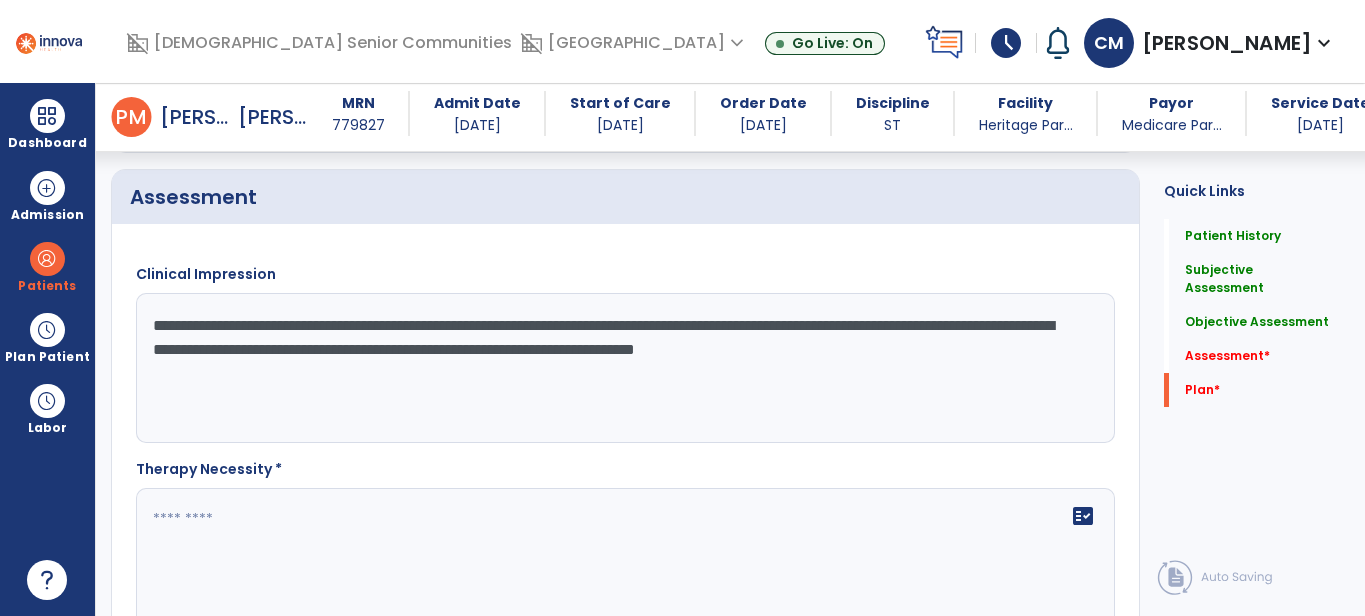 drag, startPoint x: 649, startPoint y: 320, endPoint x: 580, endPoint y: 329, distance: 69.58448 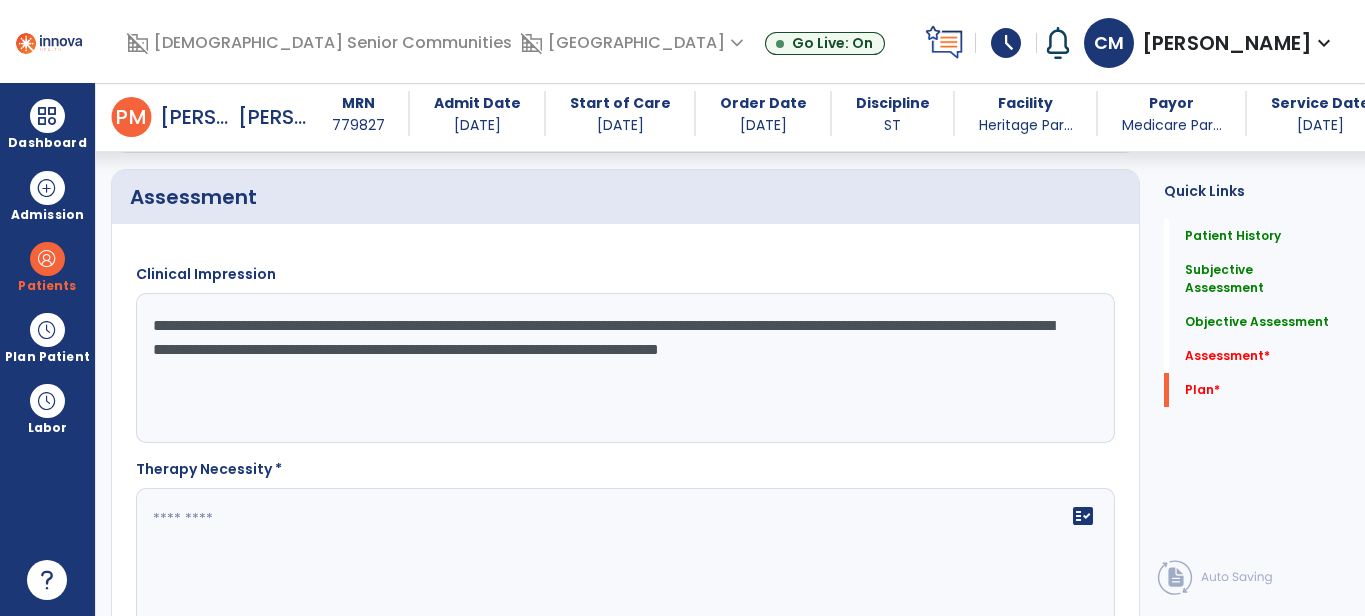 click on "**********" 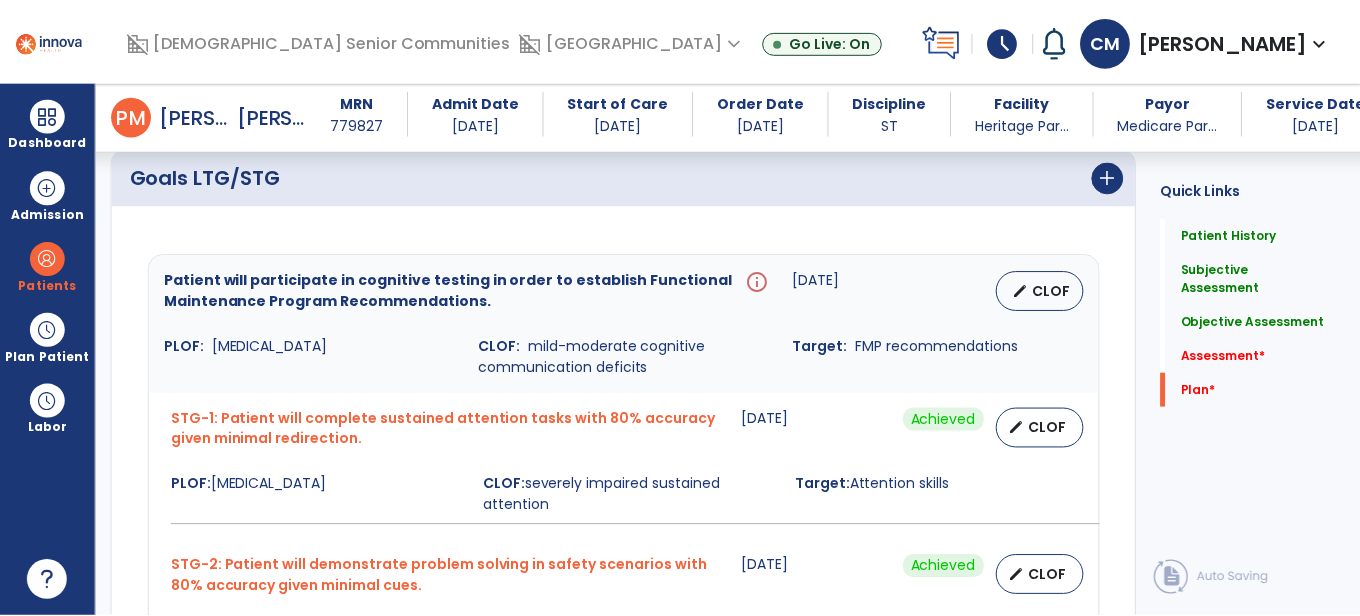scroll, scrollTop: 5495, scrollLeft: 0, axis: vertical 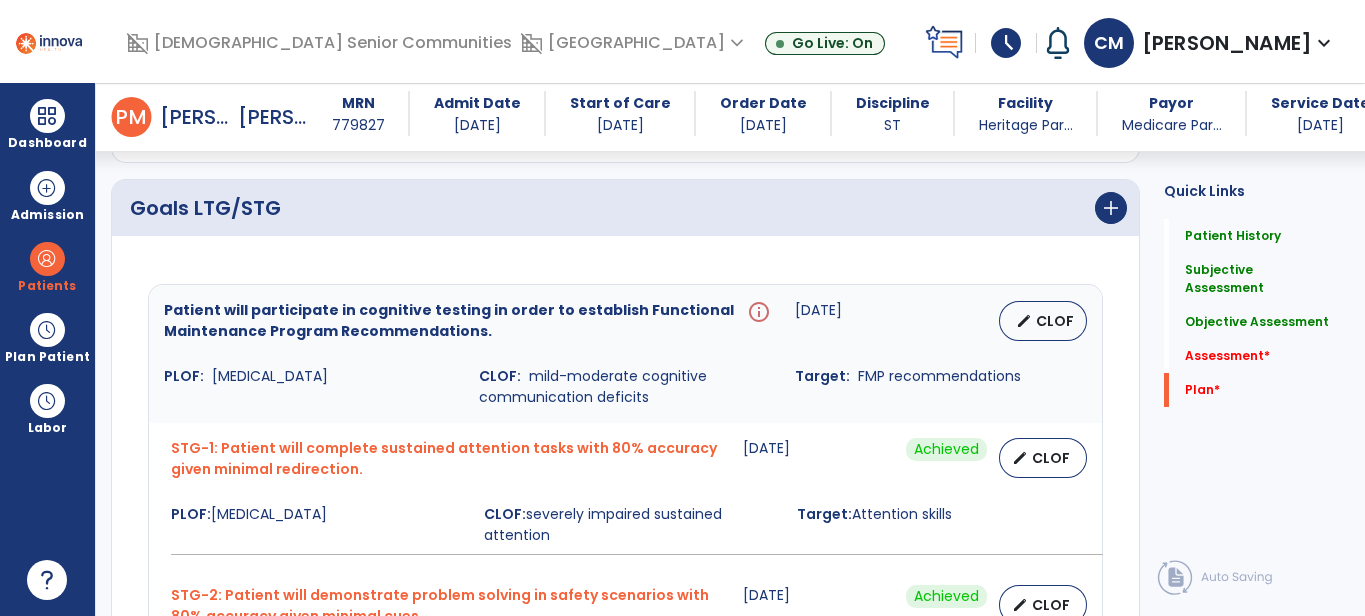 type on "**********" 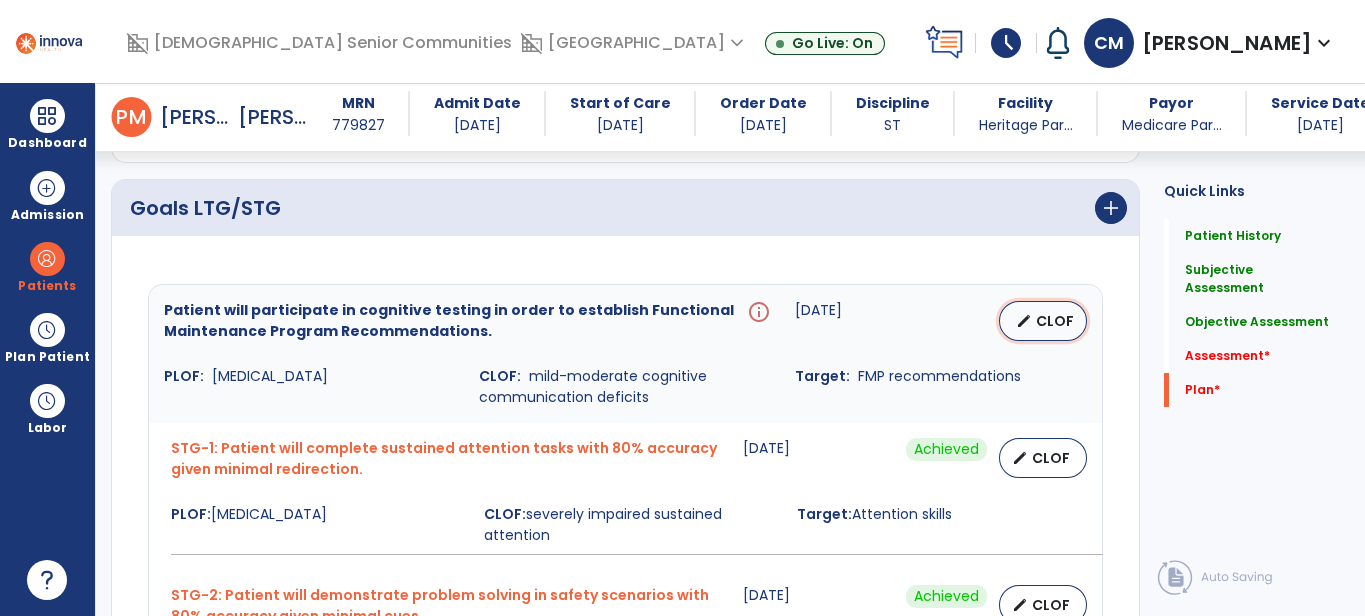 click on "edit   CLOF" at bounding box center (1043, 321) 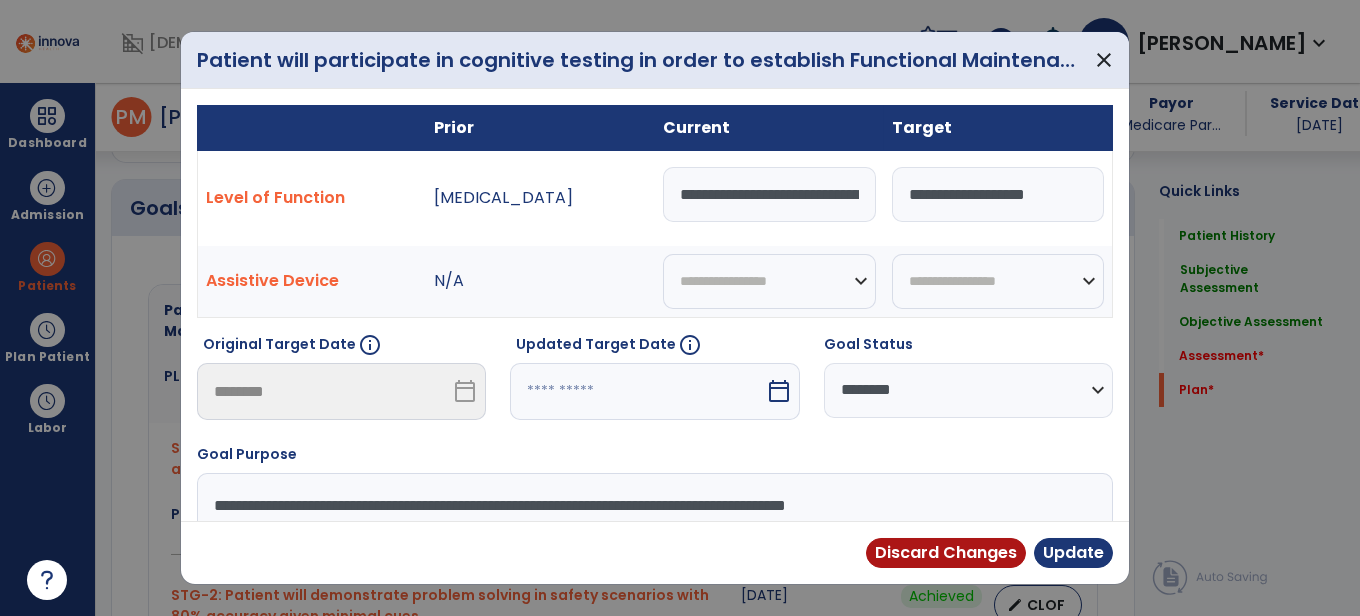 click on "**********" at bounding box center (968, 390) 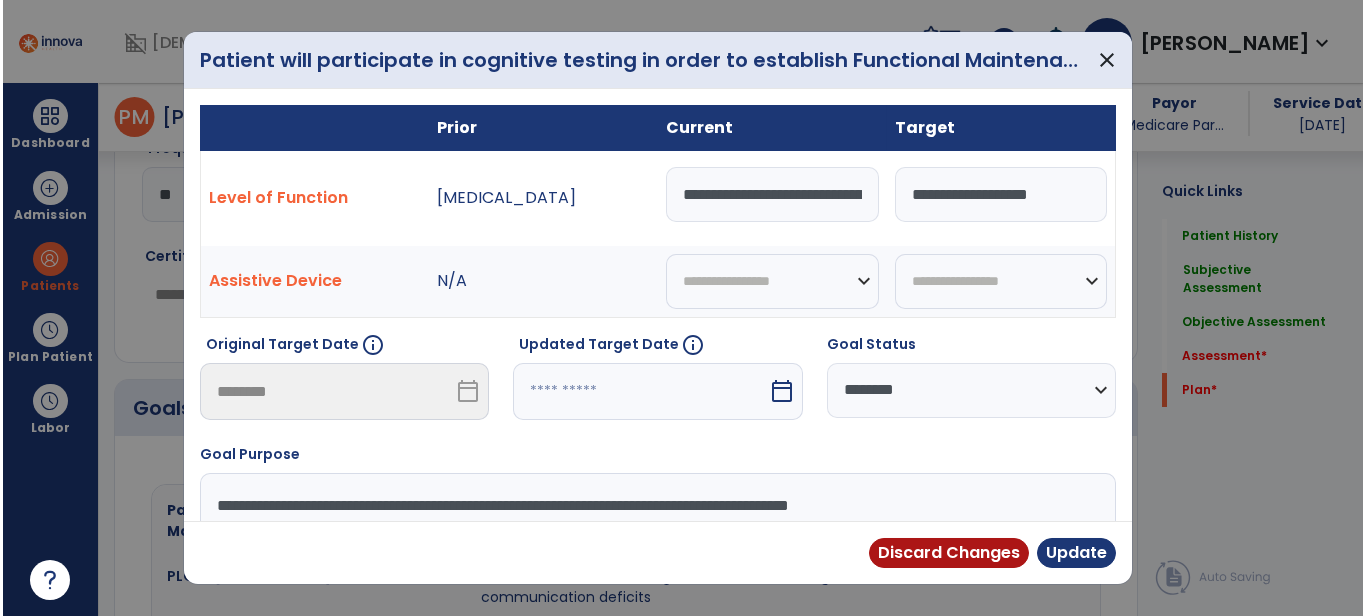 scroll, scrollTop: 5695, scrollLeft: 0, axis: vertical 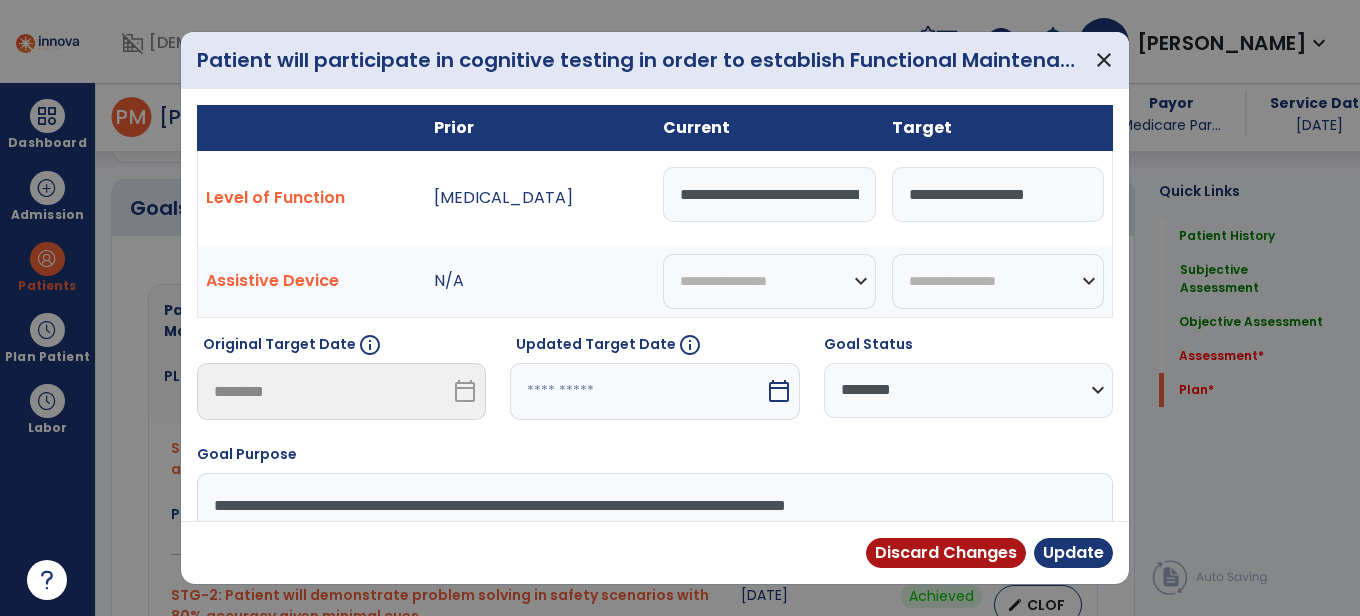 select on "********" 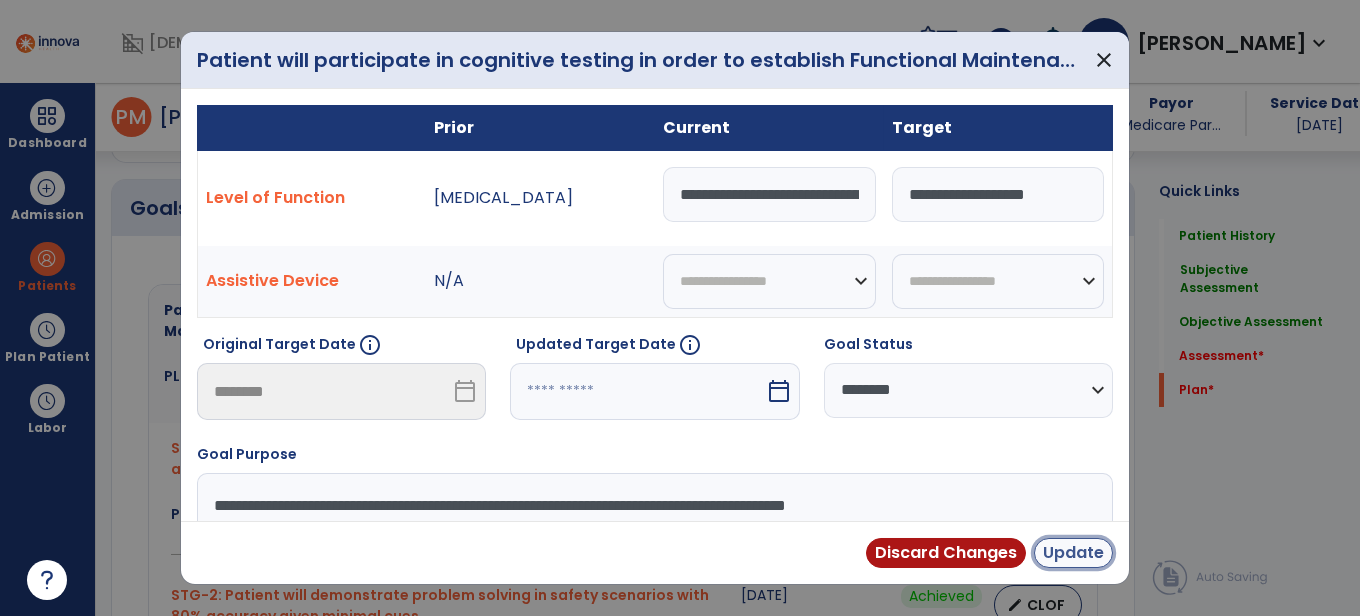 click on "Update" at bounding box center (1073, 553) 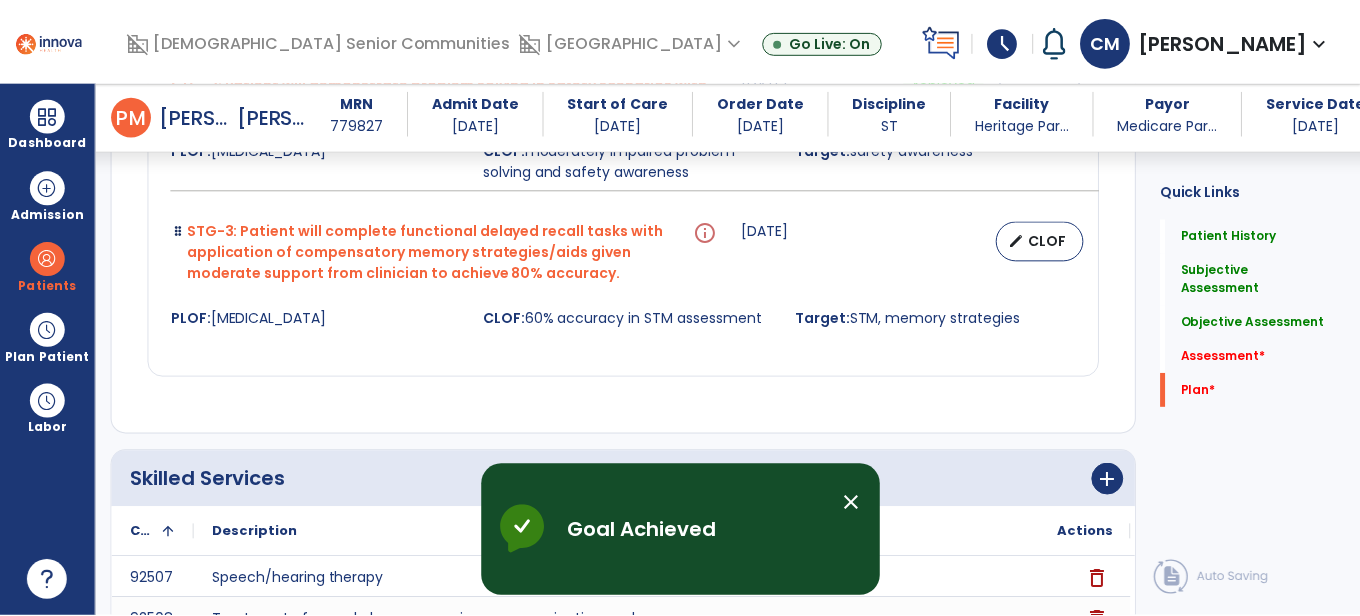 scroll, scrollTop: 5994, scrollLeft: 0, axis: vertical 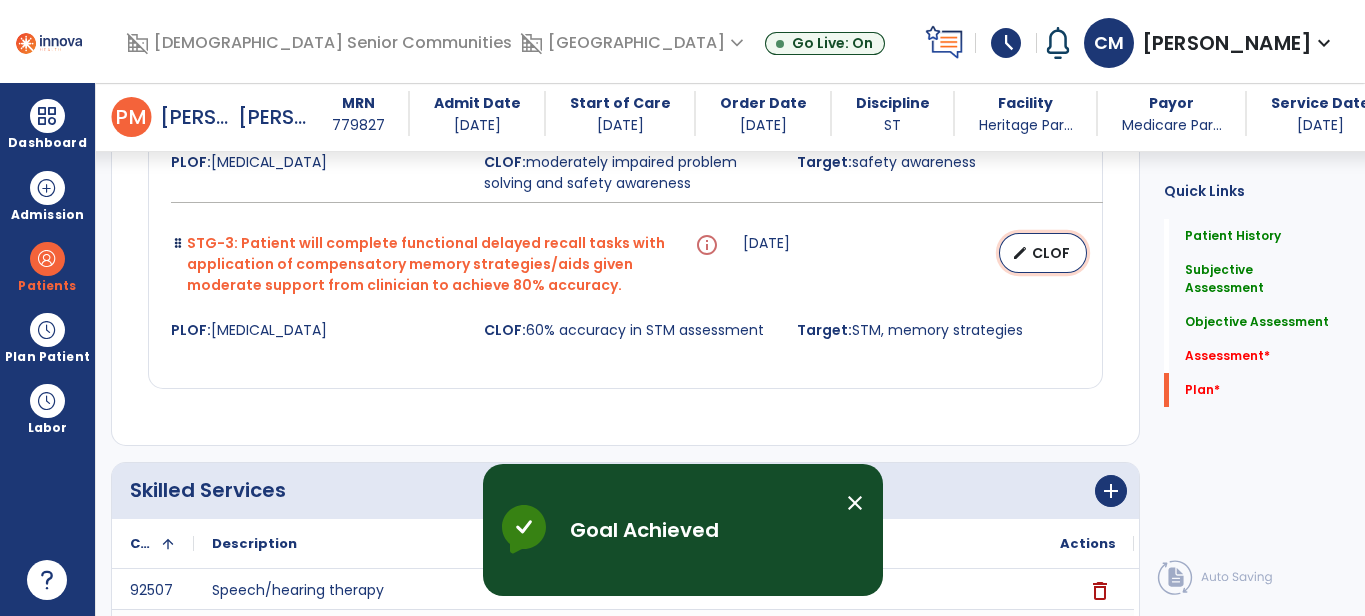 click on "edit   CLOF" at bounding box center (1043, 253) 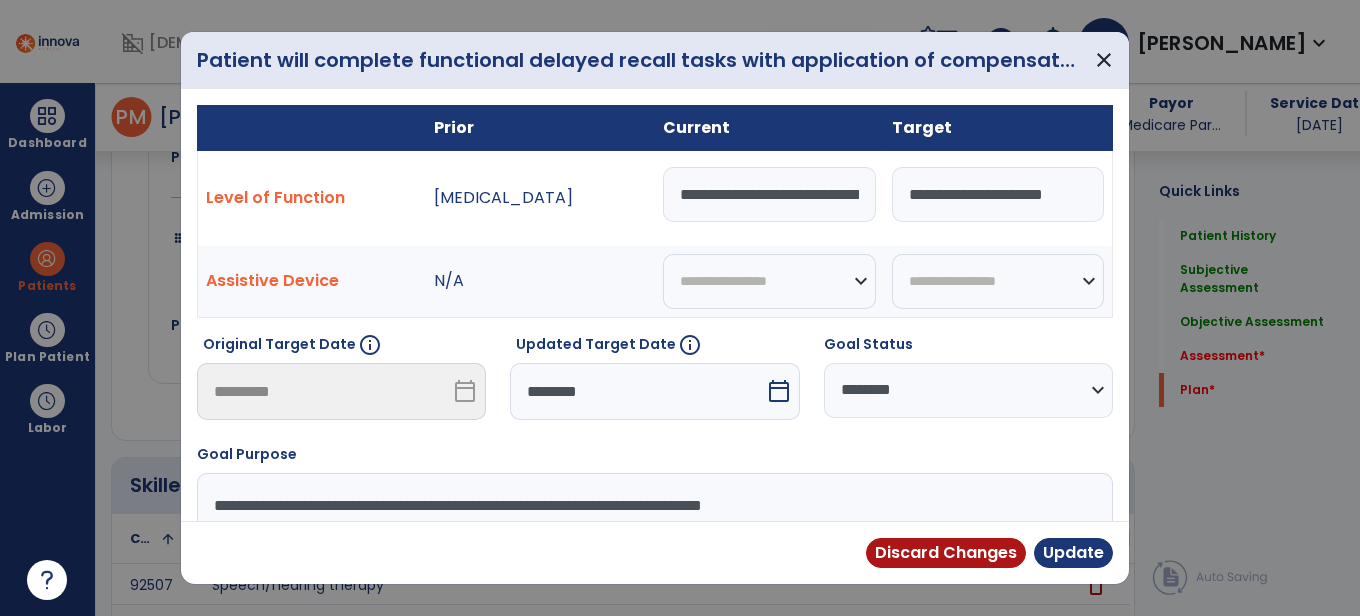 click on "********" at bounding box center [637, 391] 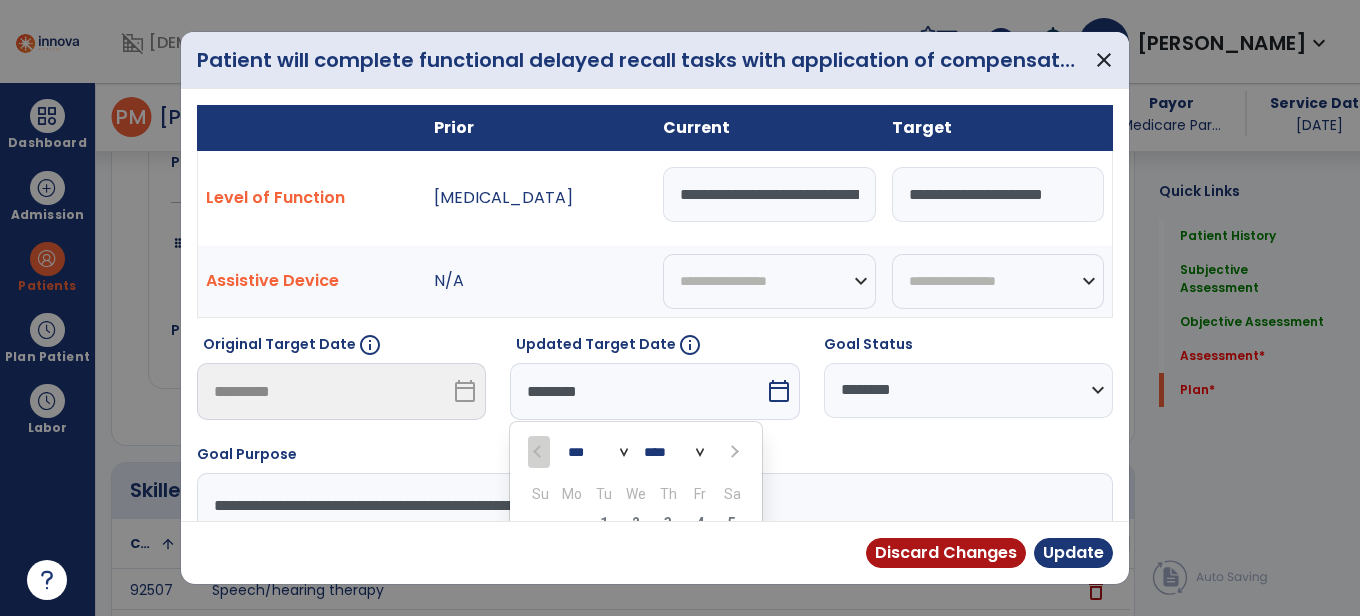 scroll, scrollTop: 195, scrollLeft: 0, axis: vertical 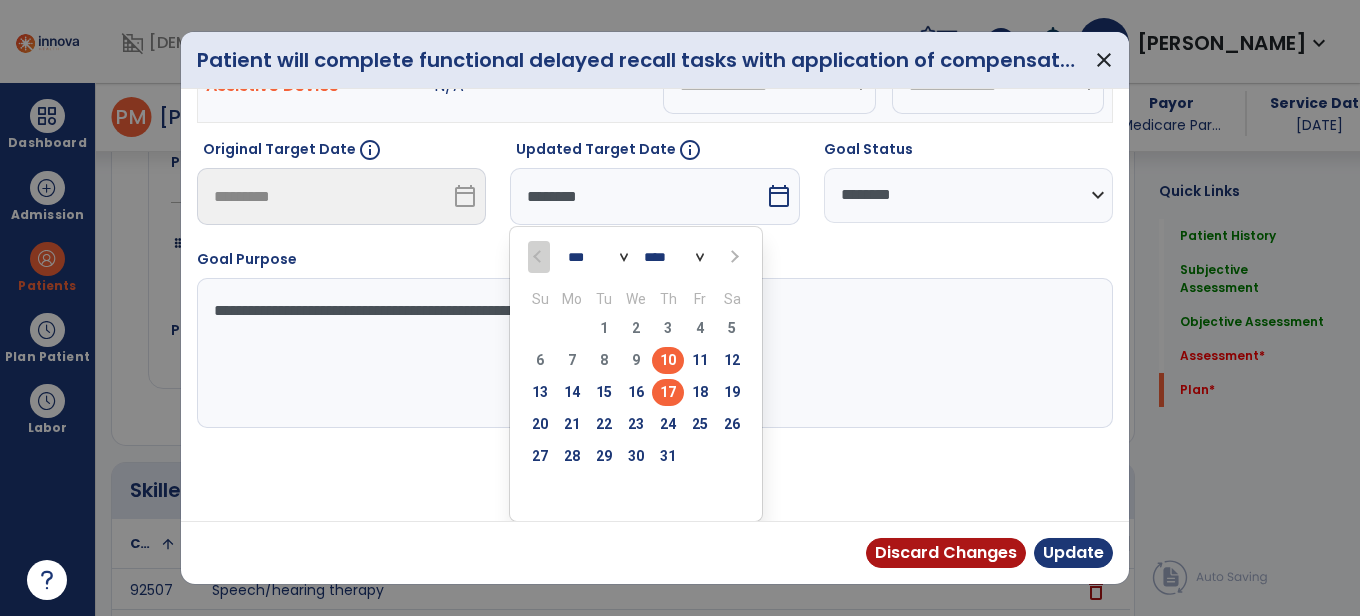 click on "17" at bounding box center (668, 392) 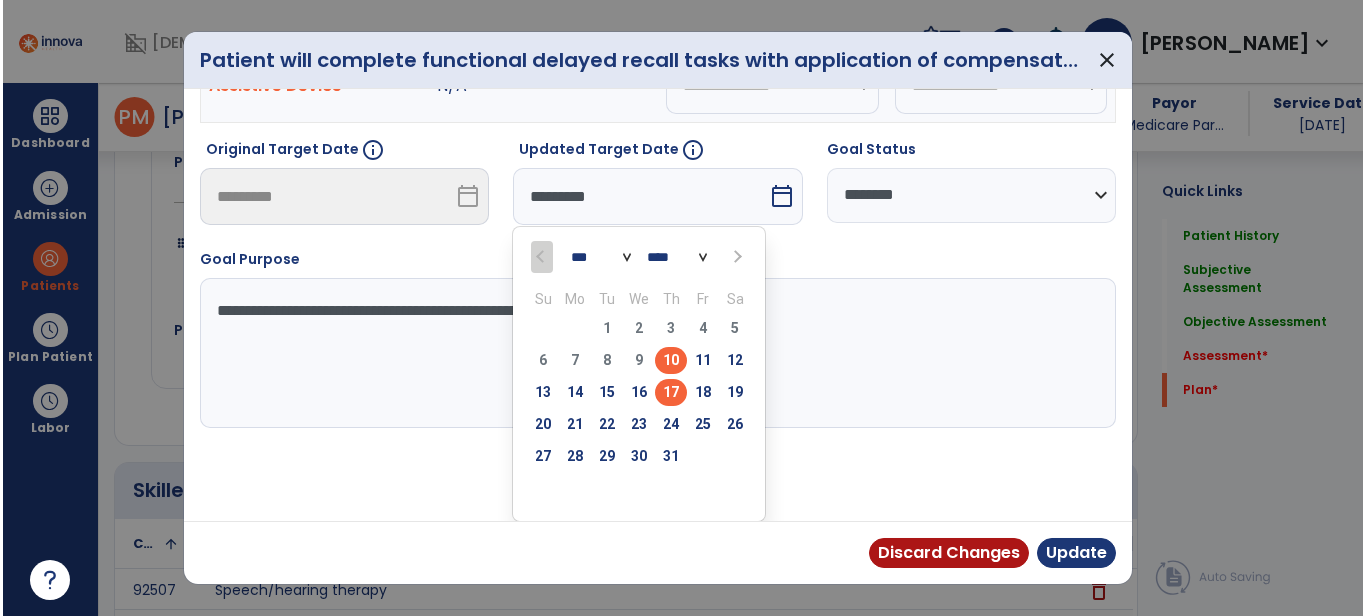 scroll, scrollTop: 117, scrollLeft: 0, axis: vertical 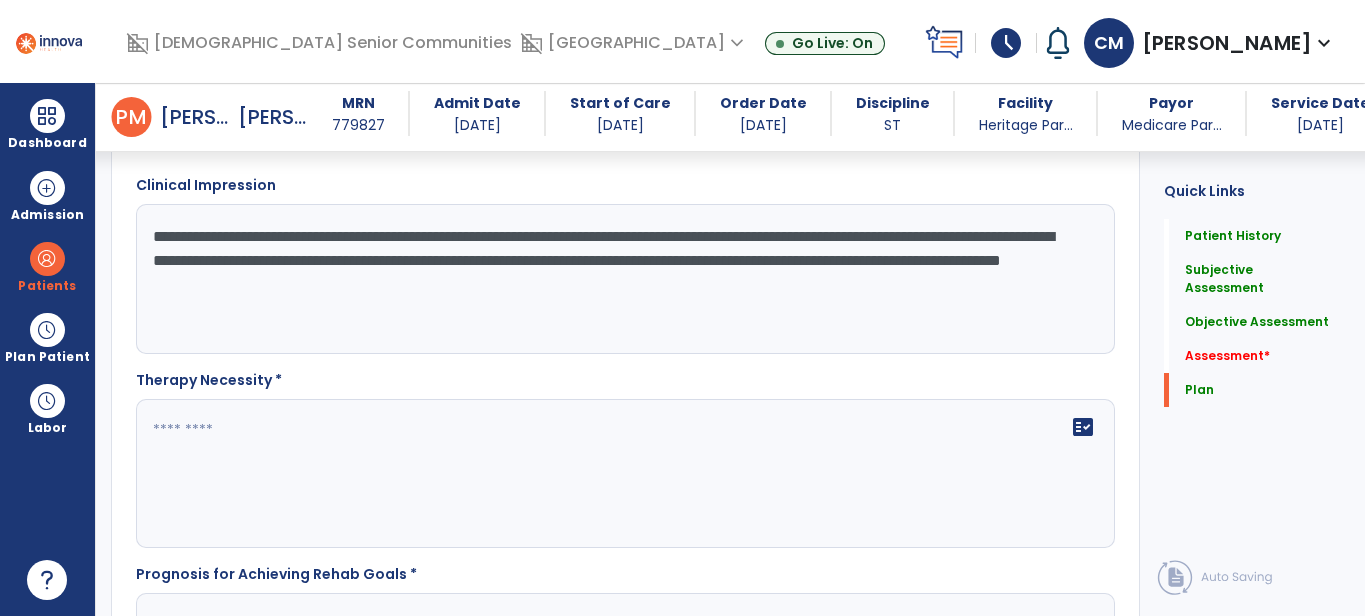click on "**********" 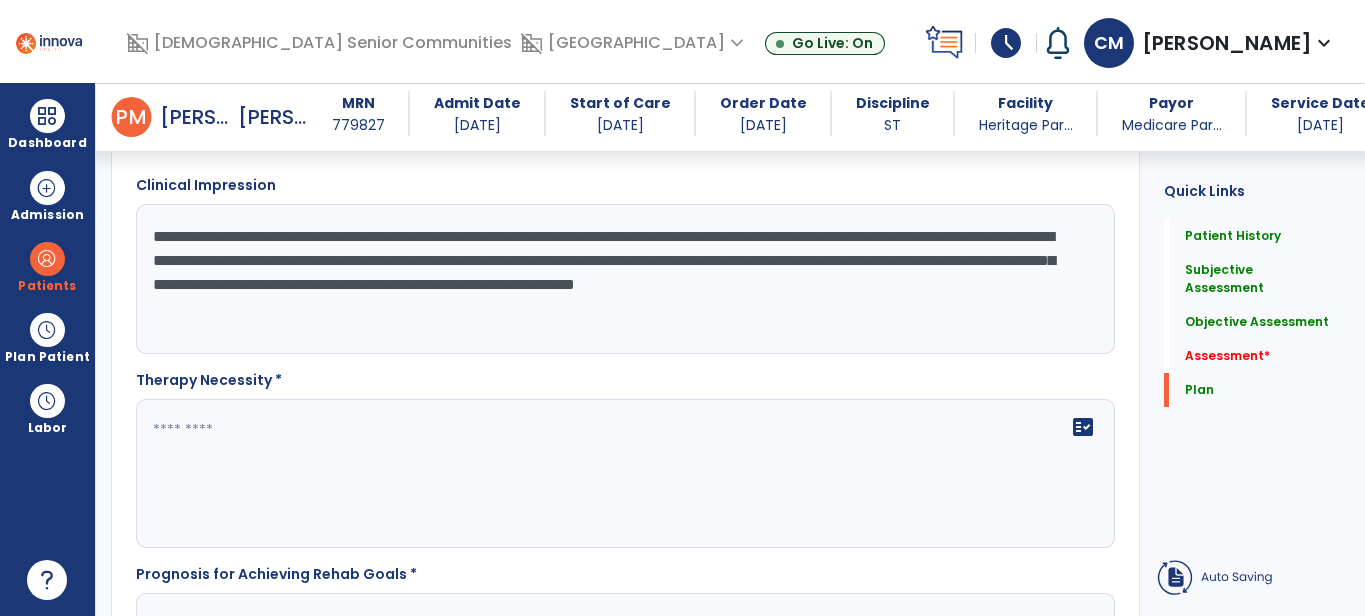 drag, startPoint x: 664, startPoint y: 317, endPoint x: 317, endPoint y: 313, distance: 347.02304 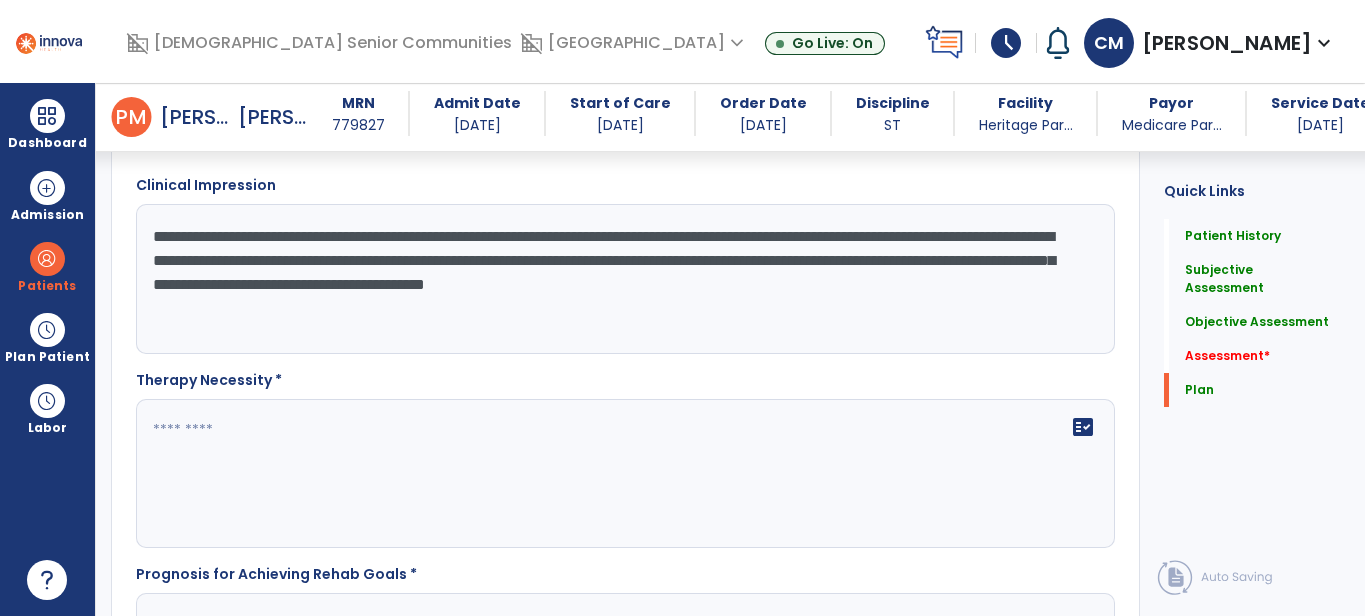 type on "**********" 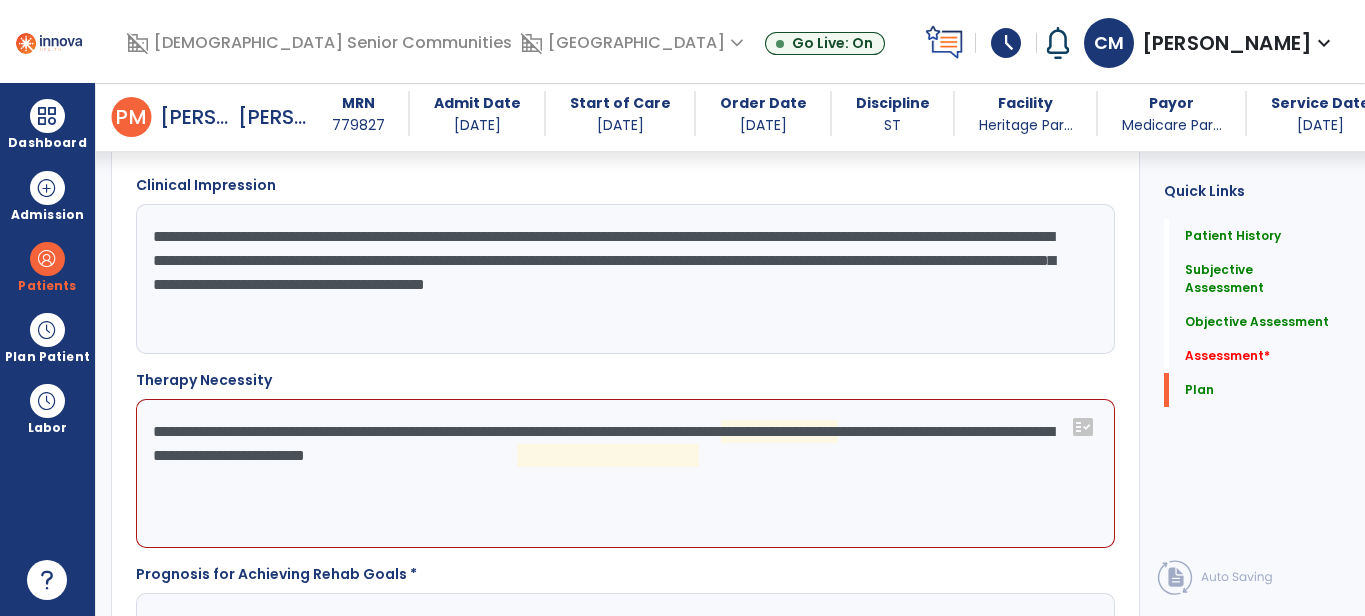click on "**********" 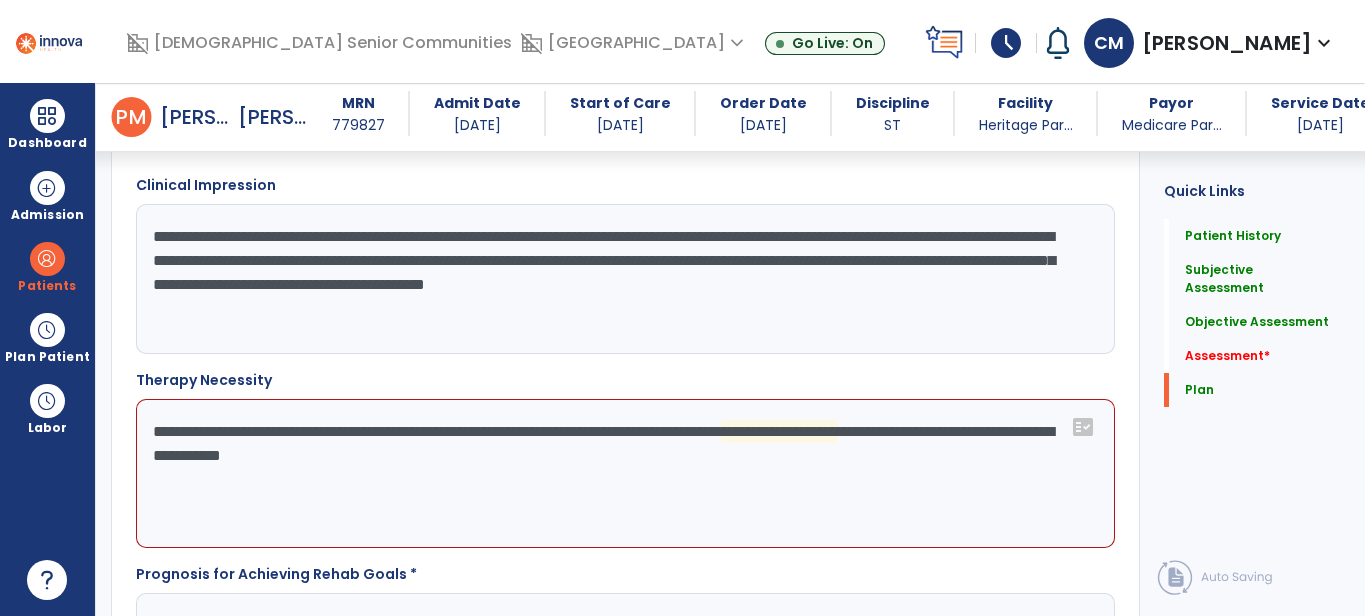 click on "**********" 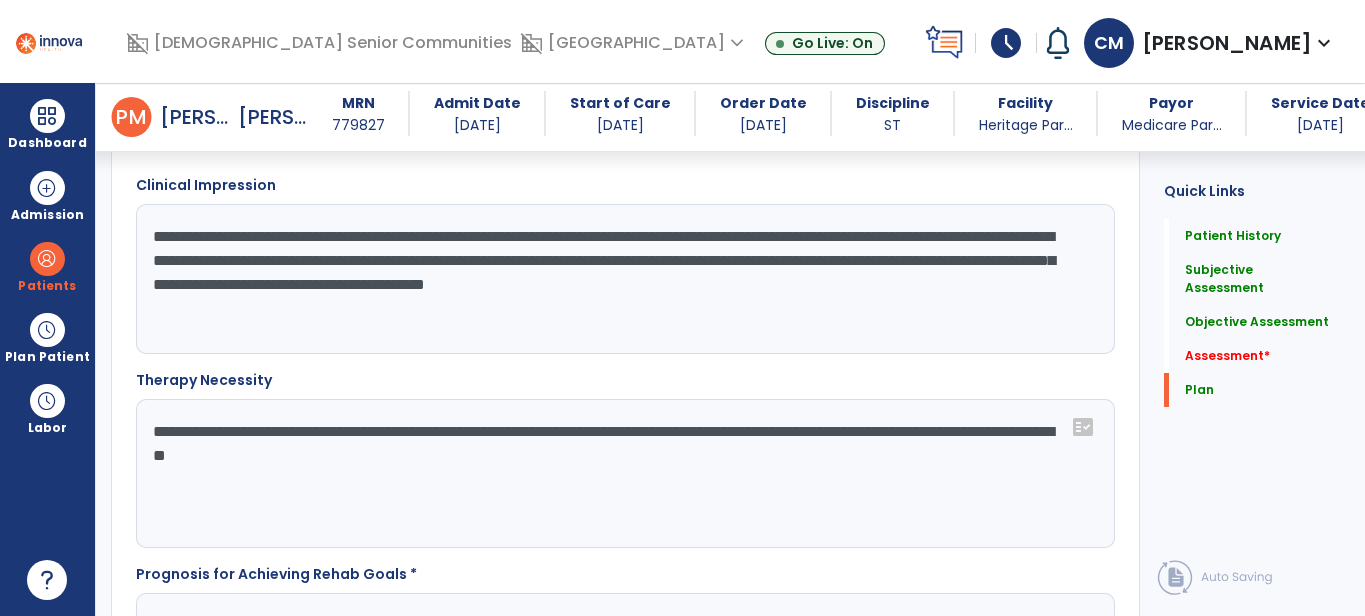 click on "**********" 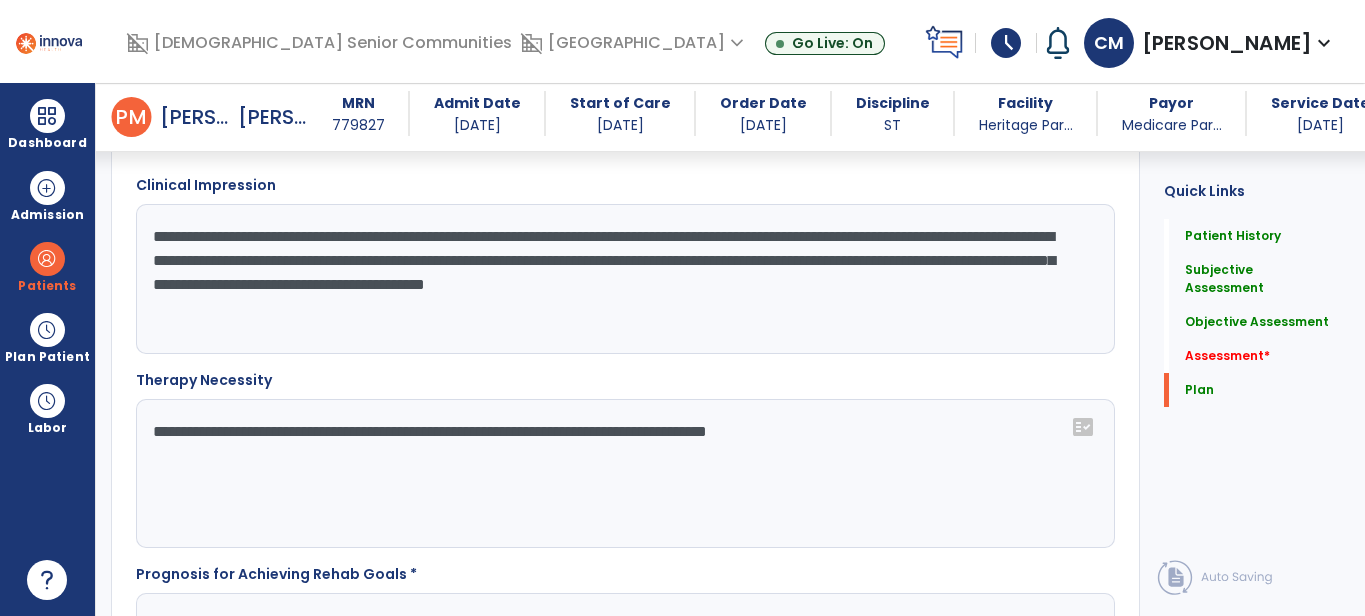 click on "**********" 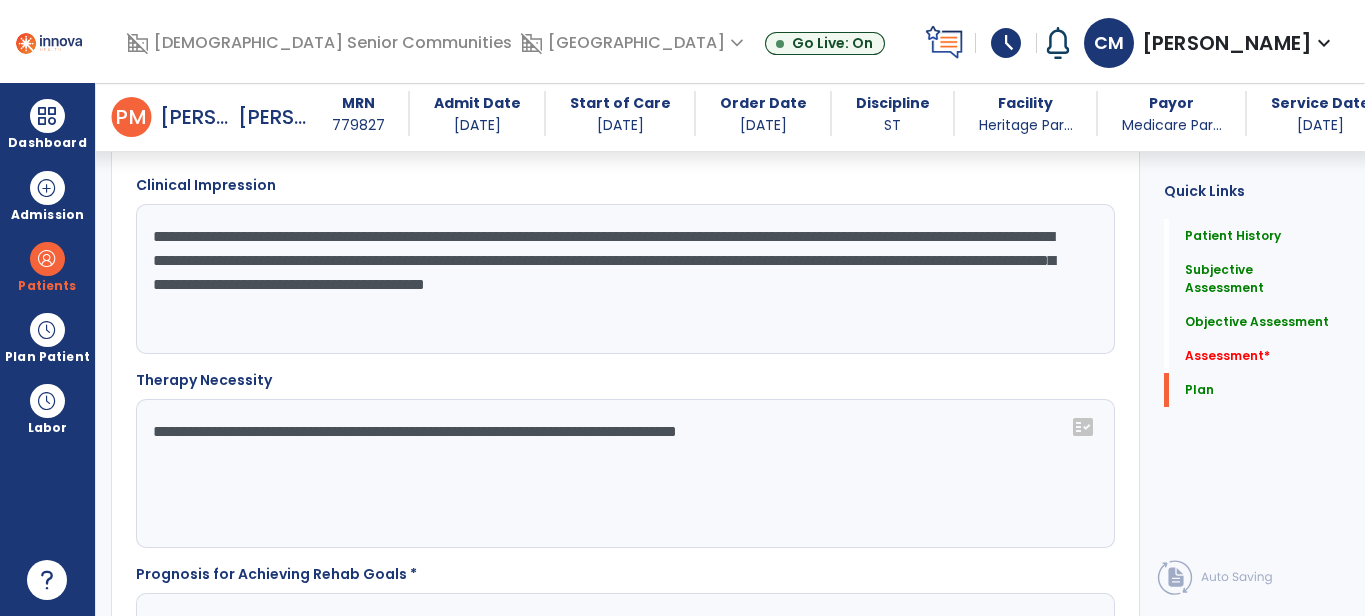 click on "**********" 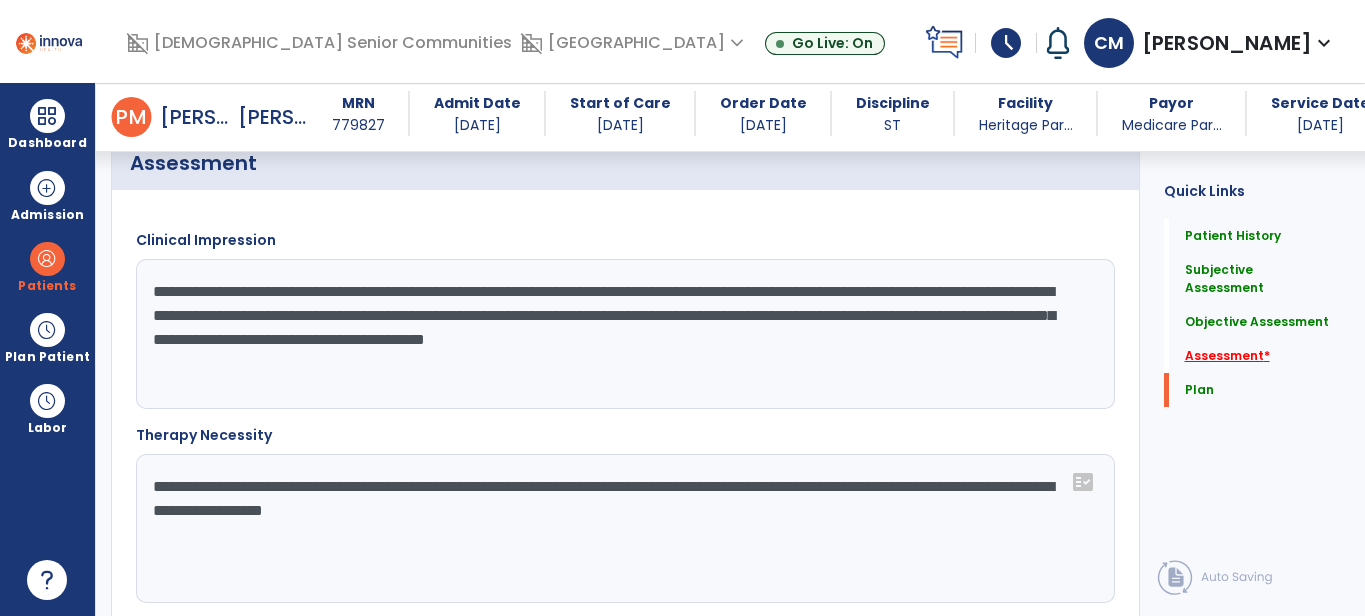 type on "**********" 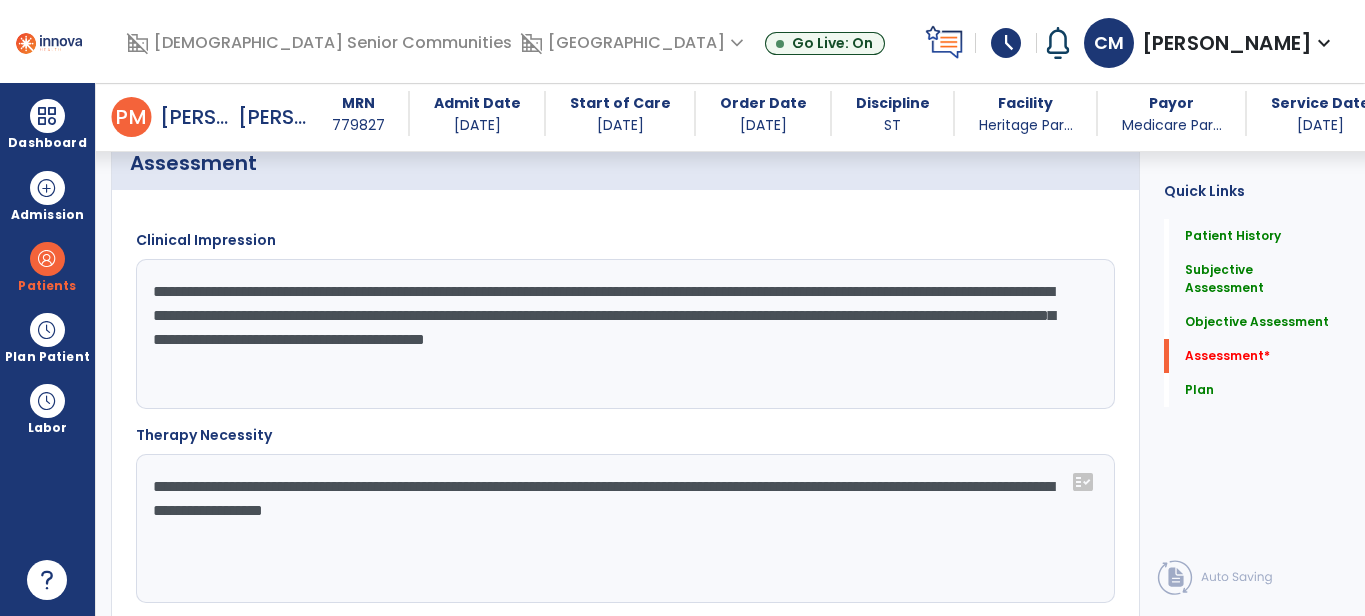 scroll, scrollTop: 4149, scrollLeft: 0, axis: vertical 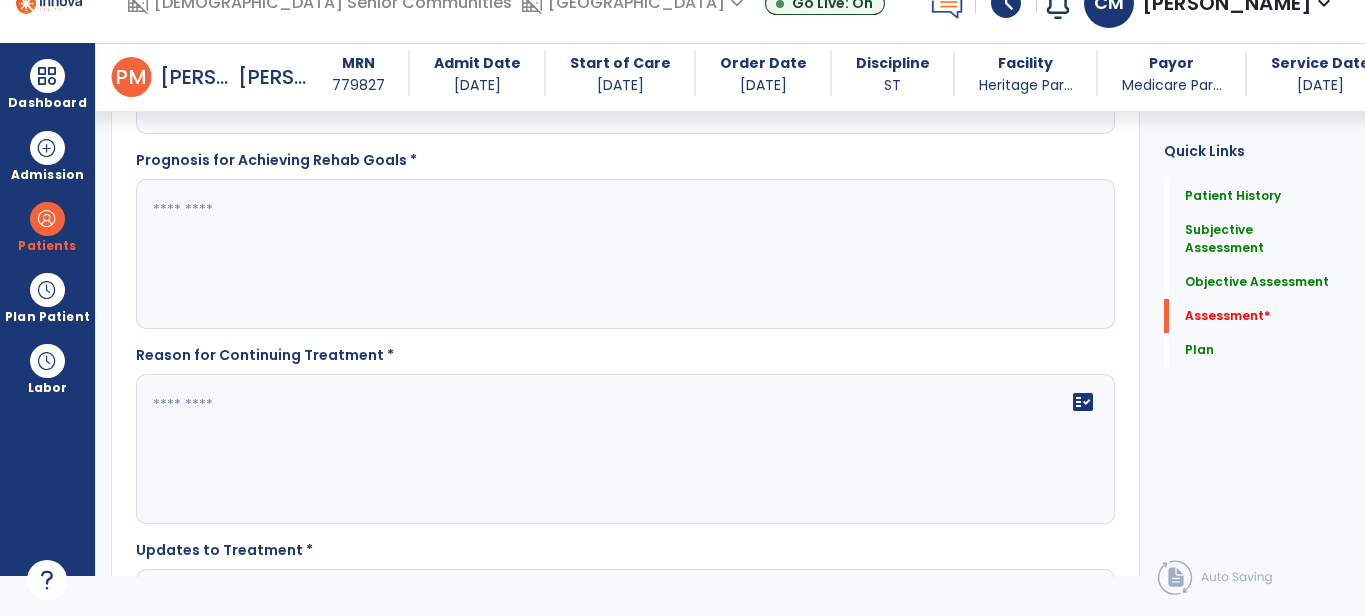 click 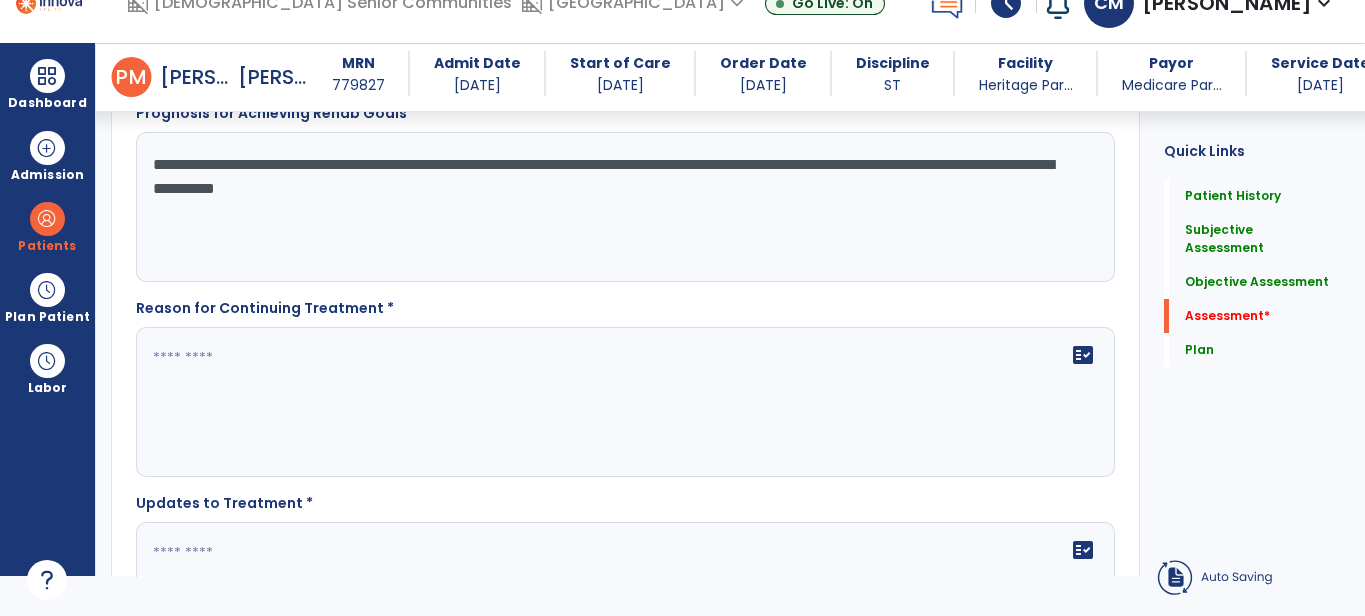 scroll, scrollTop: 4436, scrollLeft: 0, axis: vertical 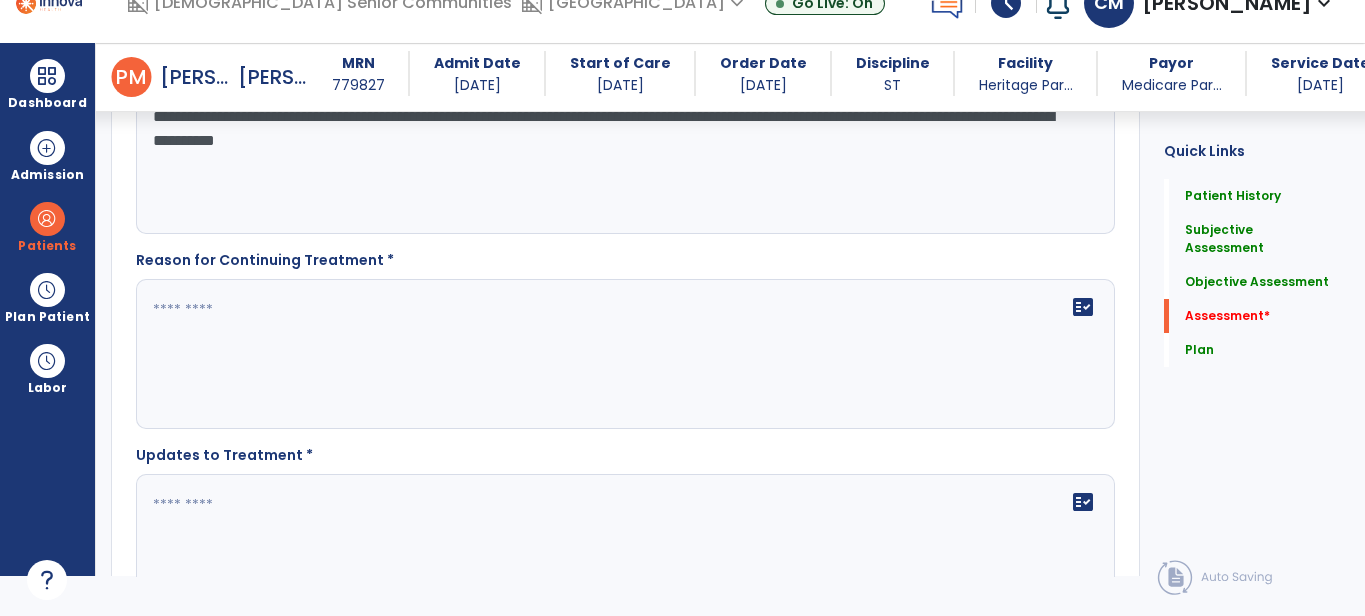 type on "**********" 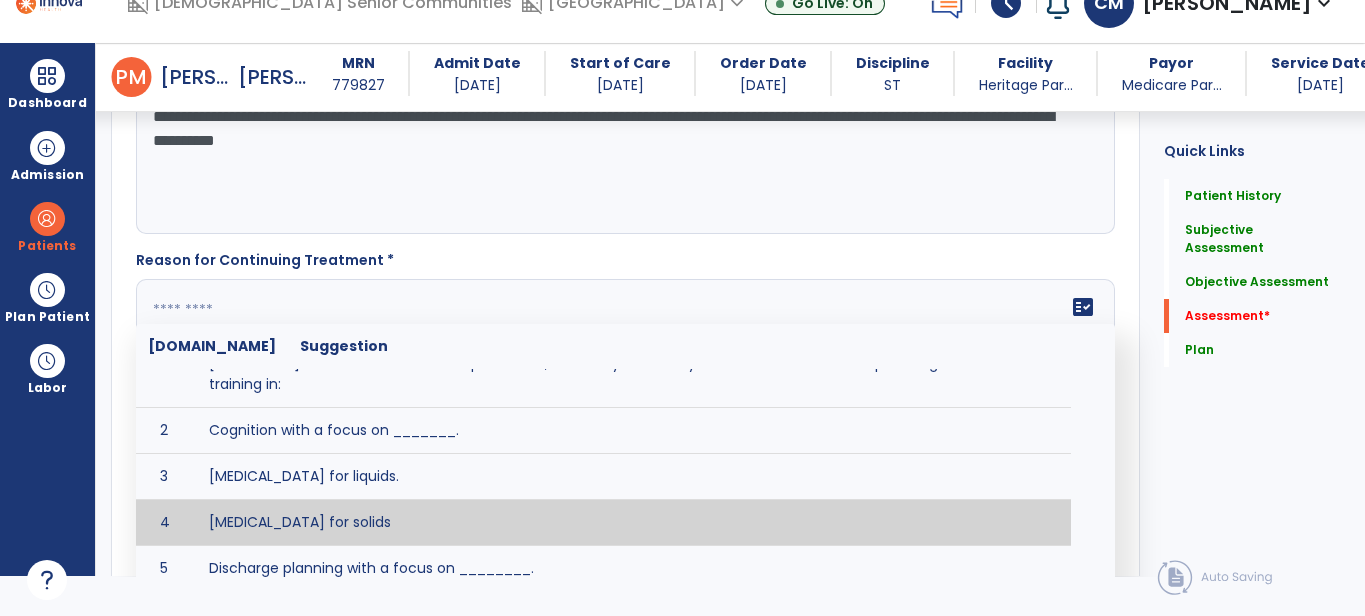 scroll, scrollTop: 0, scrollLeft: 0, axis: both 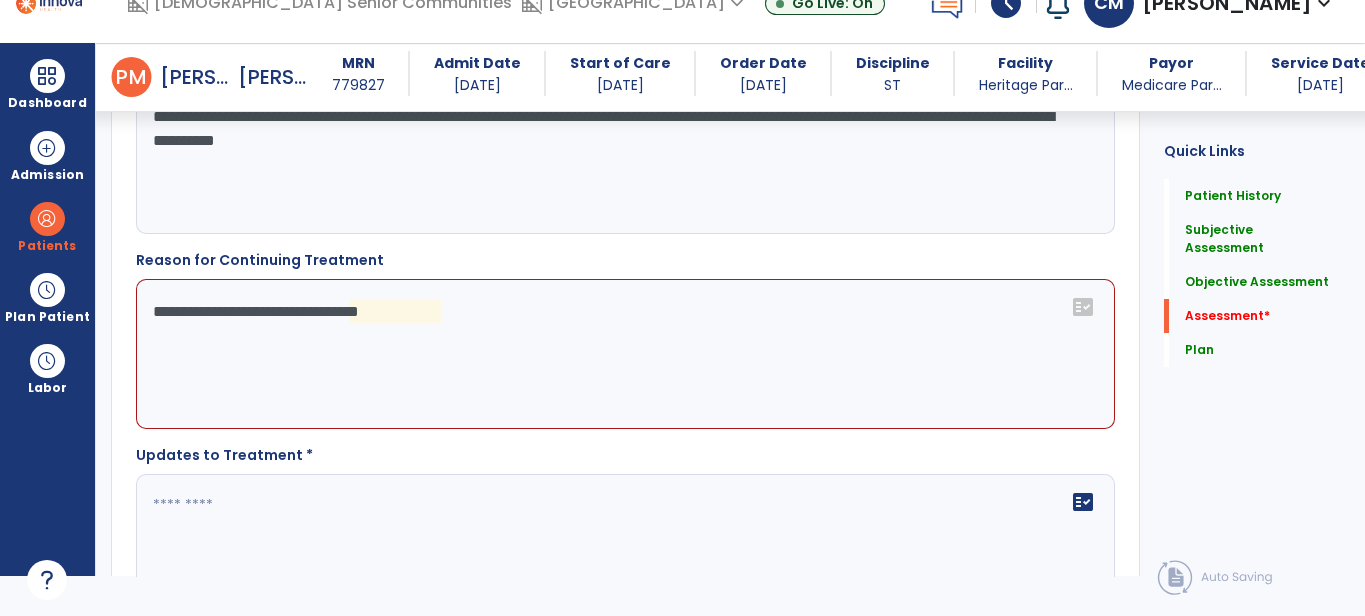 click on "**********" 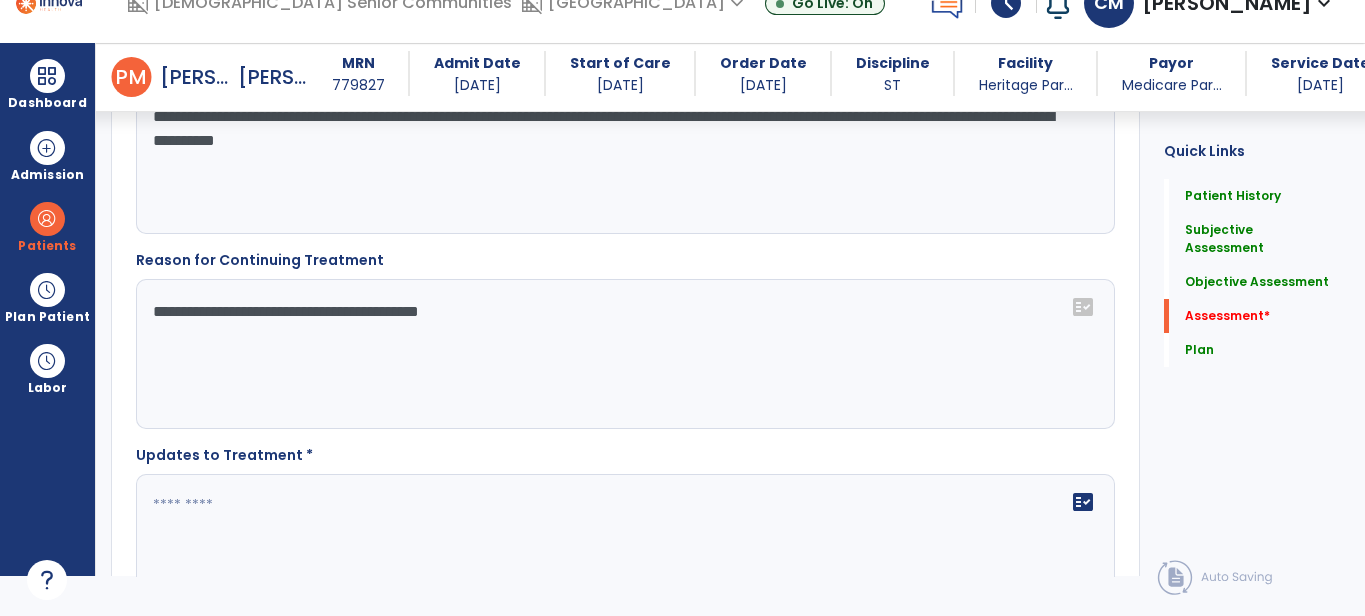click on "**********" 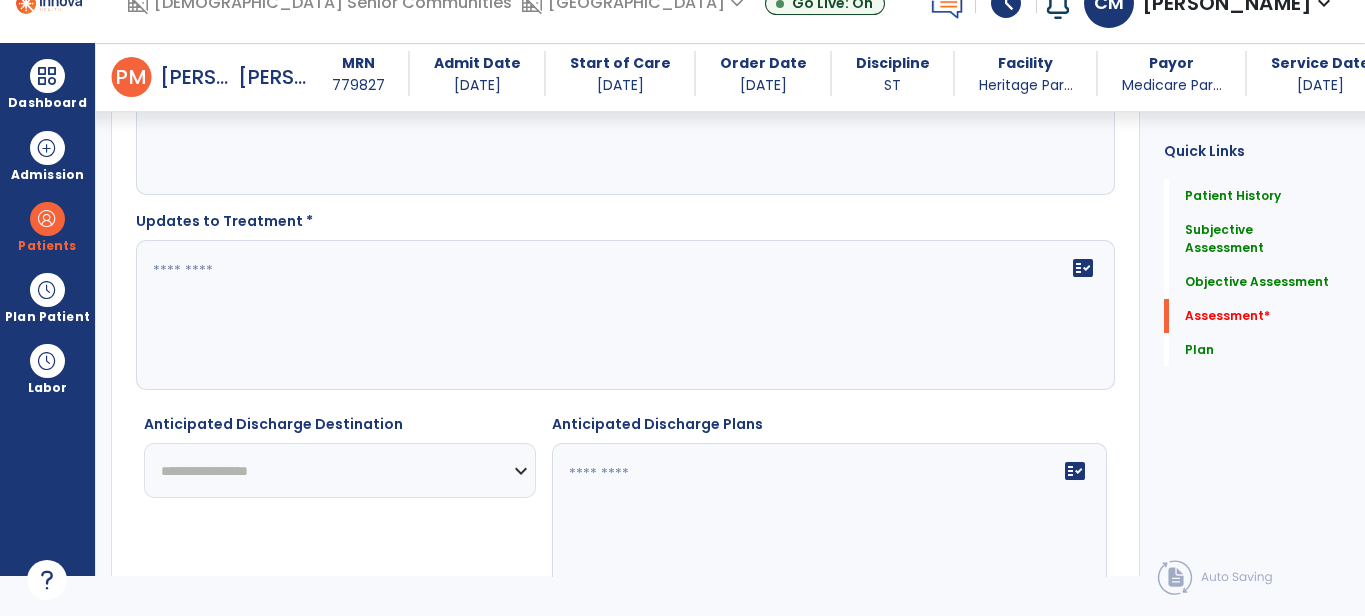 scroll, scrollTop: 4675, scrollLeft: 0, axis: vertical 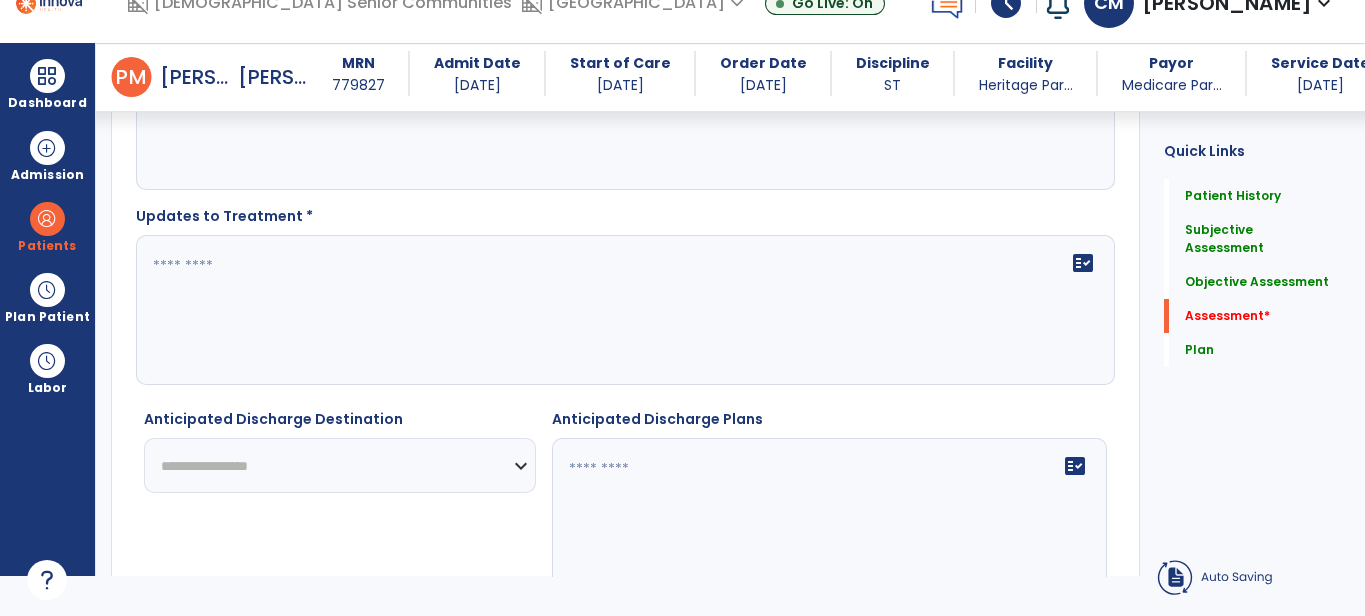 type on "**********" 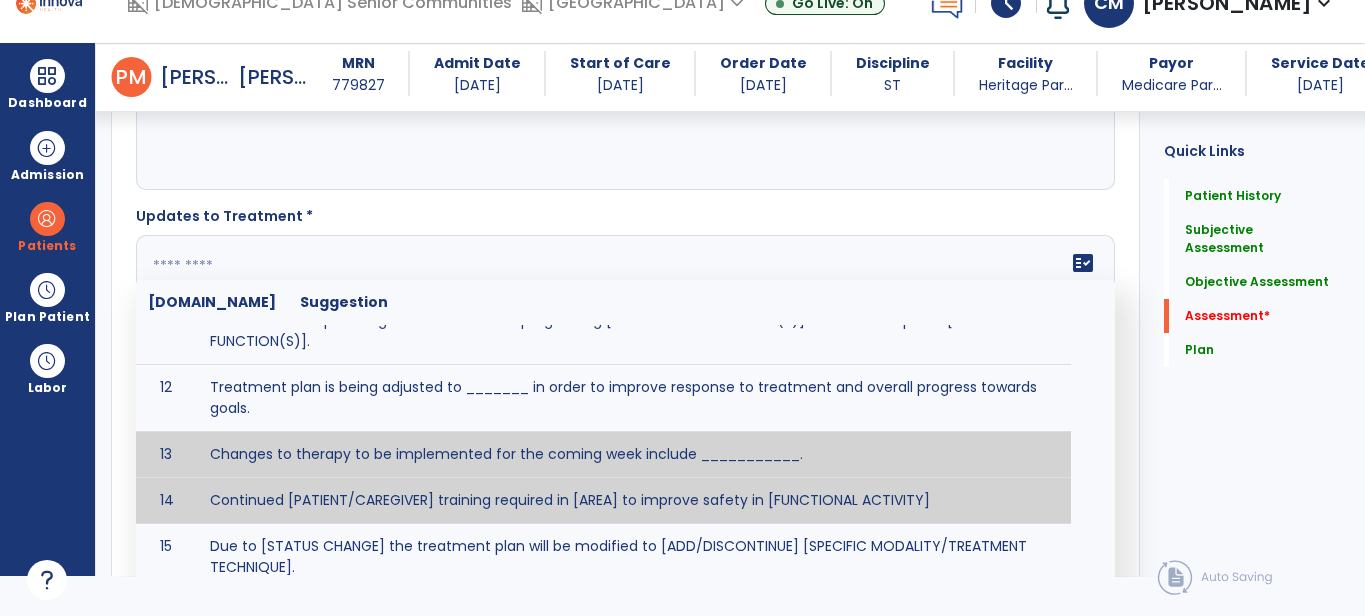 scroll, scrollTop: 565, scrollLeft: 0, axis: vertical 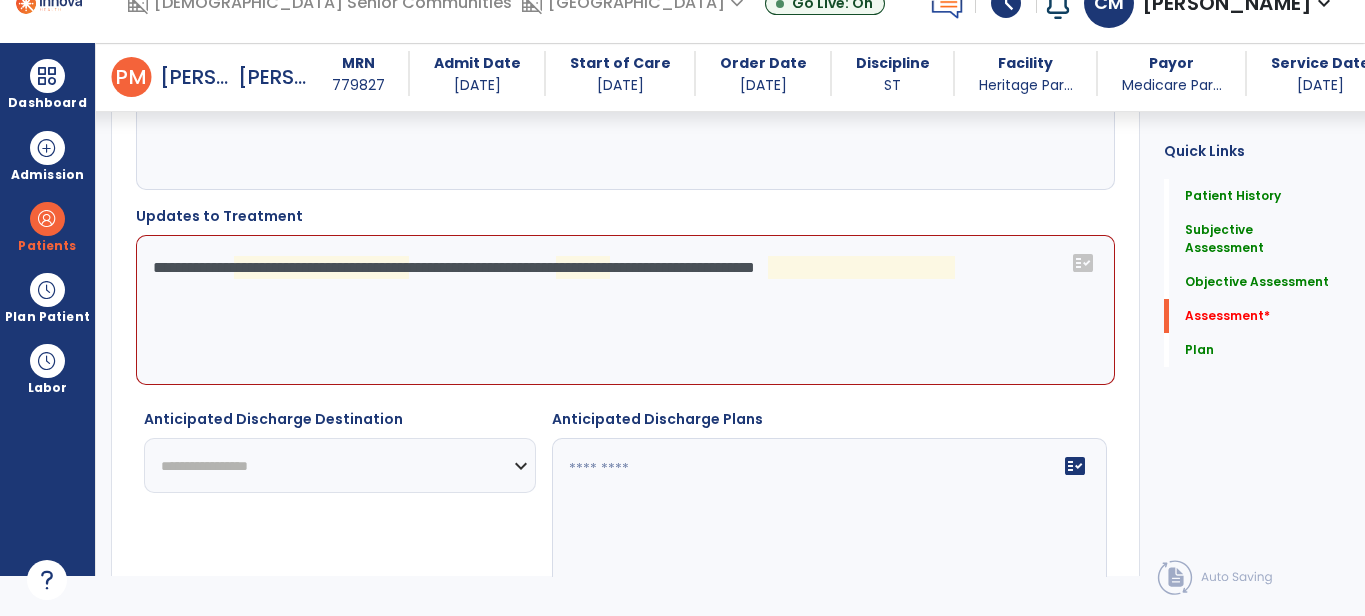 click on "**********" 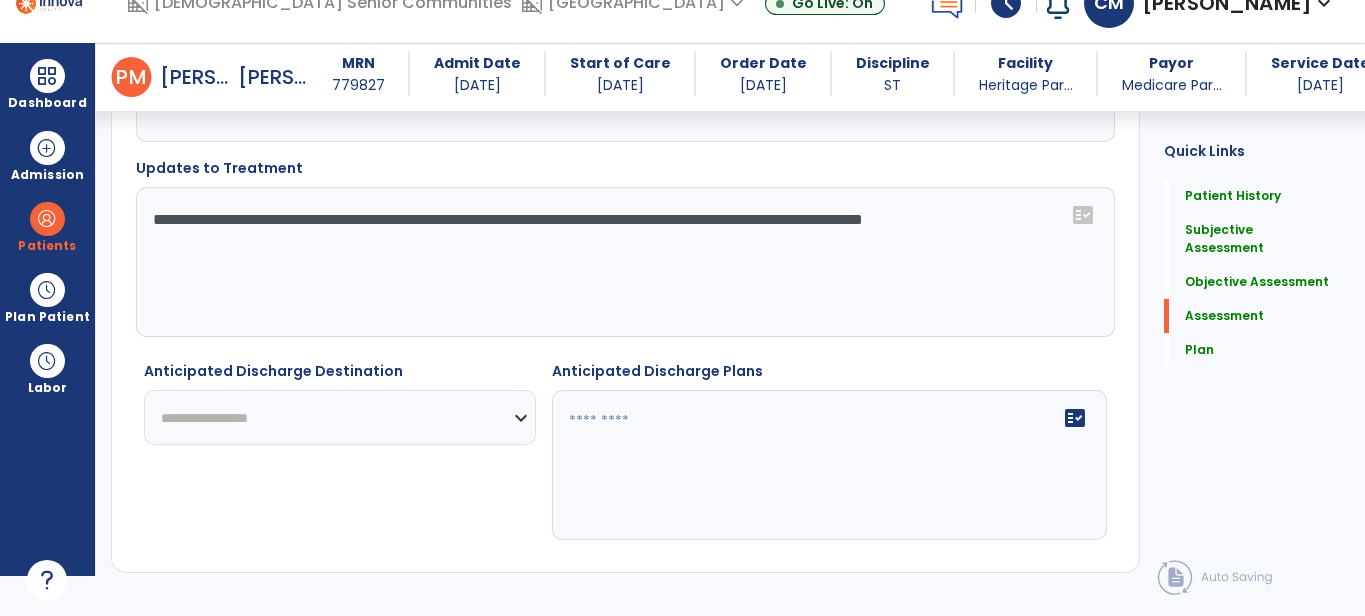 scroll, scrollTop: 4746, scrollLeft: 0, axis: vertical 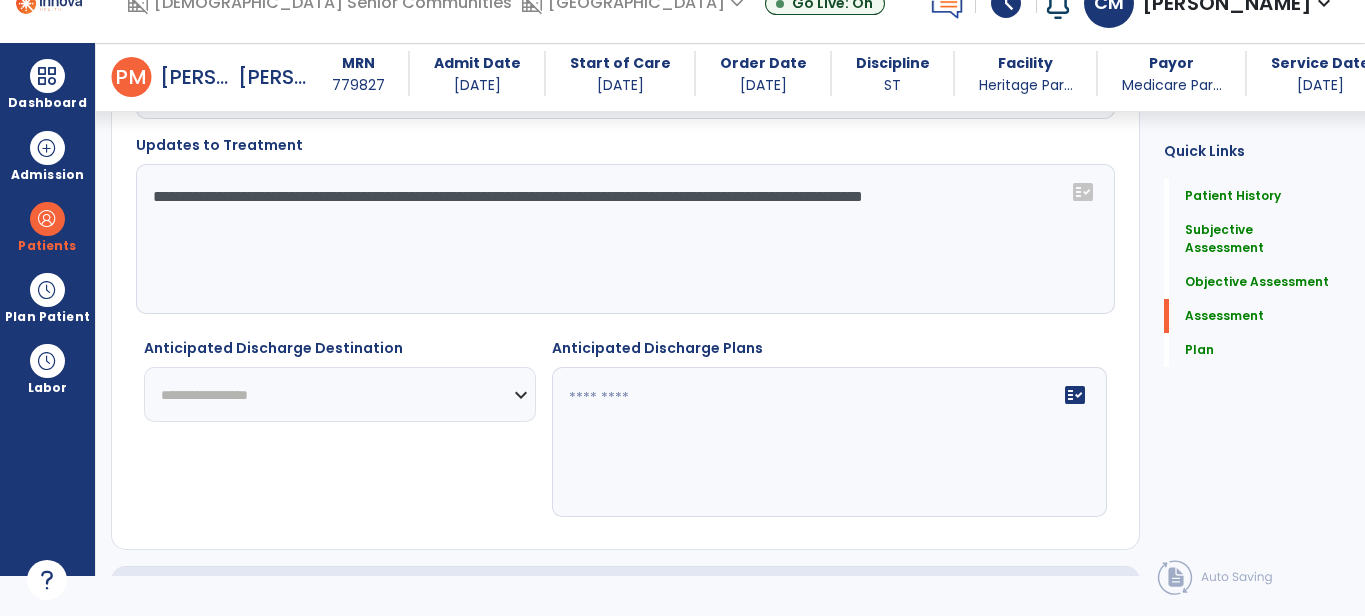 type on "**********" 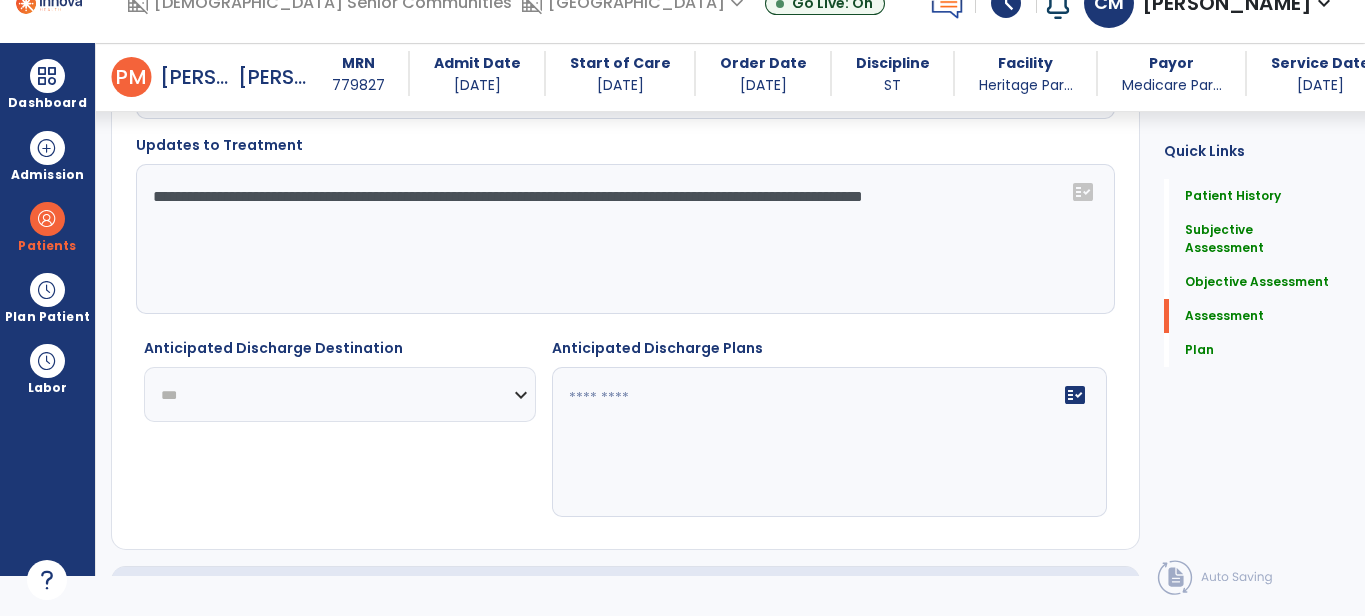 click on "**********" 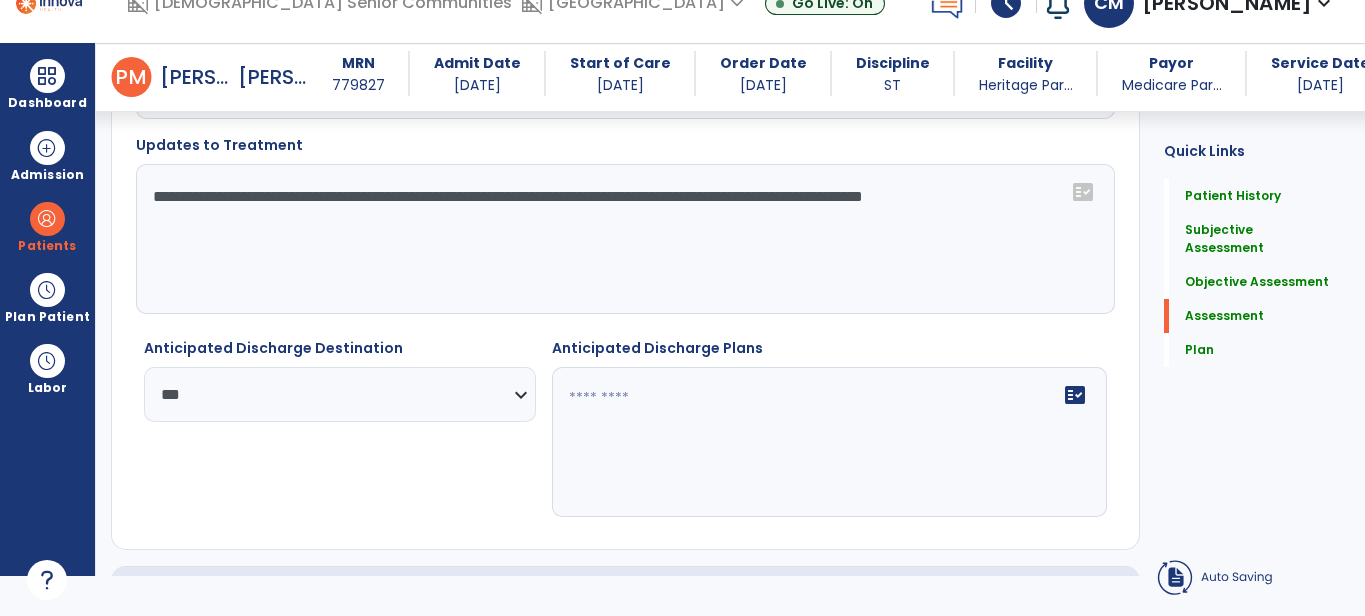 click on "fact_check" 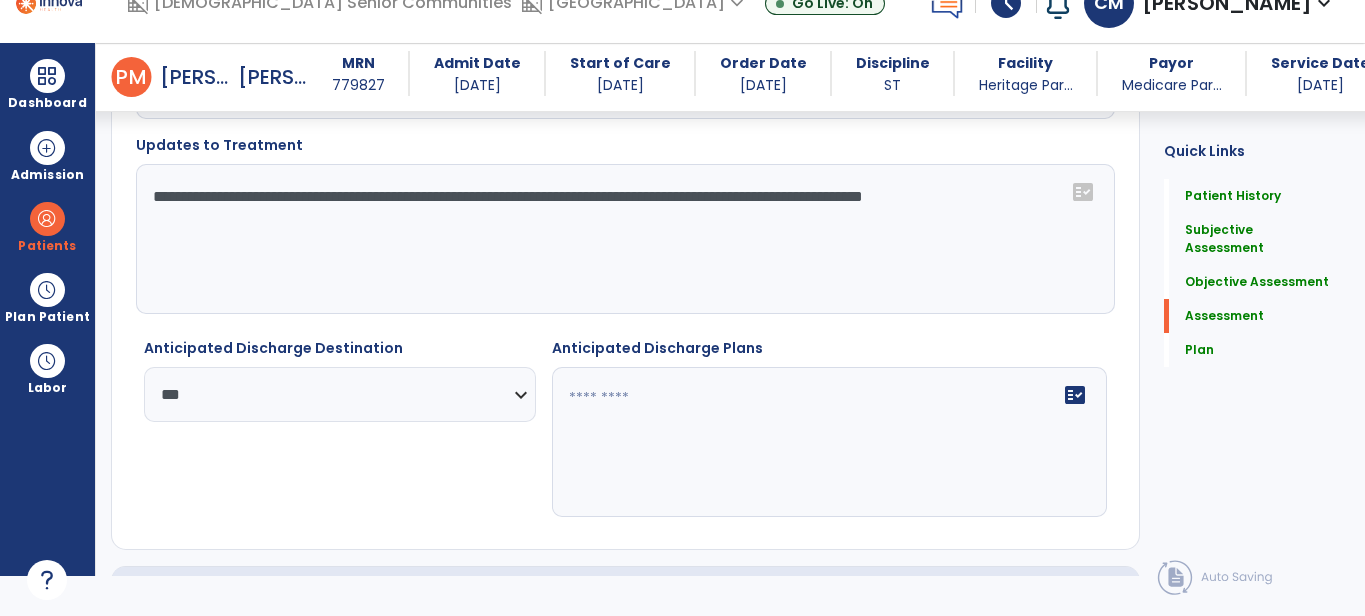 click on "fact_check" 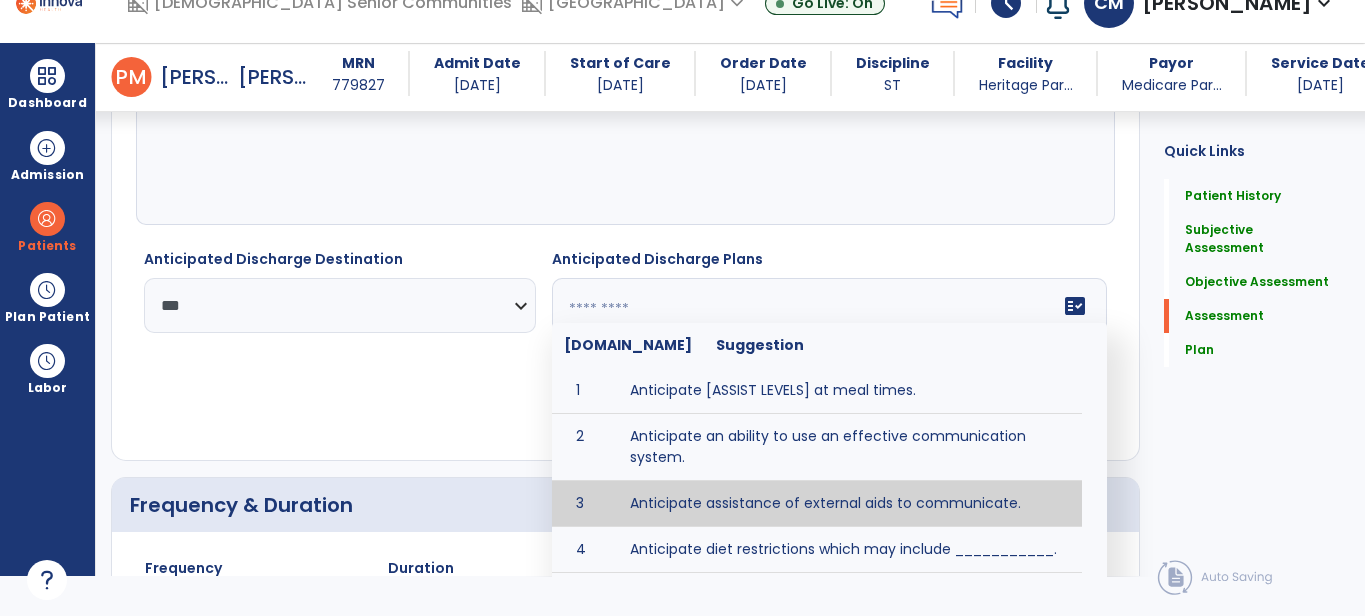 scroll, scrollTop: 4838, scrollLeft: 0, axis: vertical 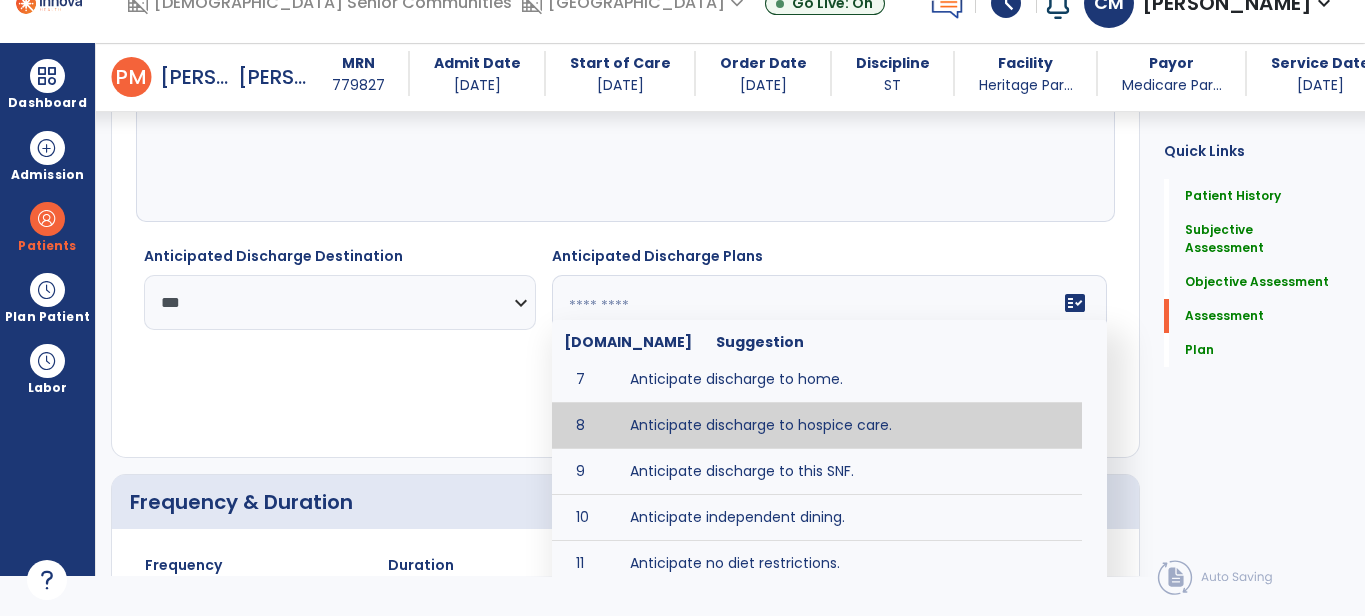 type on "**********" 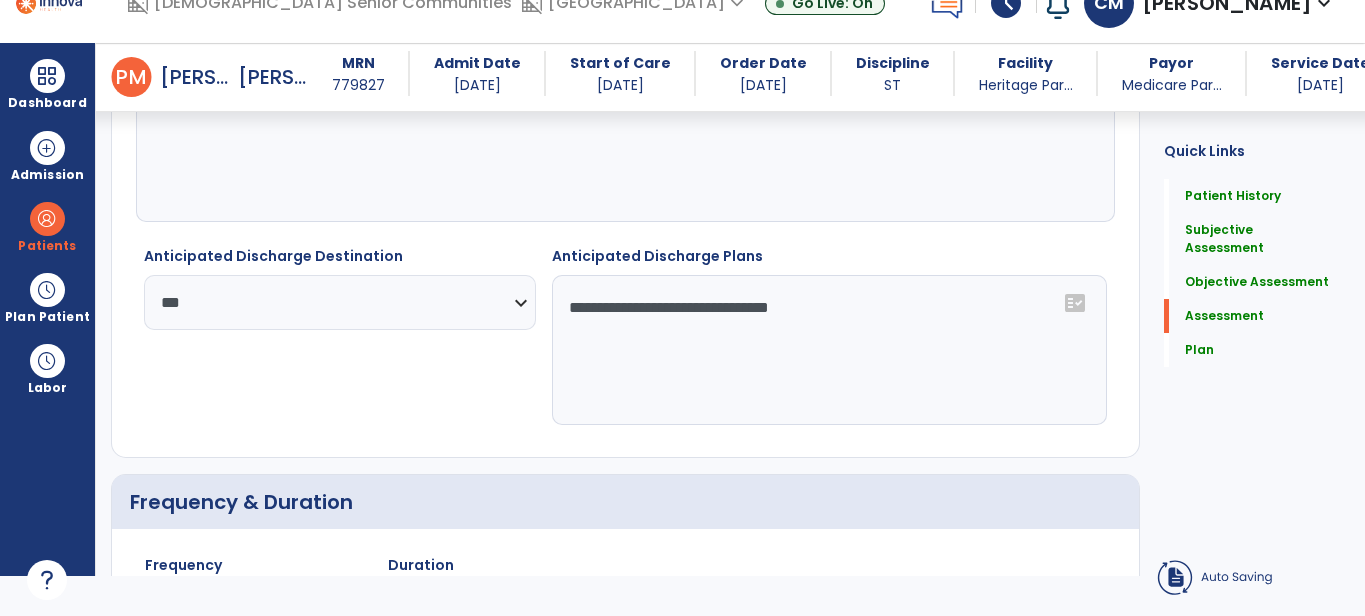click on "**********" 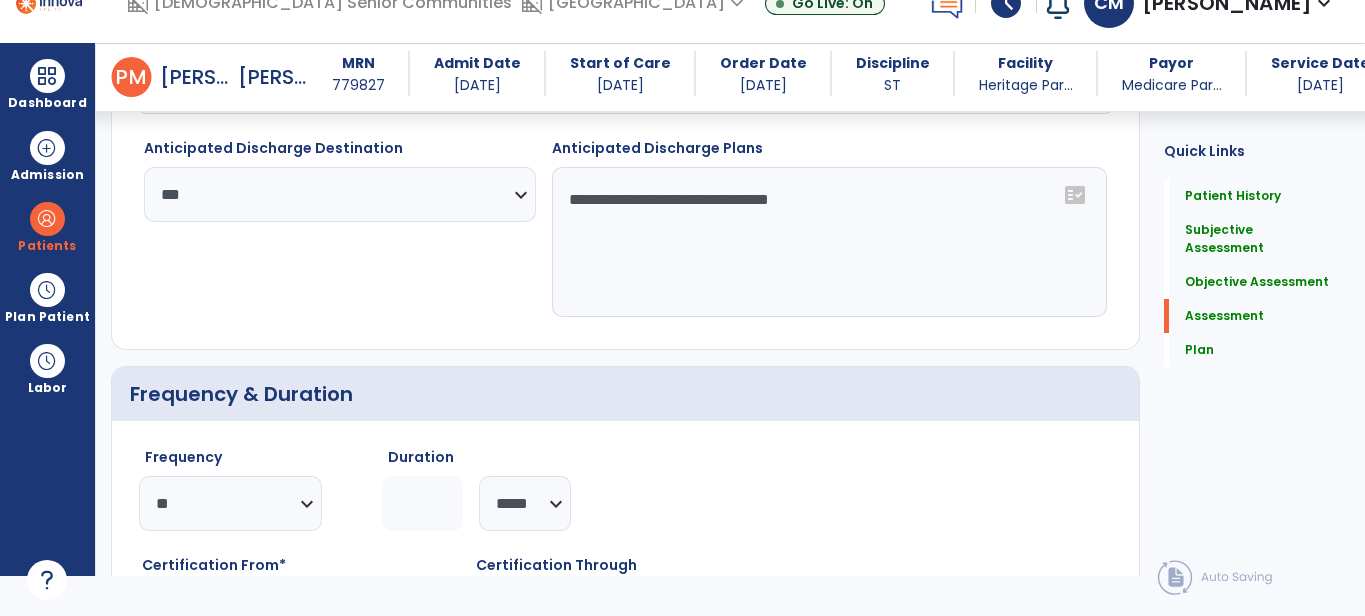 scroll, scrollTop: 5104, scrollLeft: 0, axis: vertical 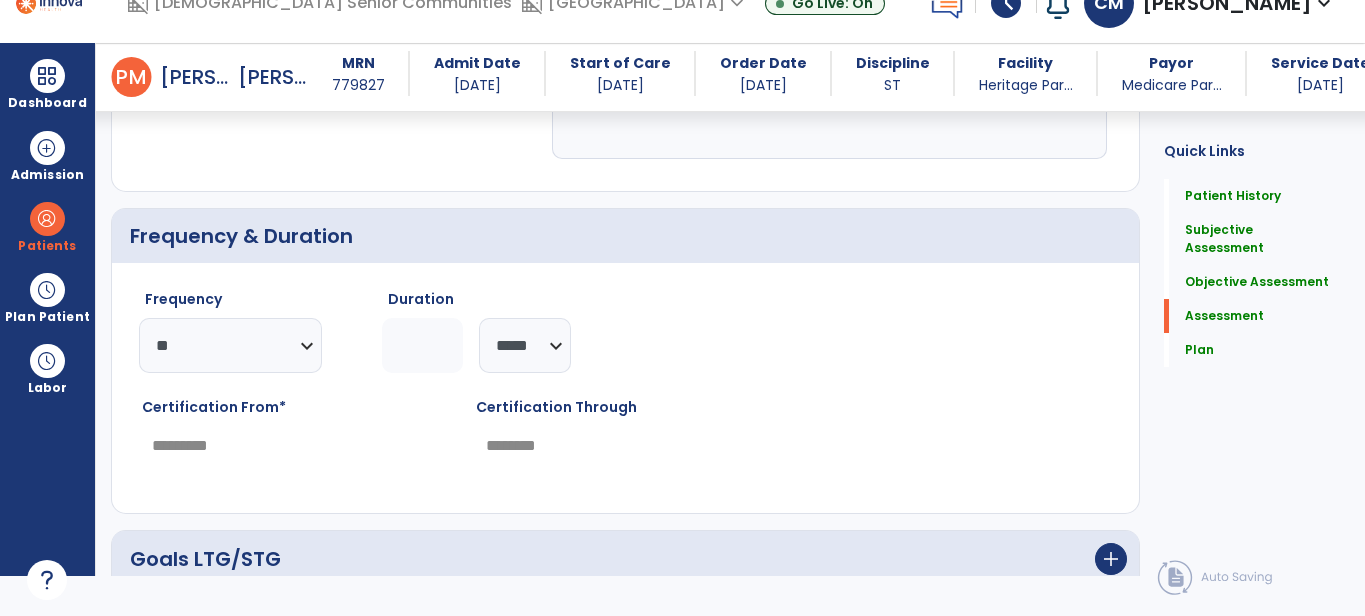 click on "*" 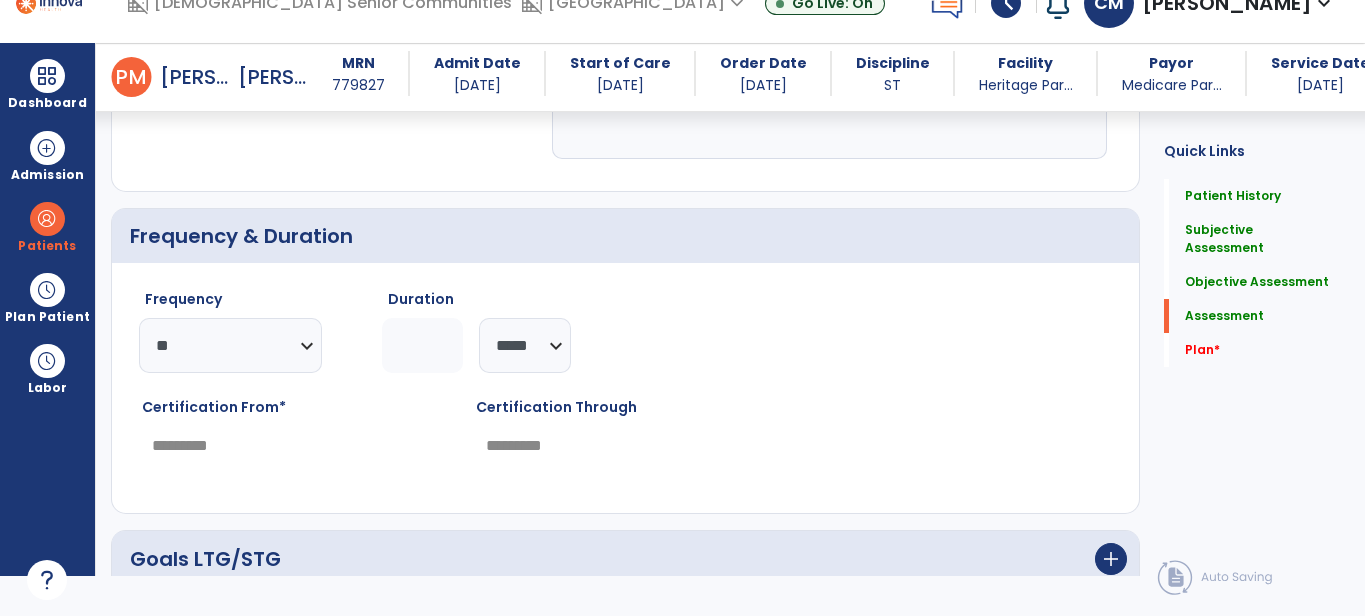 drag, startPoint x: 376, startPoint y: 342, endPoint x: 362, endPoint y: 343, distance: 14.035668 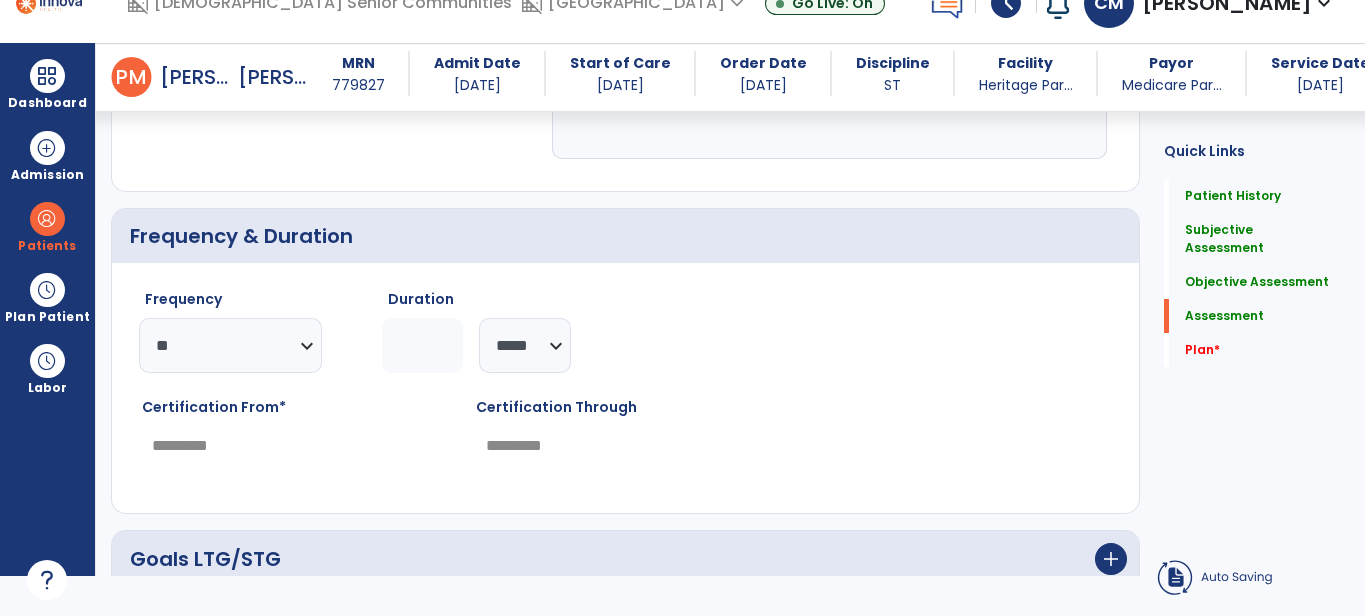 type on "*" 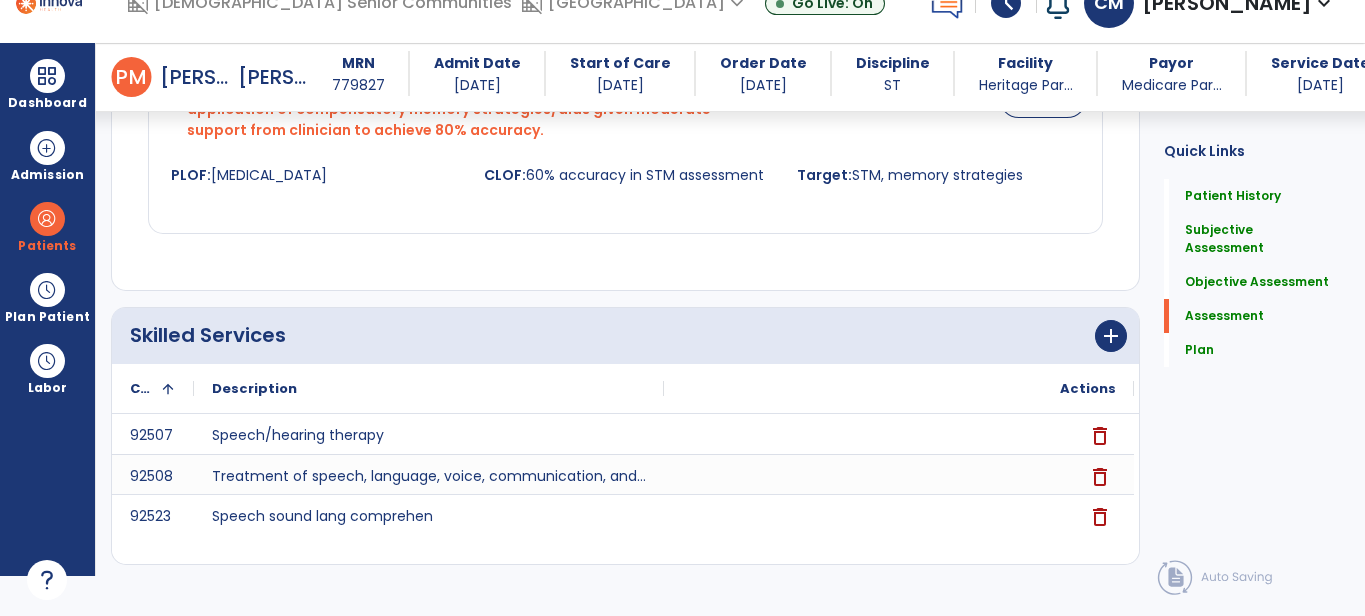 scroll, scrollTop: 6171, scrollLeft: 0, axis: vertical 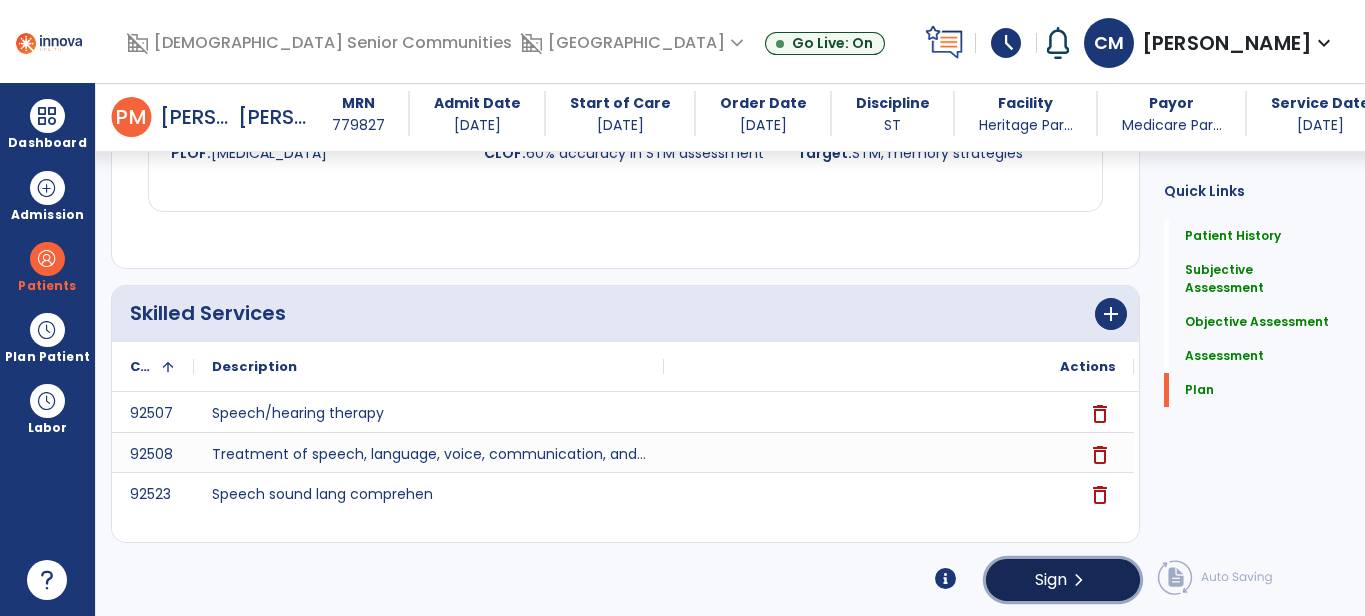 click on "Sign" 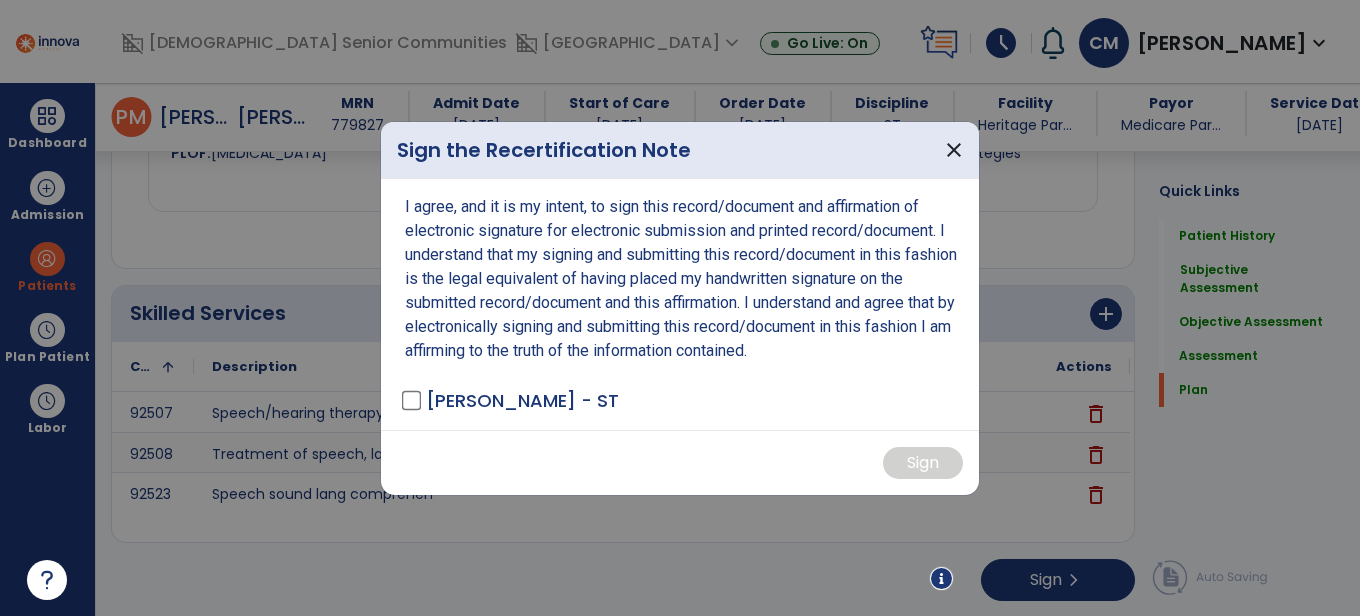 click on "I agree, and it is my intent, to sign this record/document and affirmation of electronic signature for electronic submission and printed record/document. I understand that my signing and submitting this record/document in this fashion is the legal equivalent of having placed my handwritten signature on the submitted record/document and this affirmation. I understand and agree that by electronically signing and submitting this record/document in this fashion I am affirming to the truth of the information contained.  [PERSON_NAME]  - ST" at bounding box center (680, 304) 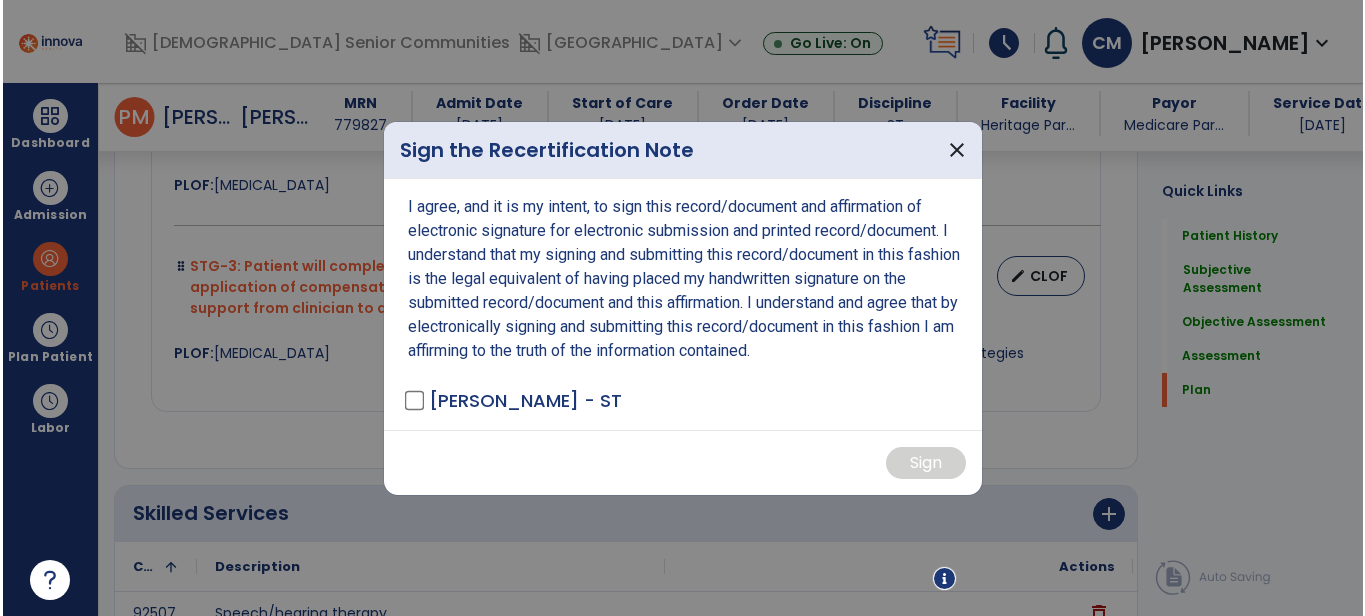 scroll, scrollTop: 6371, scrollLeft: 0, axis: vertical 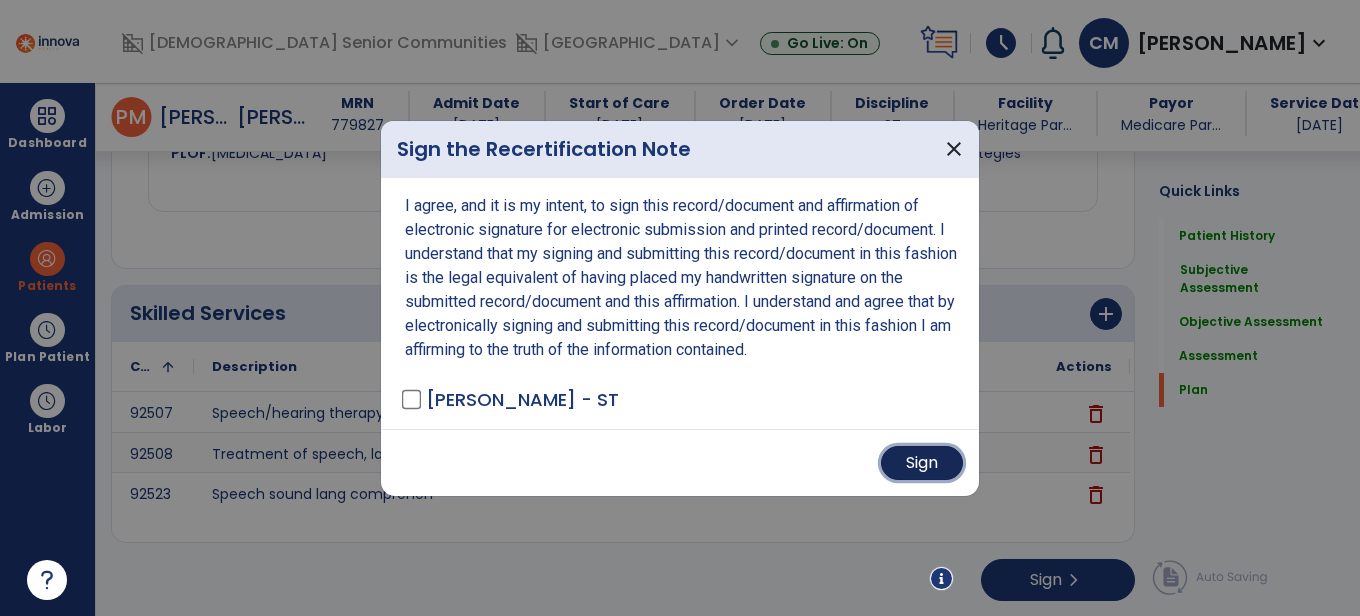 click on "Sign" at bounding box center (922, 463) 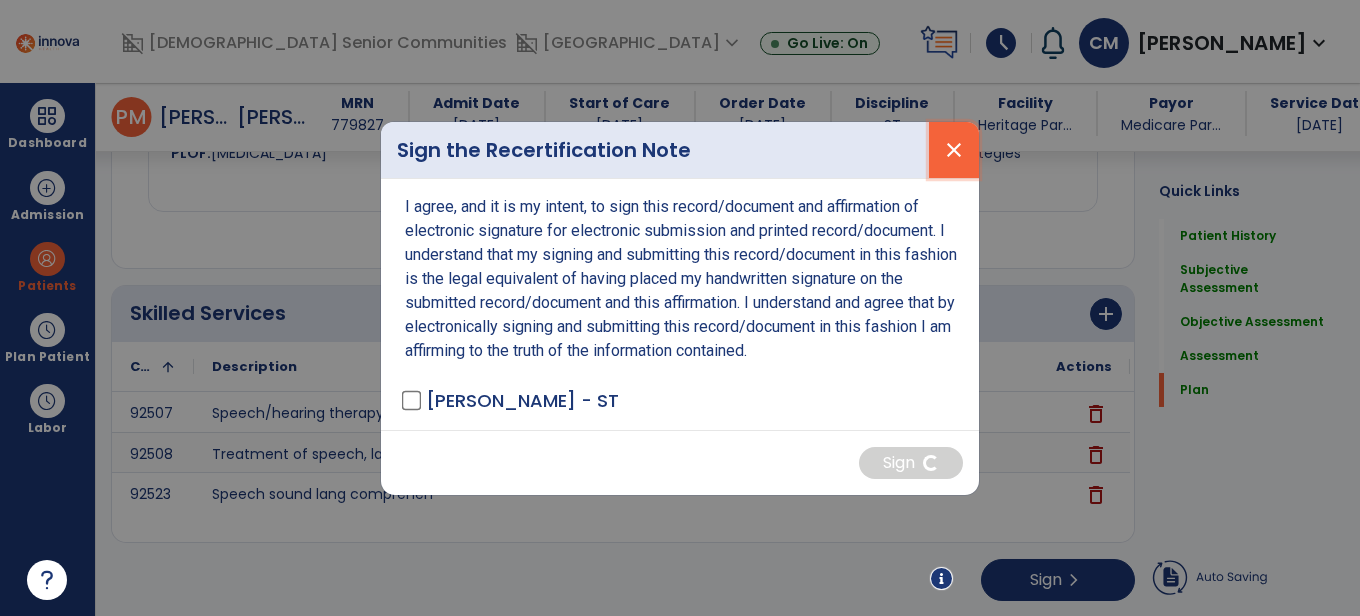 click on "close" at bounding box center (954, 150) 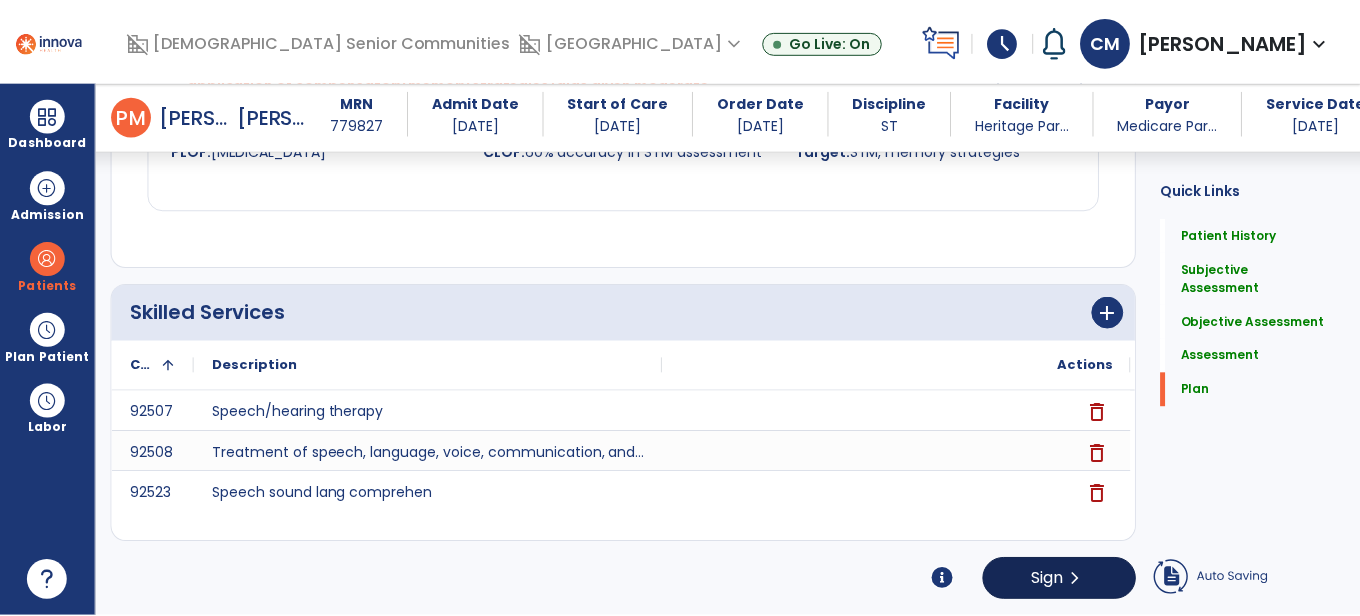 scroll, scrollTop: 6171, scrollLeft: 0, axis: vertical 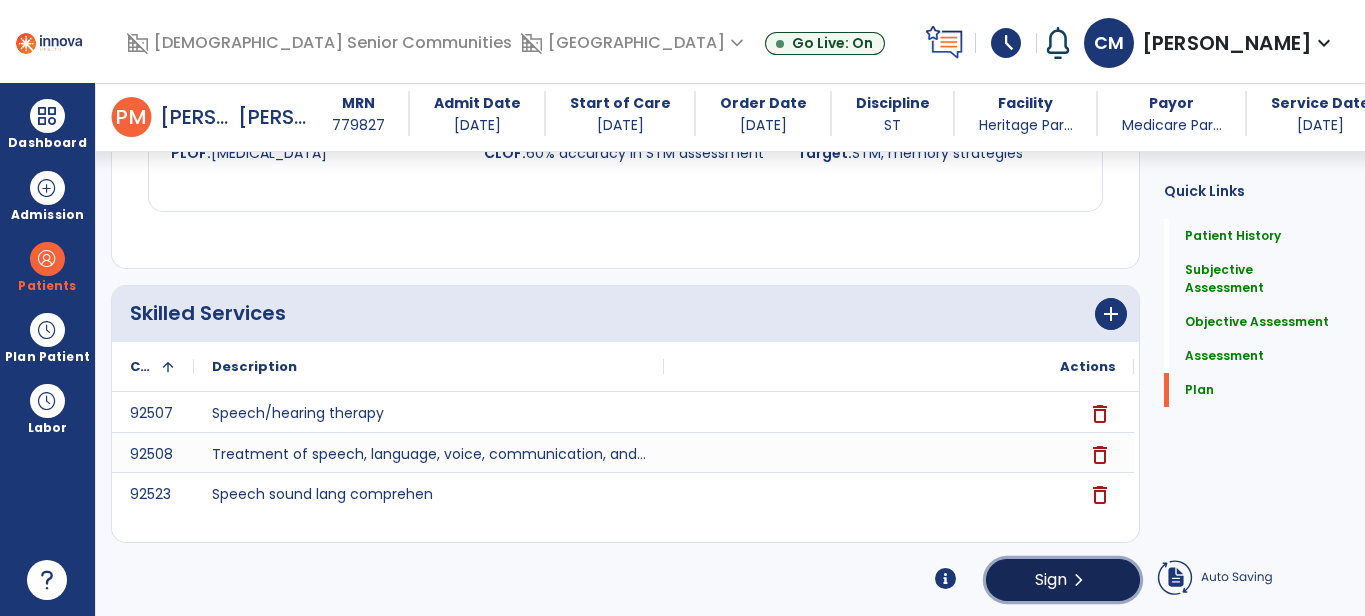 click on "Sign" 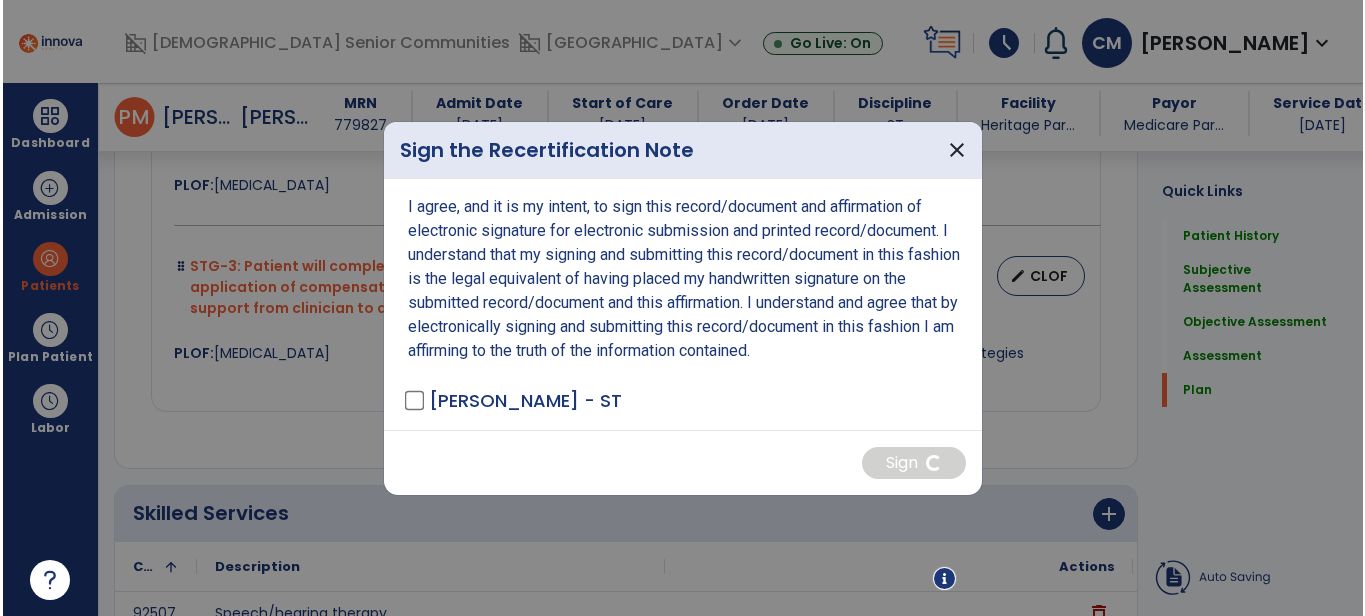scroll, scrollTop: 6371, scrollLeft: 0, axis: vertical 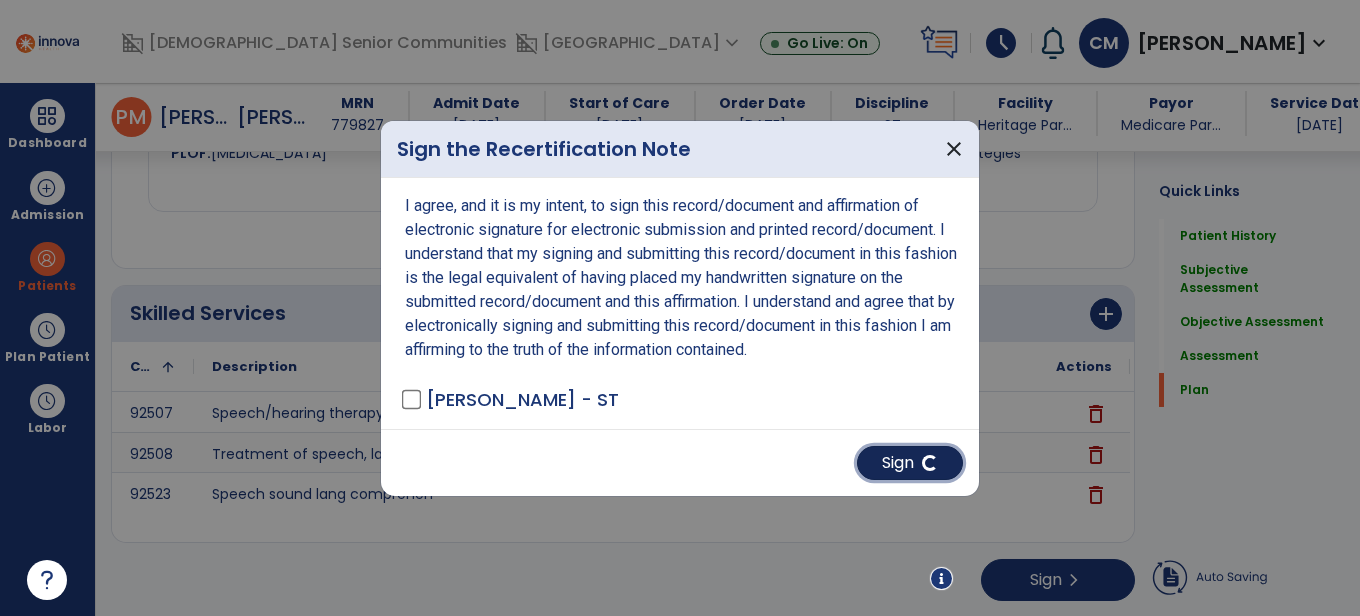 click on "Sign" at bounding box center (910, 463) 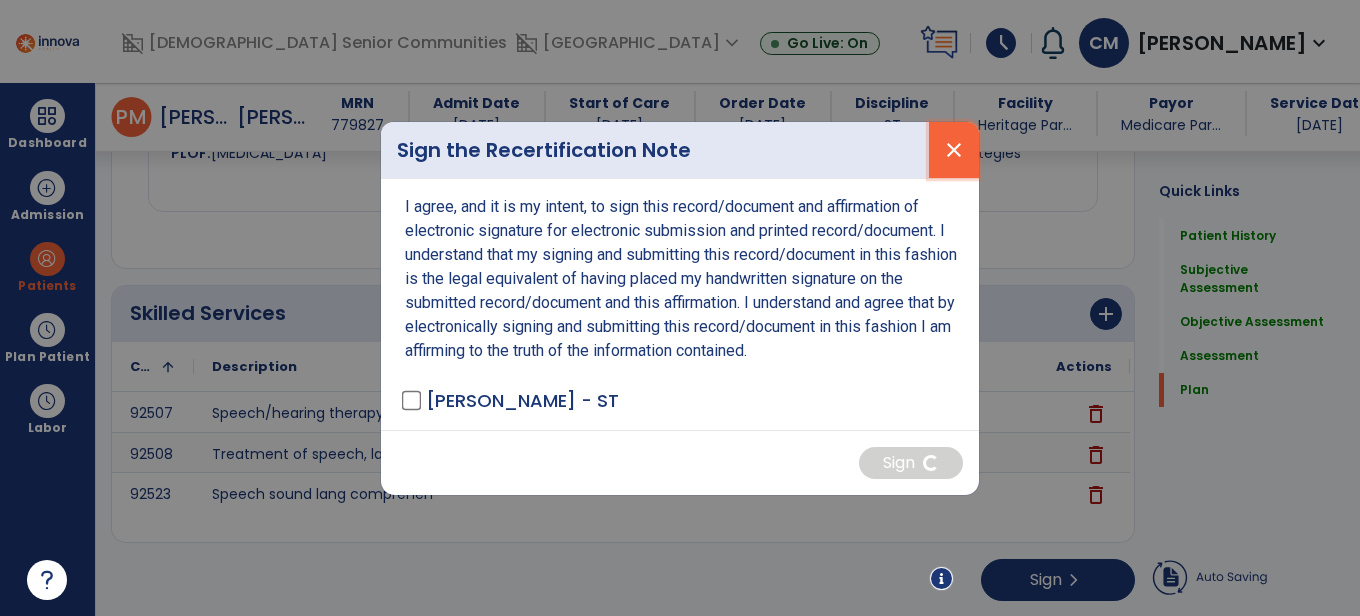 click on "close" at bounding box center (954, 150) 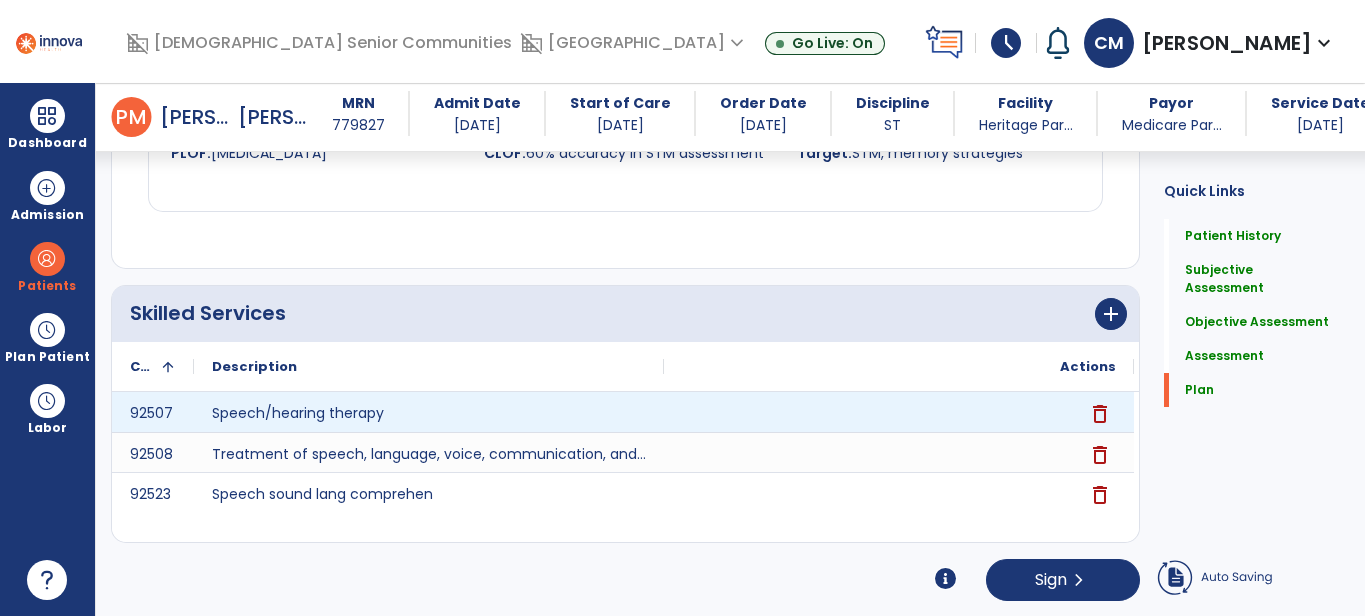 scroll, scrollTop: 6171, scrollLeft: 0, axis: vertical 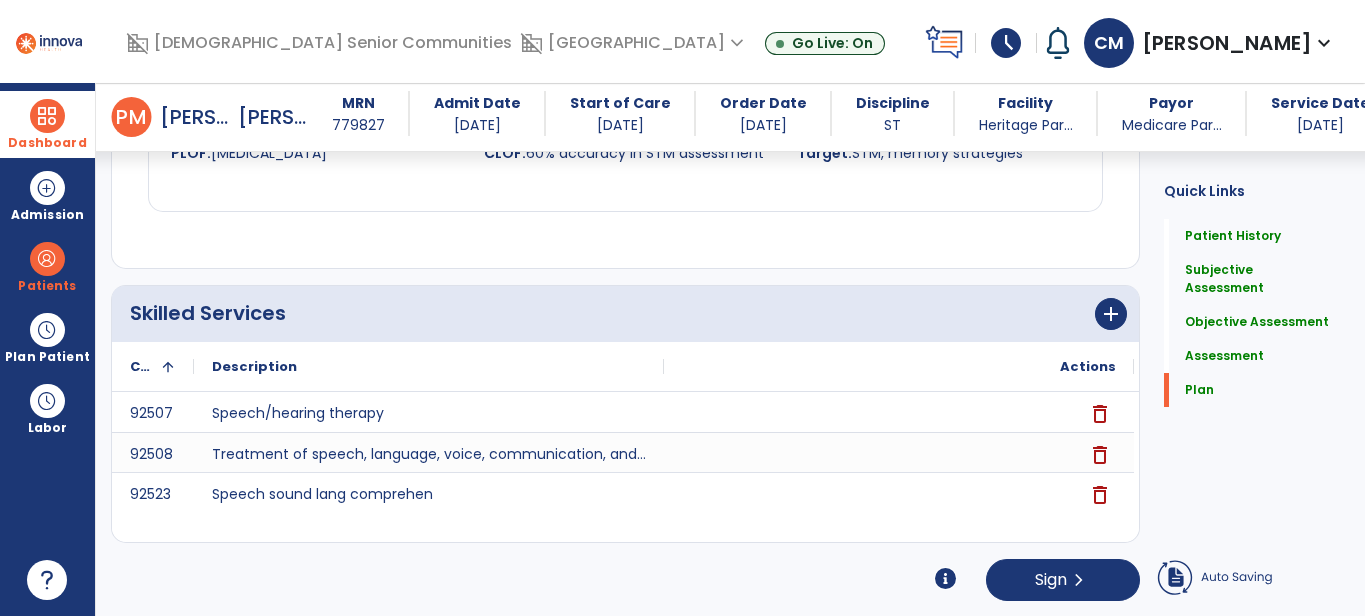 click on "Dashboard" at bounding box center (47, 143) 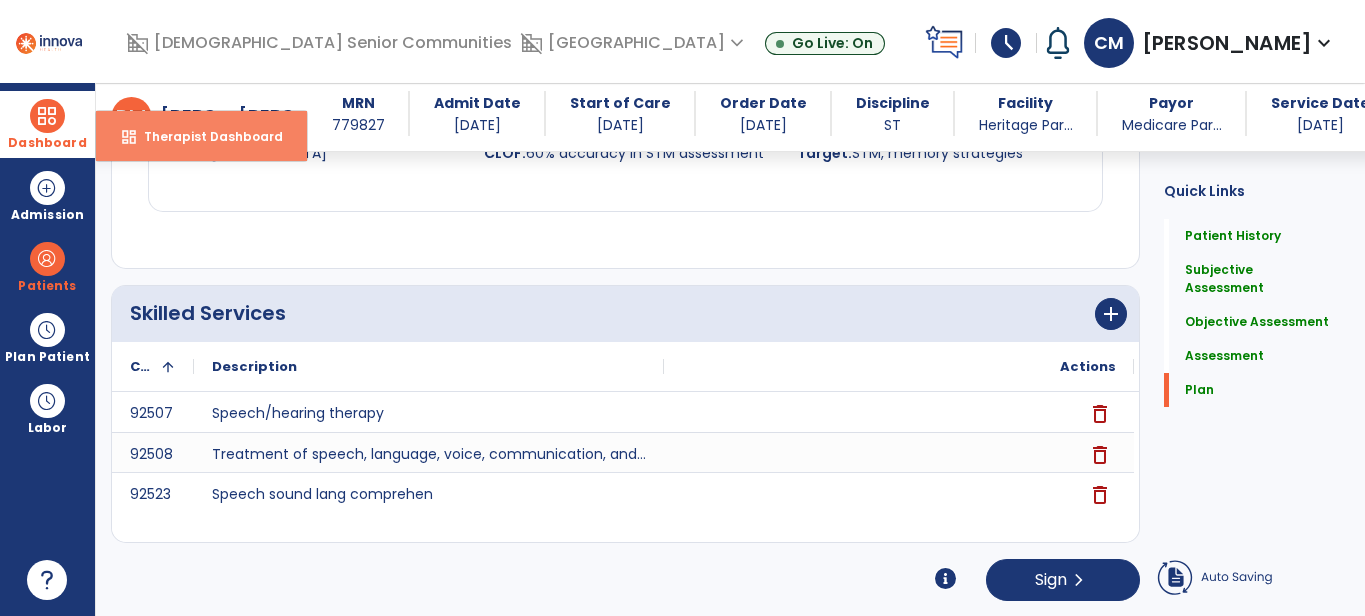 click on "Therapist Dashboard" at bounding box center (205, 136) 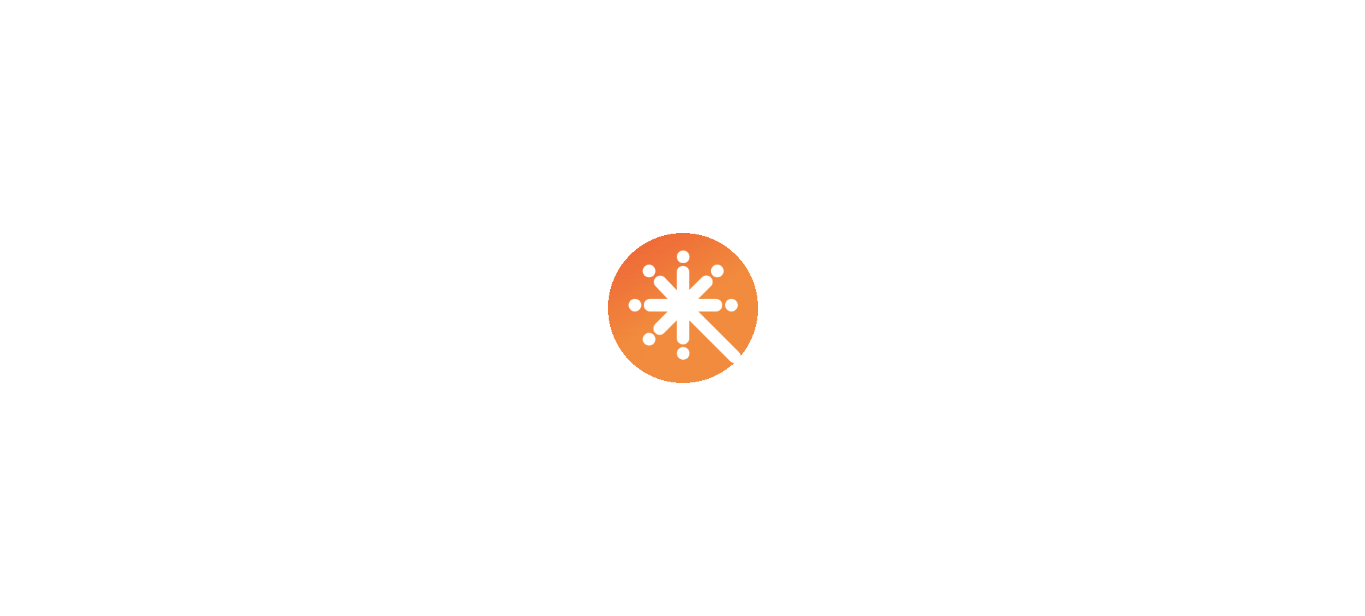 scroll, scrollTop: 0, scrollLeft: 0, axis: both 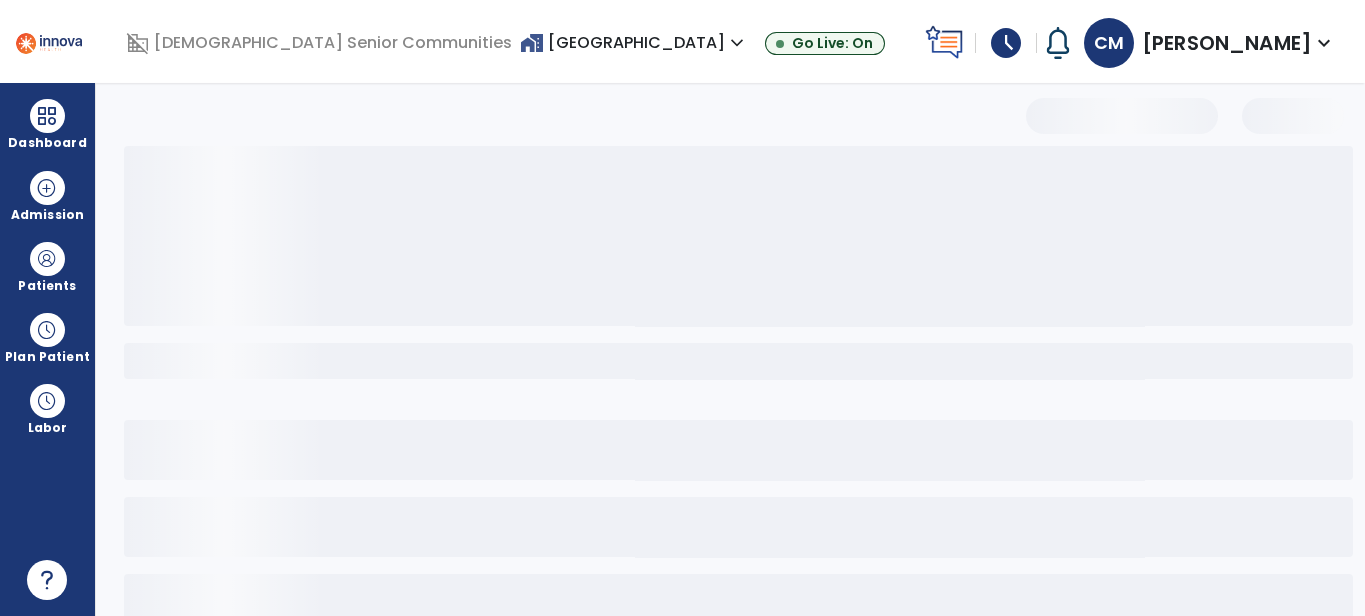 select on "***" 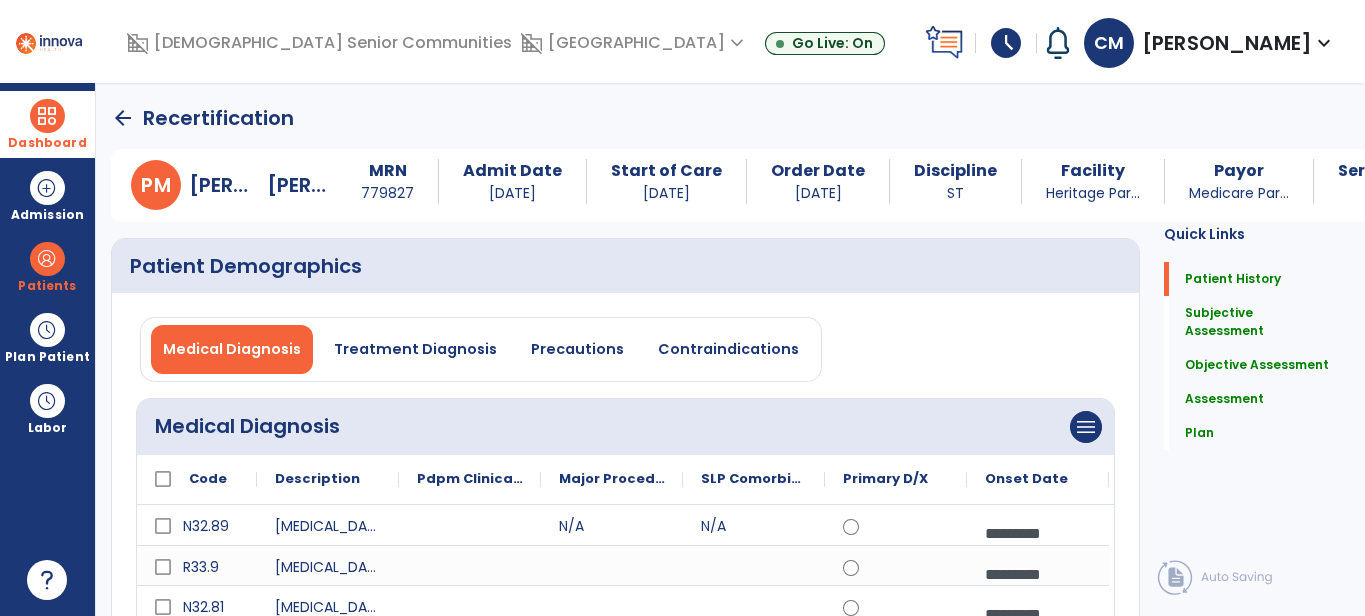 click on "Dashboard" at bounding box center (47, 124) 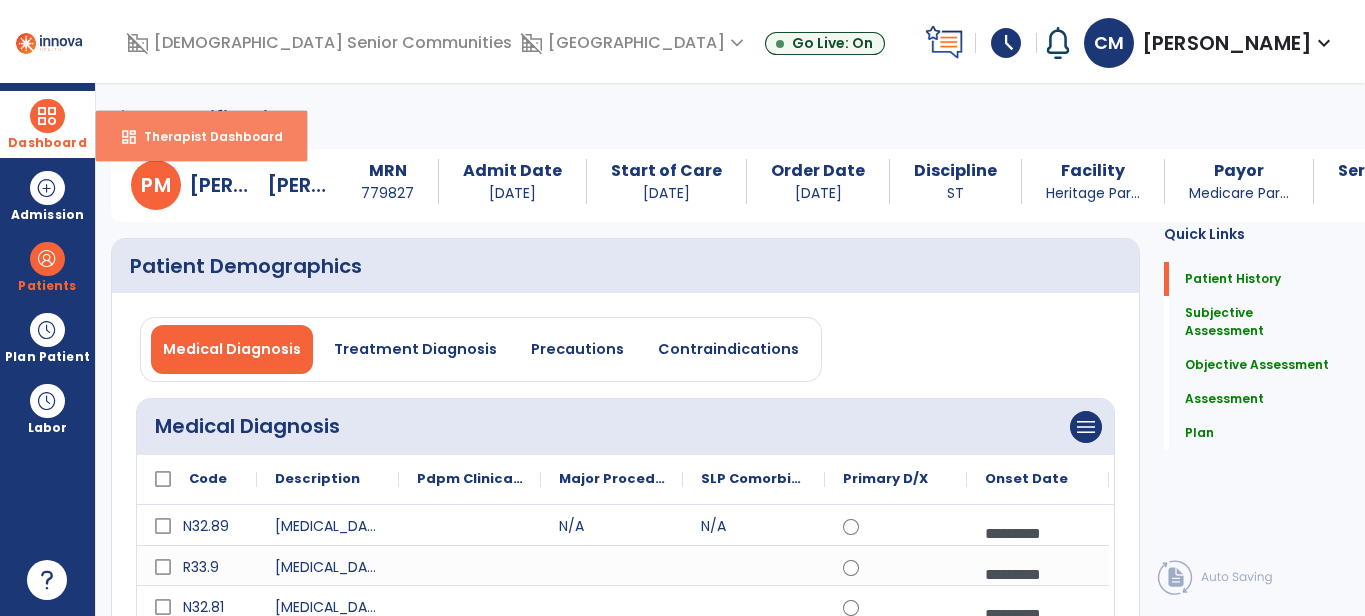 click on "dashboard  Therapist Dashboard" at bounding box center [201, 136] 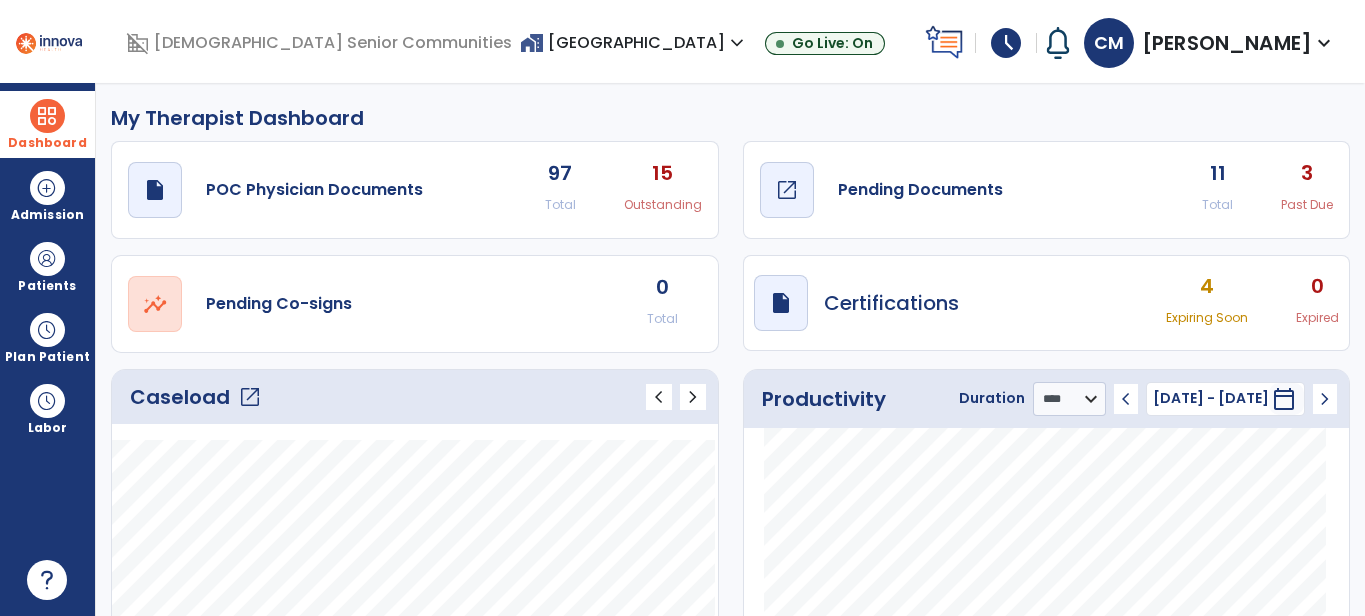 click on "draft   open_in_new  Pending Documents" 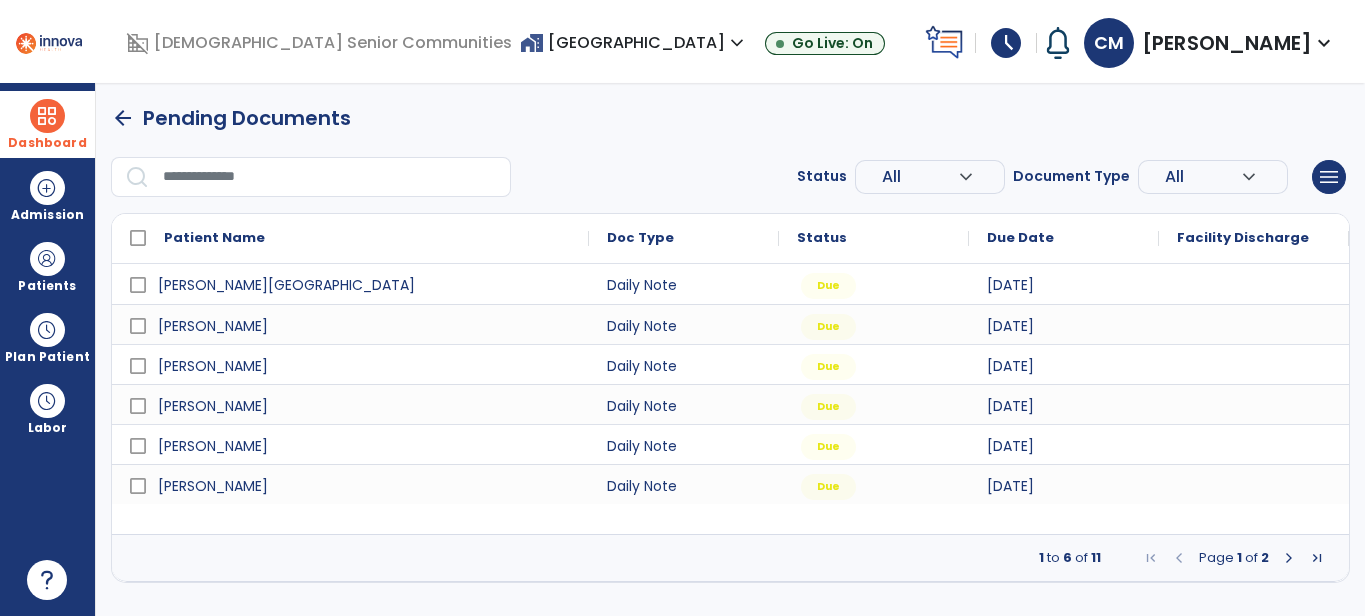 click at bounding box center [1289, 558] 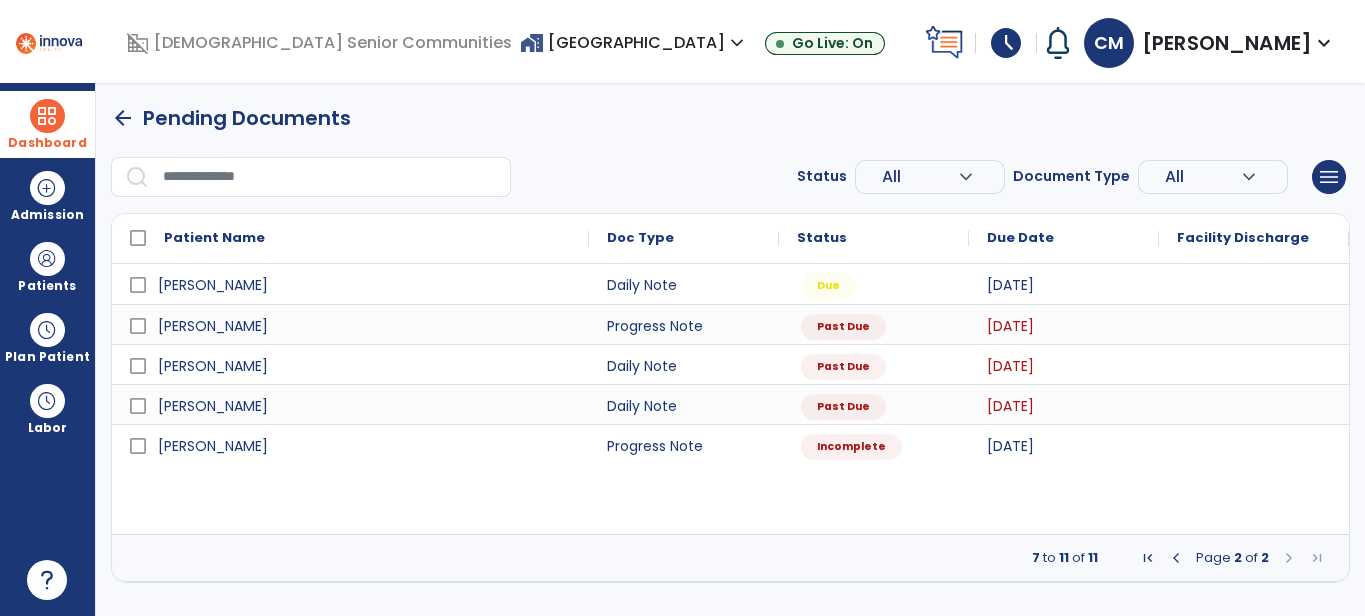 click at bounding box center (1176, 558) 